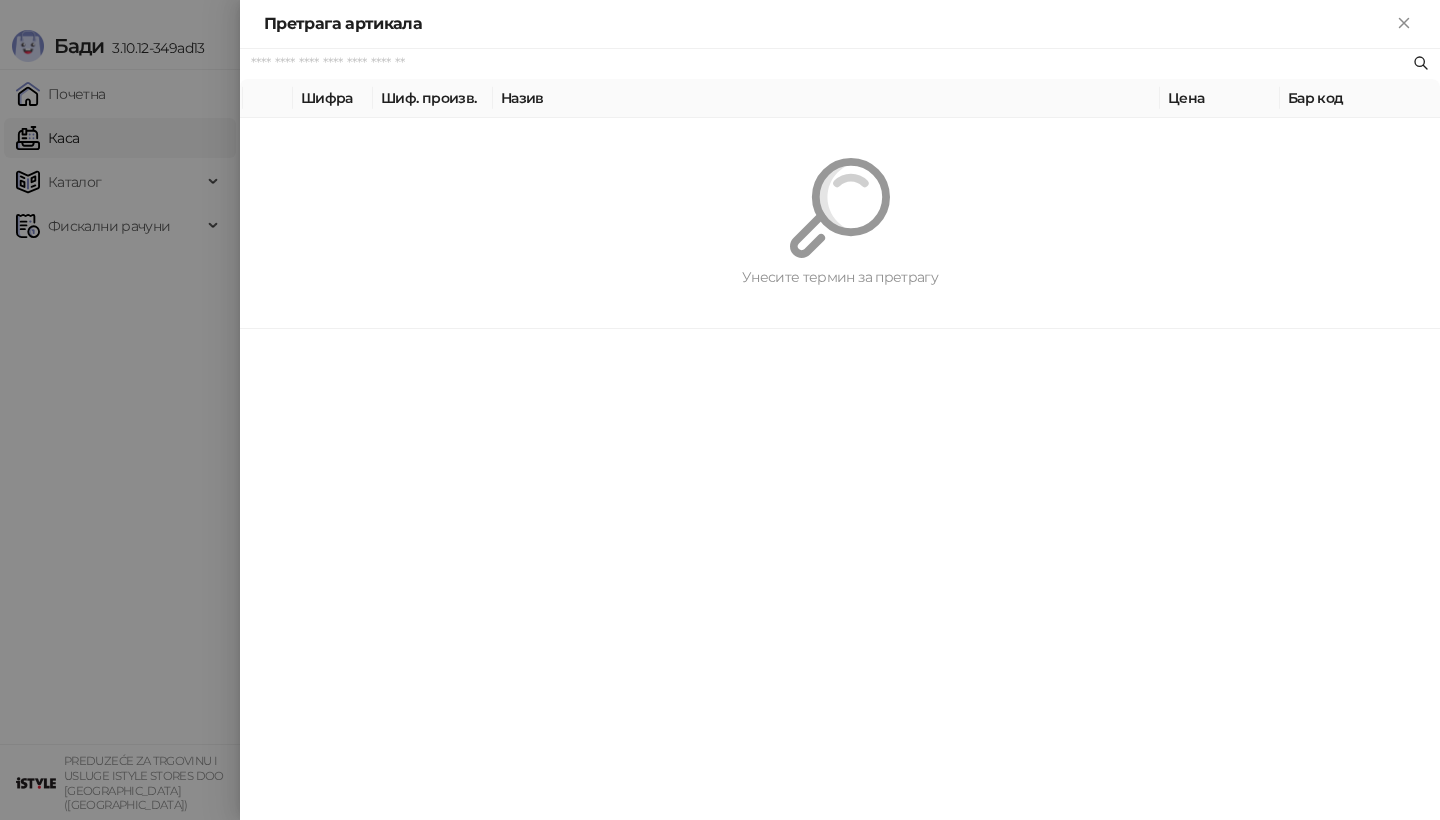 scroll, scrollTop: 0, scrollLeft: 0, axis: both 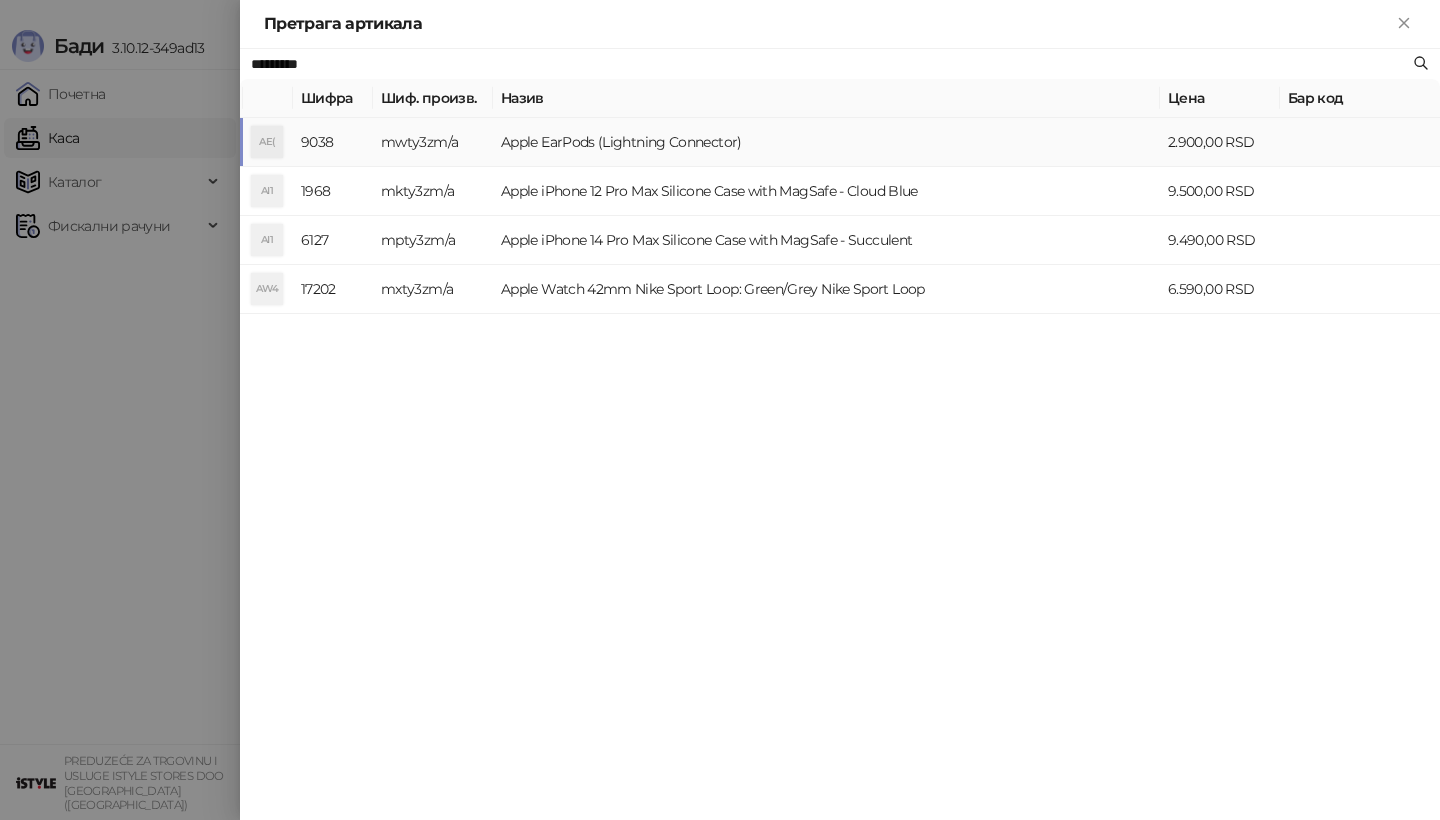 type on "*********" 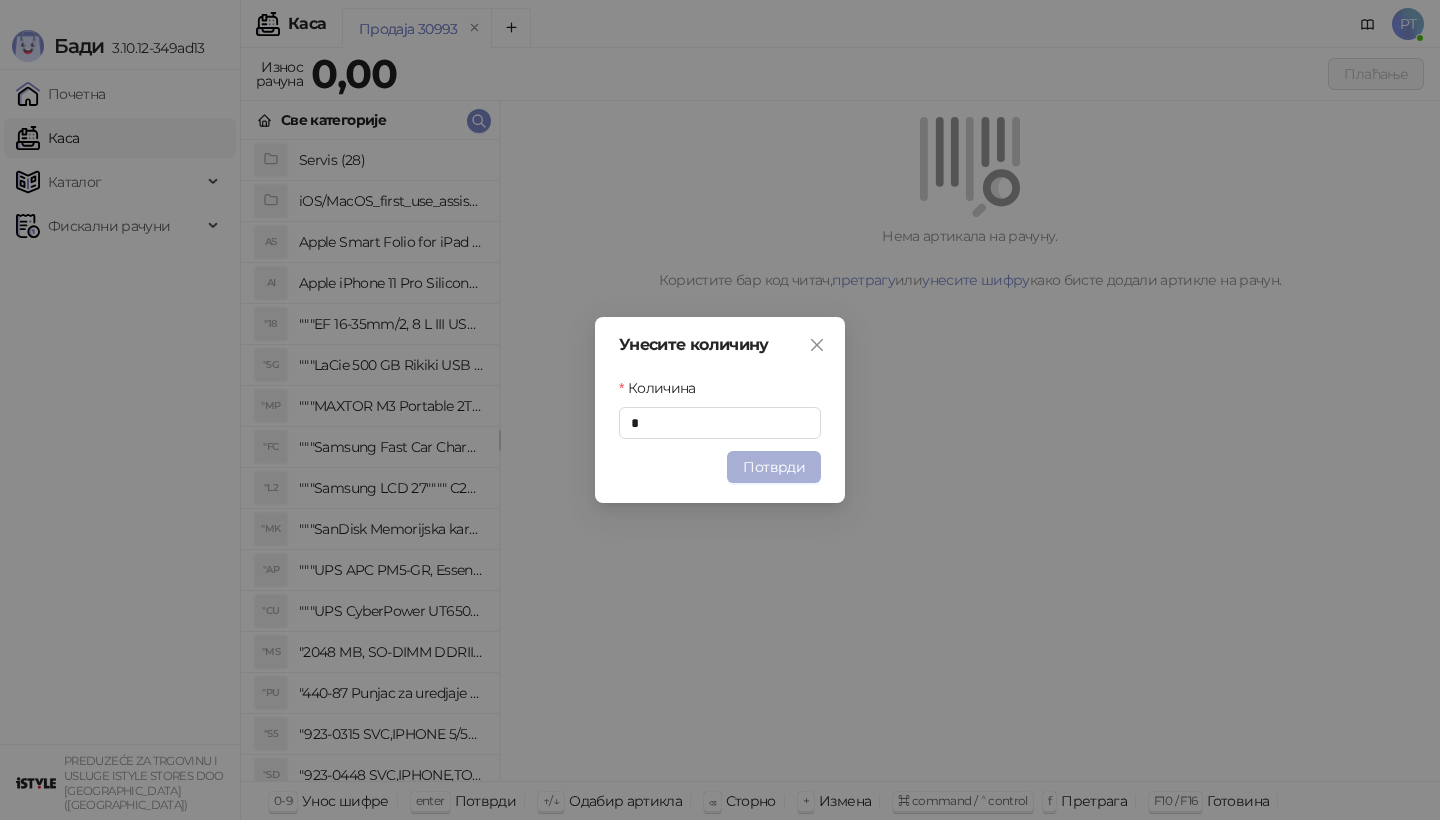 click on "Потврди" at bounding box center [774, 467] 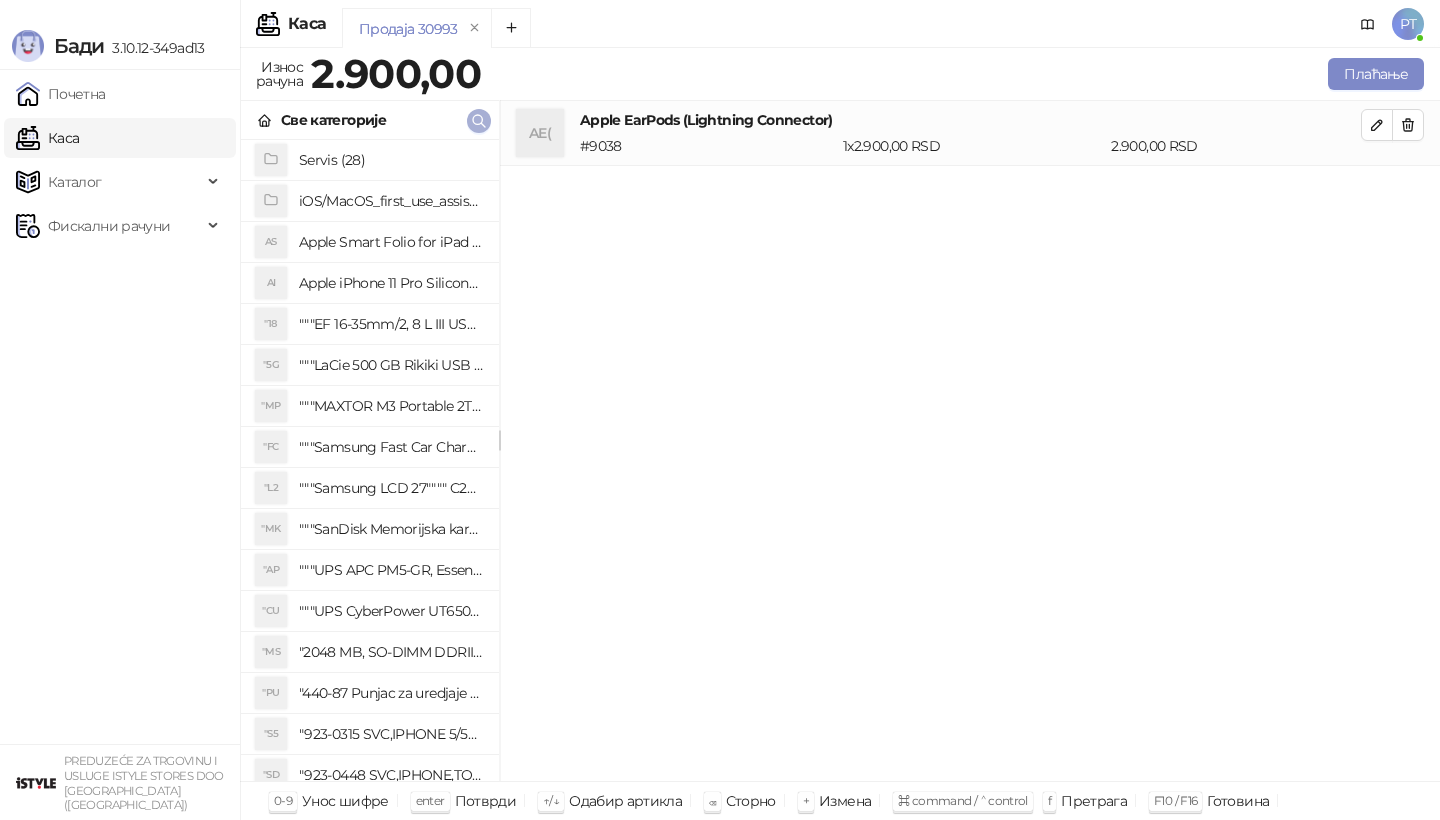 click 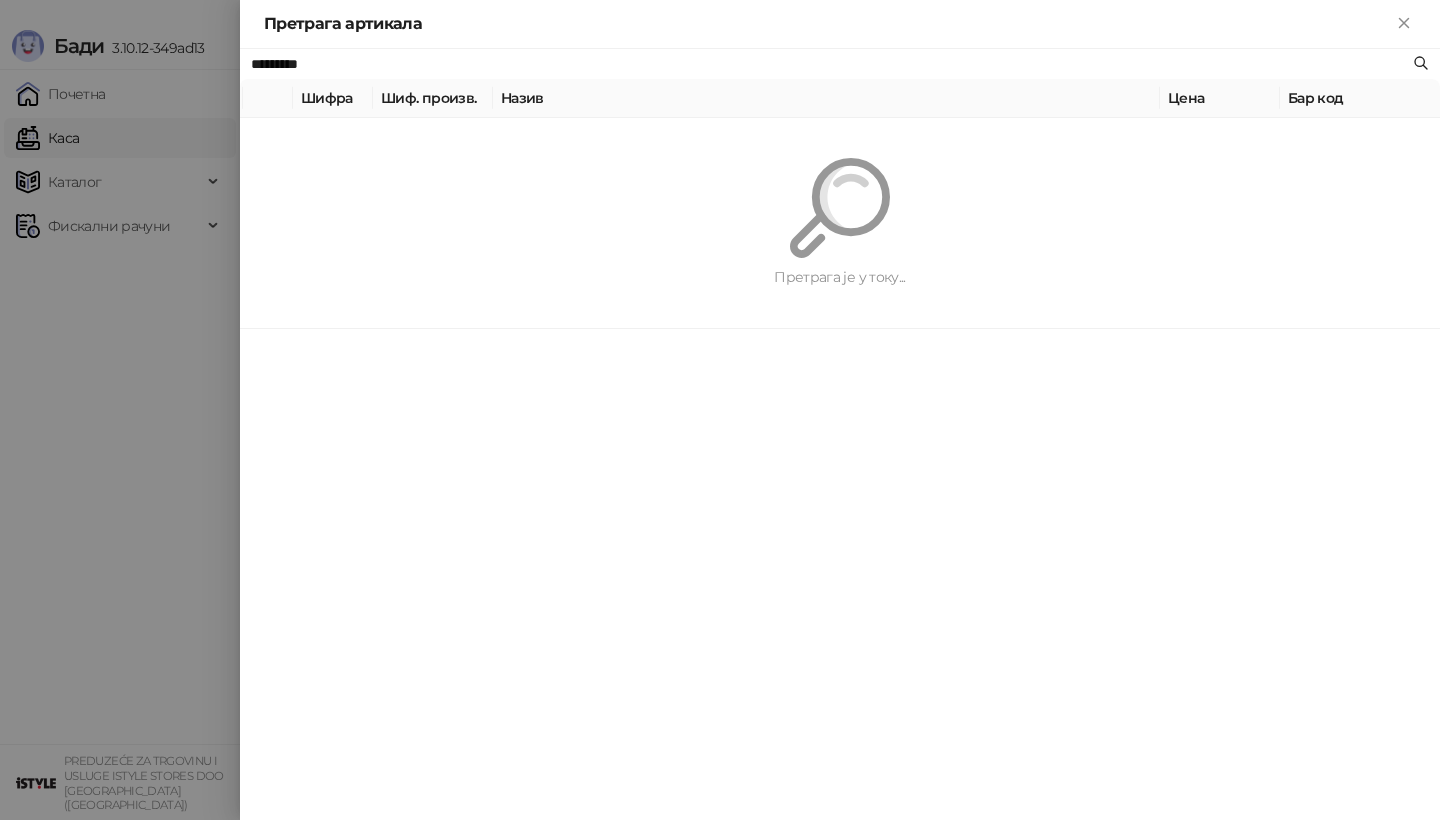 paste on "**********" 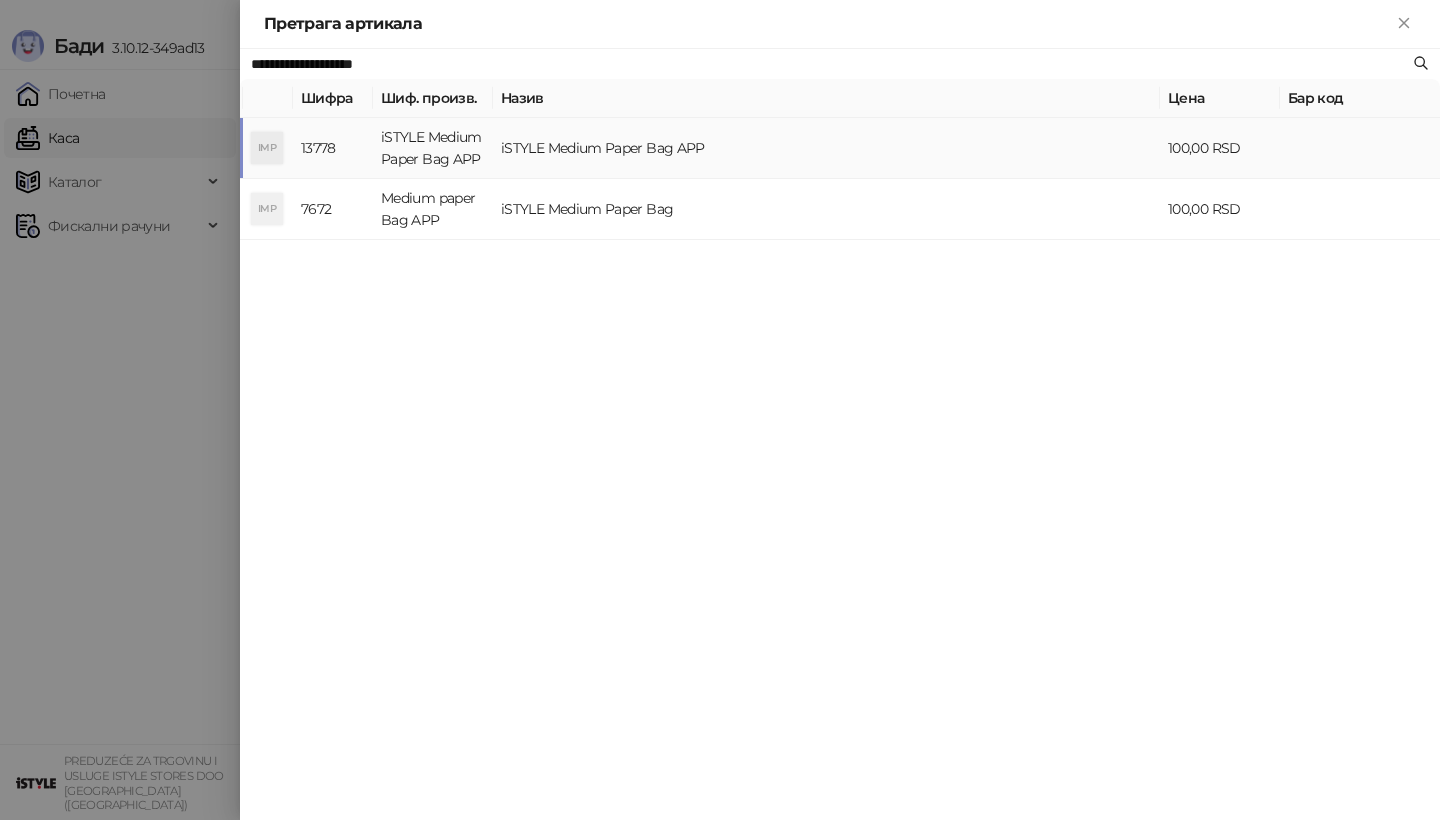 type on "**********" 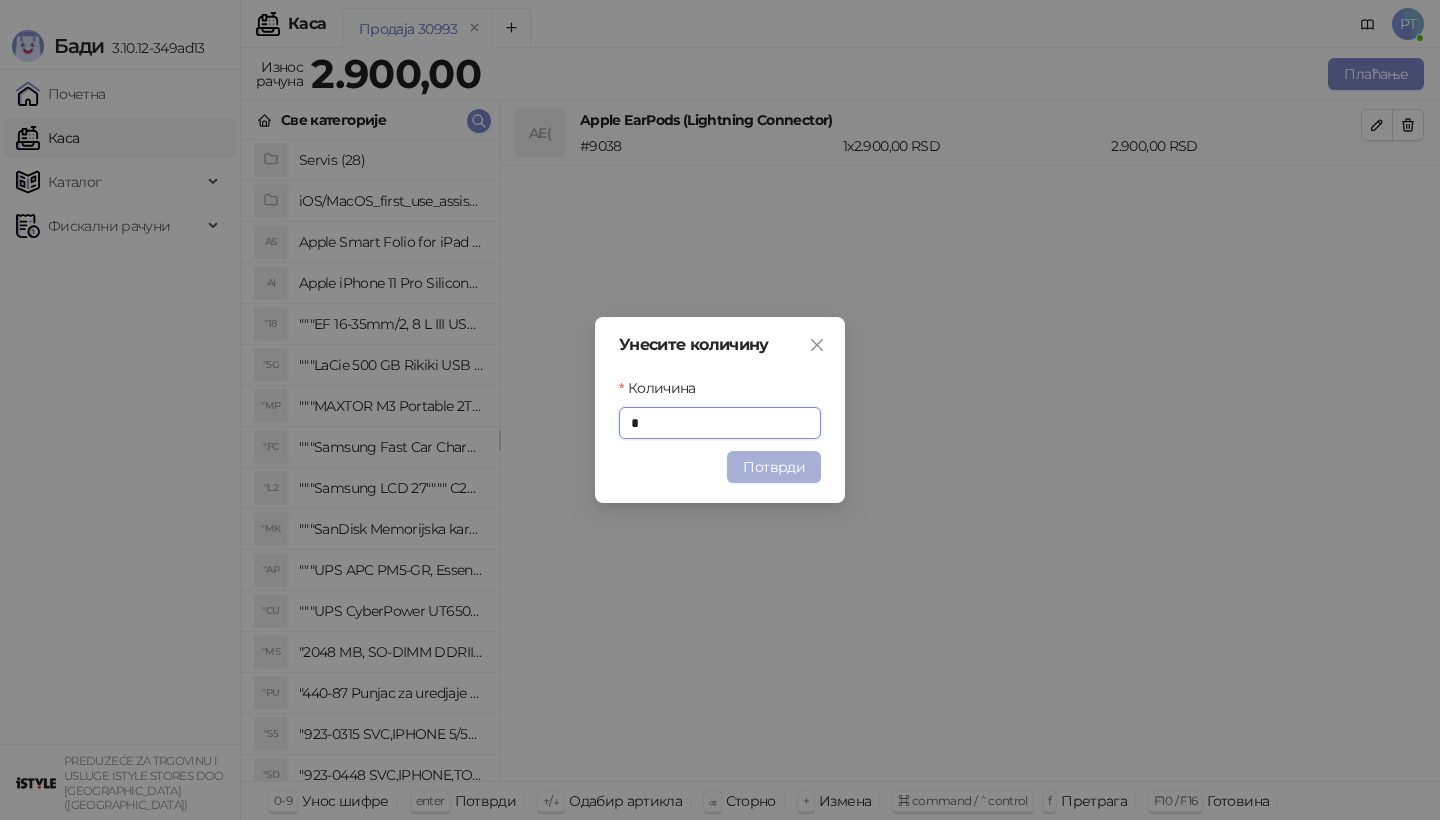 click on "Потврди" at bounding box center [774, 467] 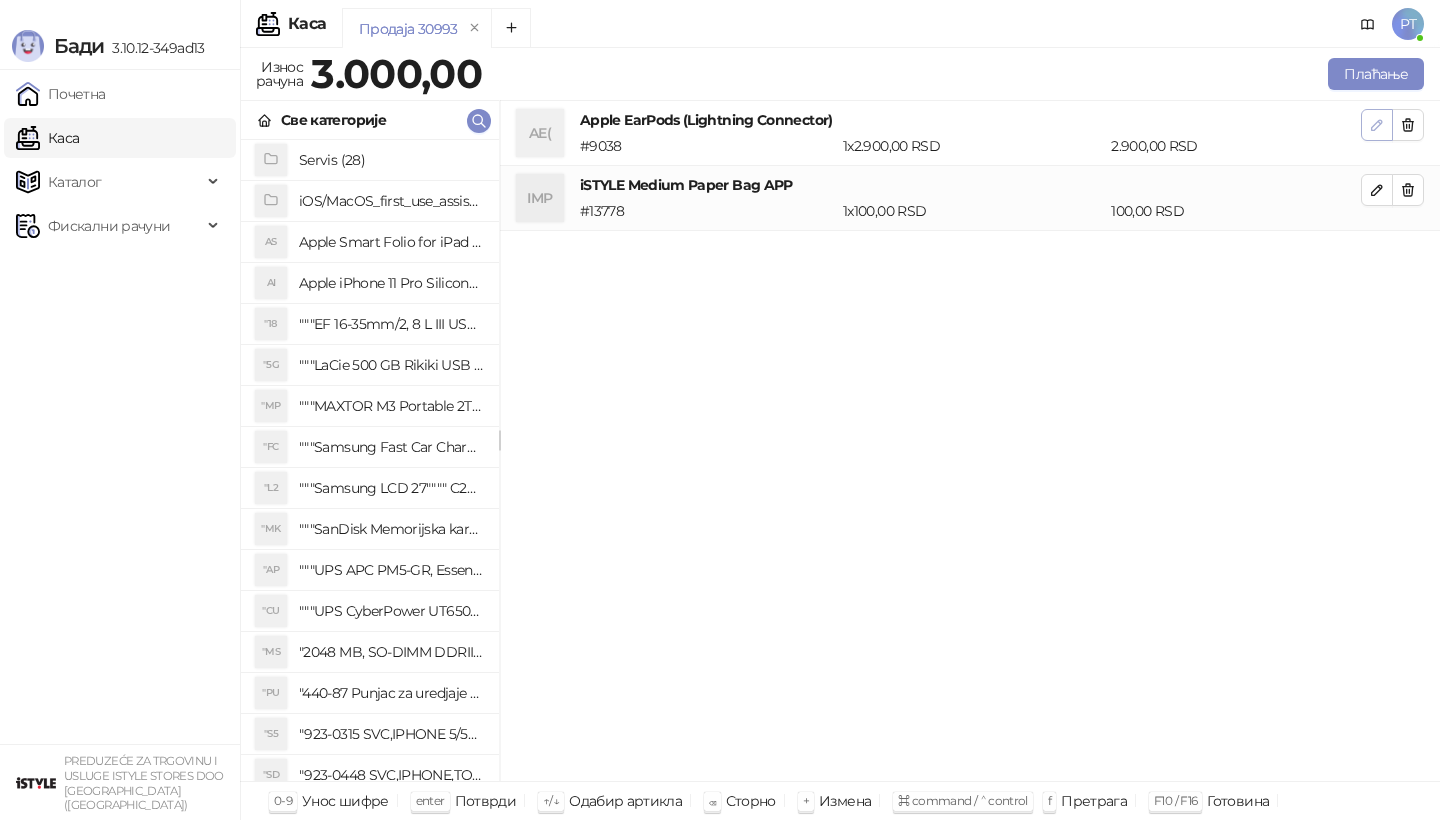 click 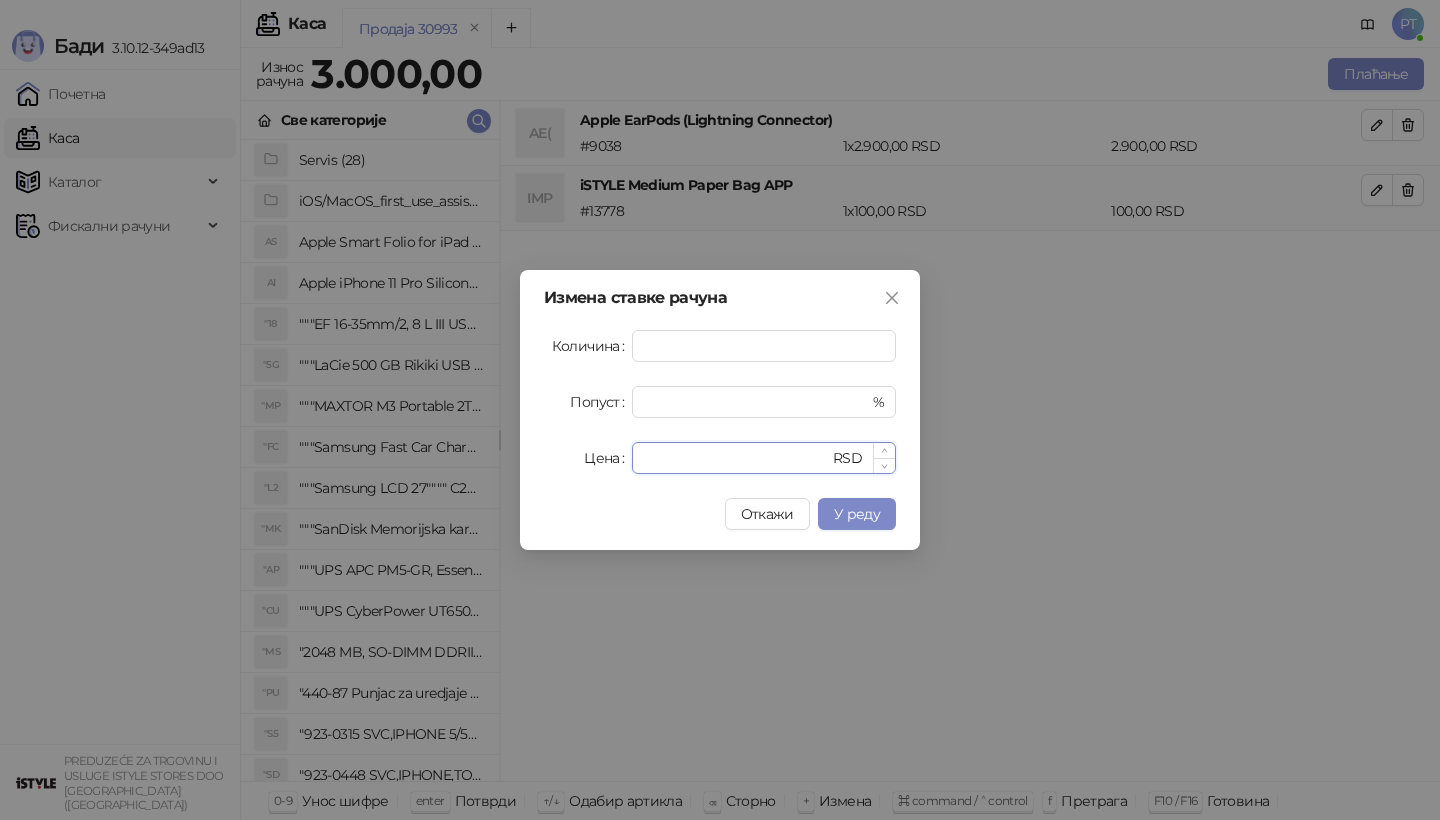click on "****" at bounding box center [736, 458] 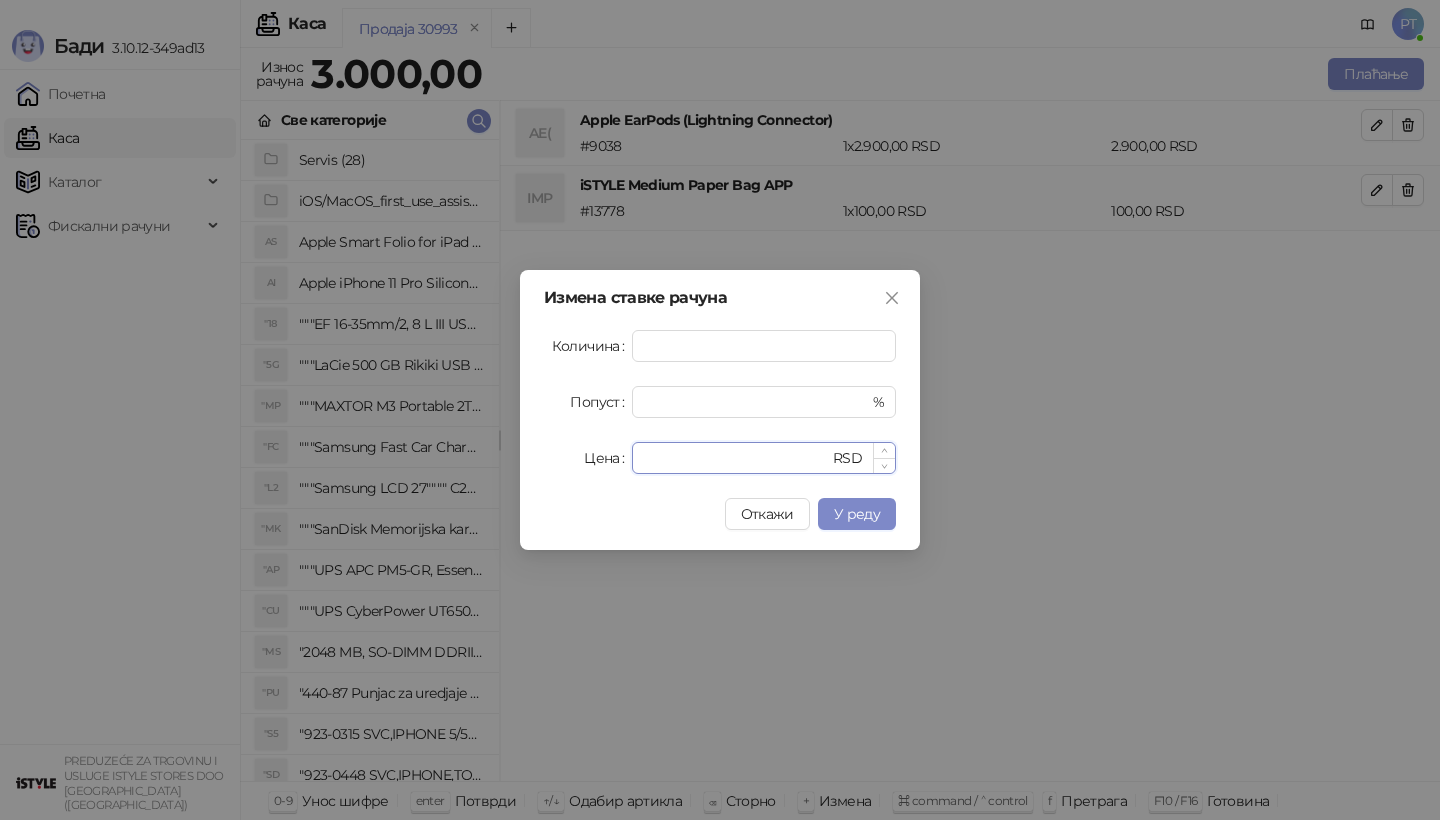 type on "****" 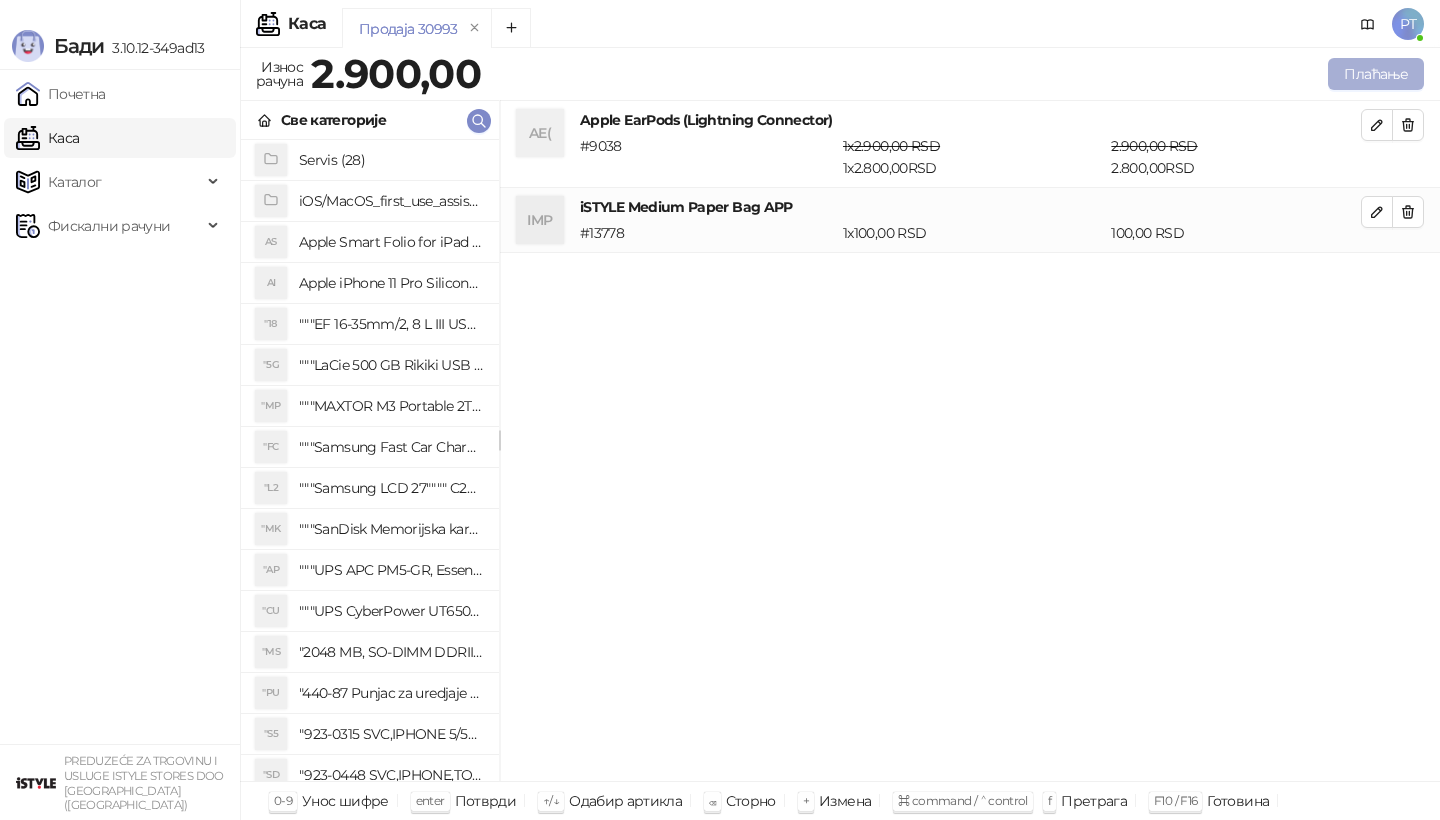 click on "Плаћање" at bounding box center [1376, 74] 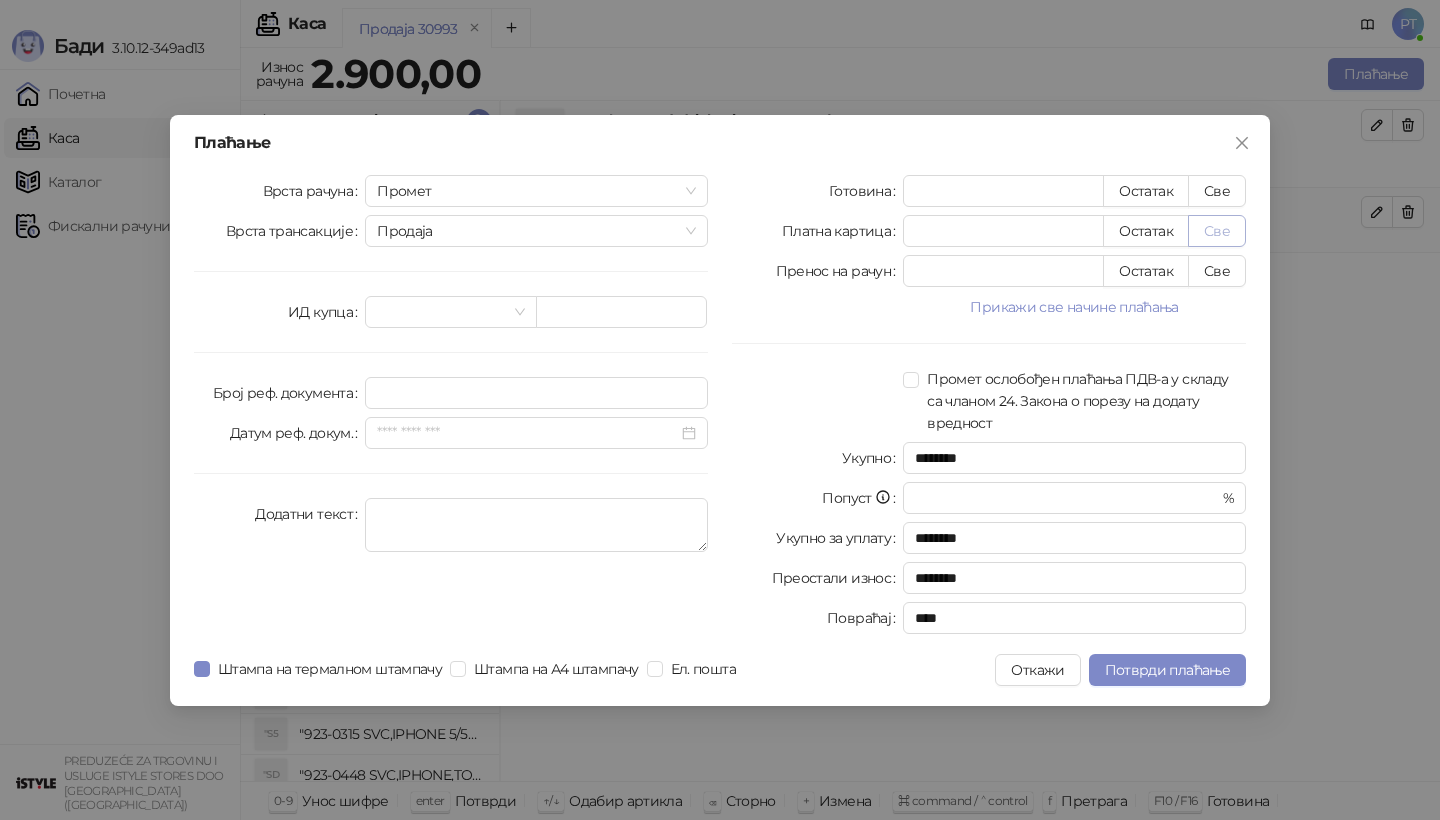 click on "Све" at bounding box center [1217, 231] 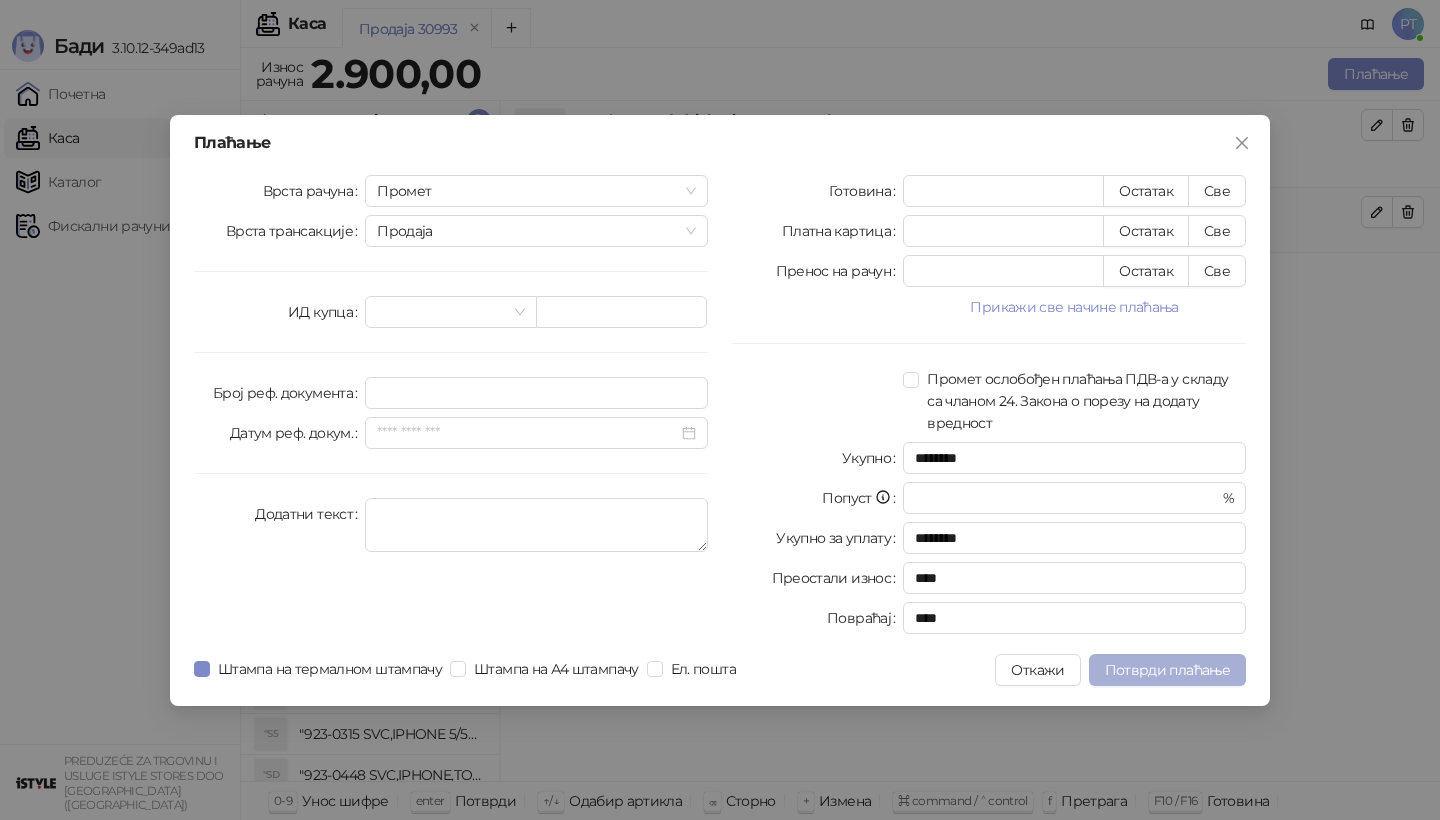 click on "Потврди плаћање" at bounding box center [1167, 670] 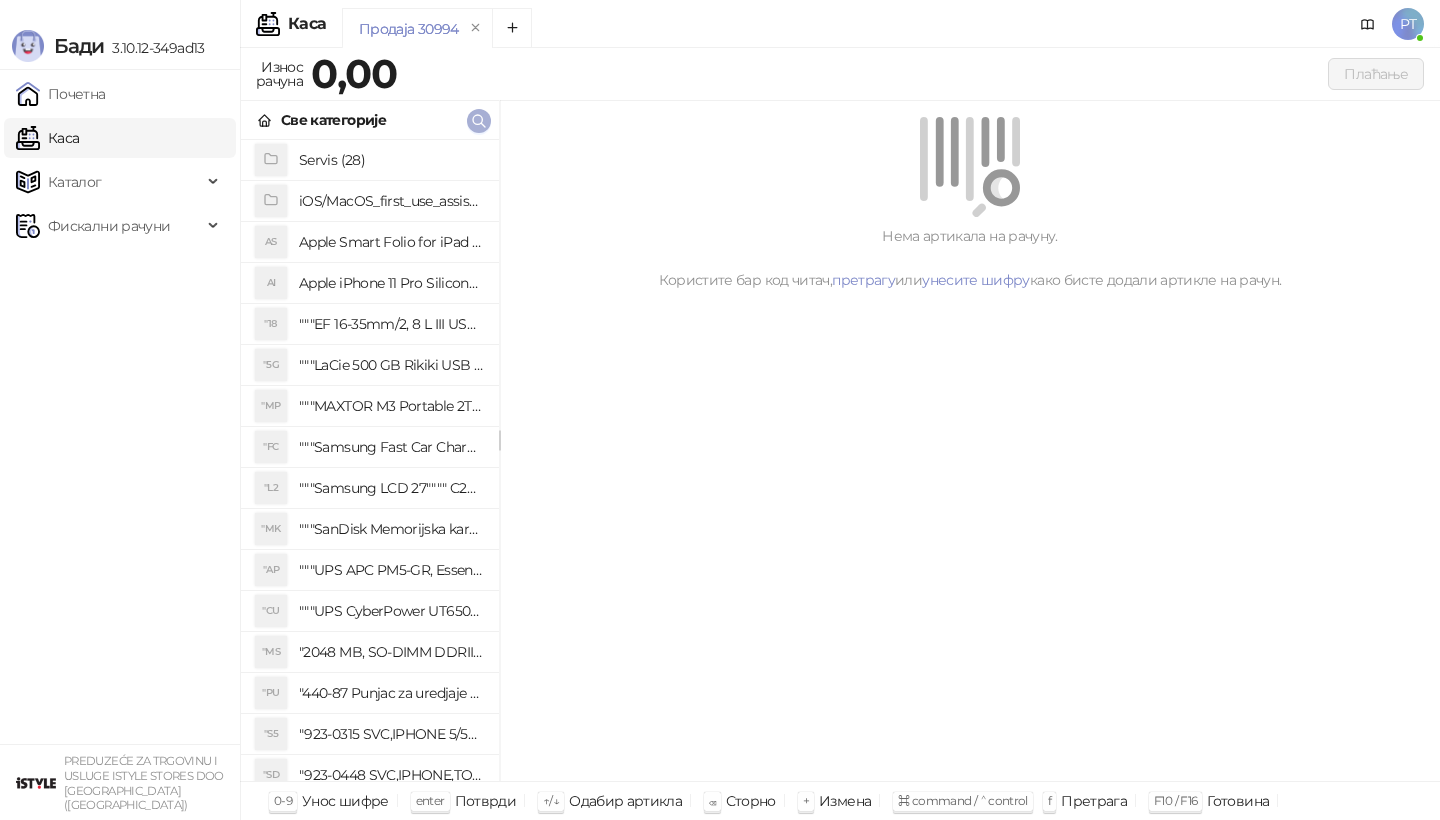 type 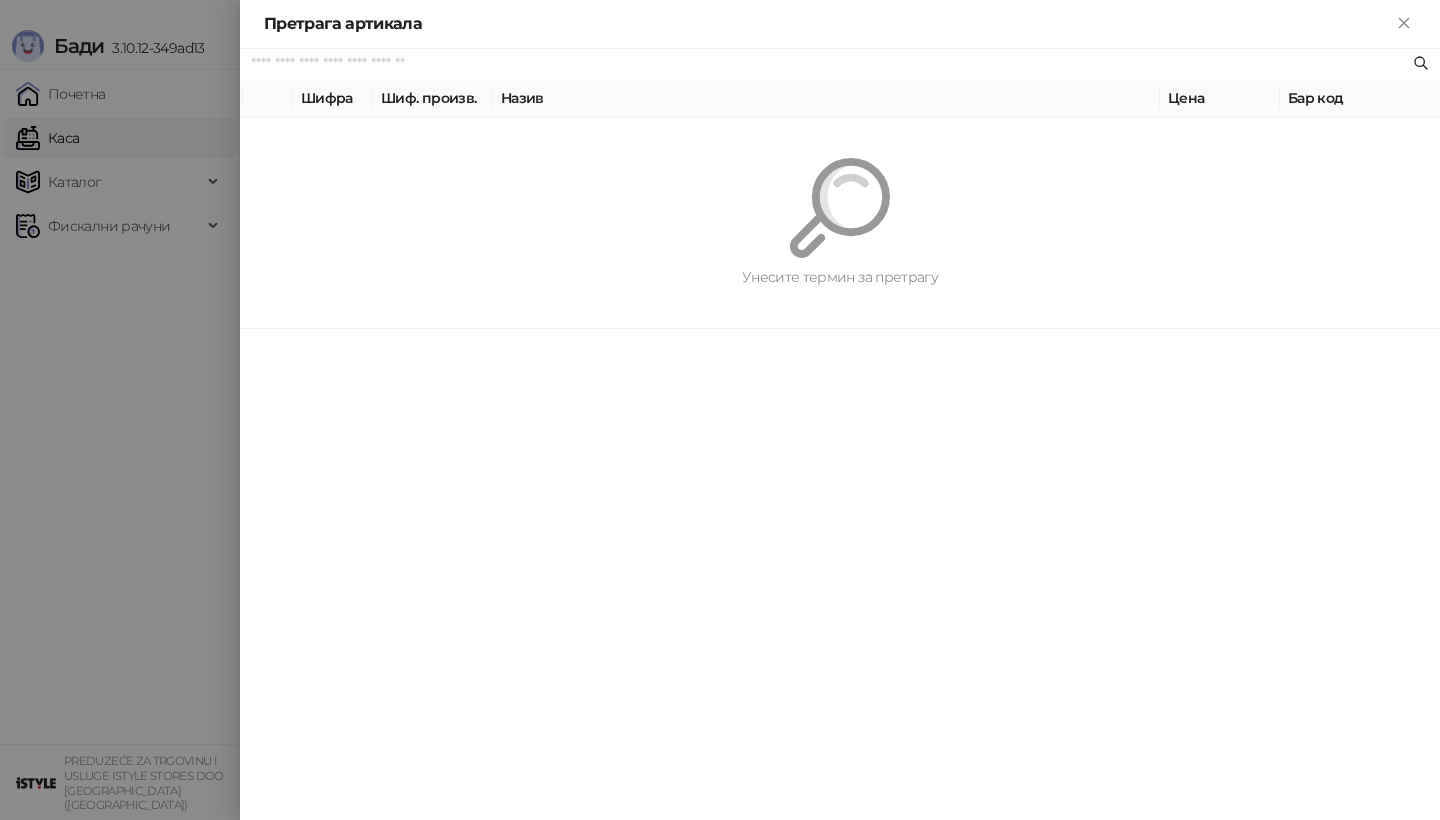 paste on "*********" 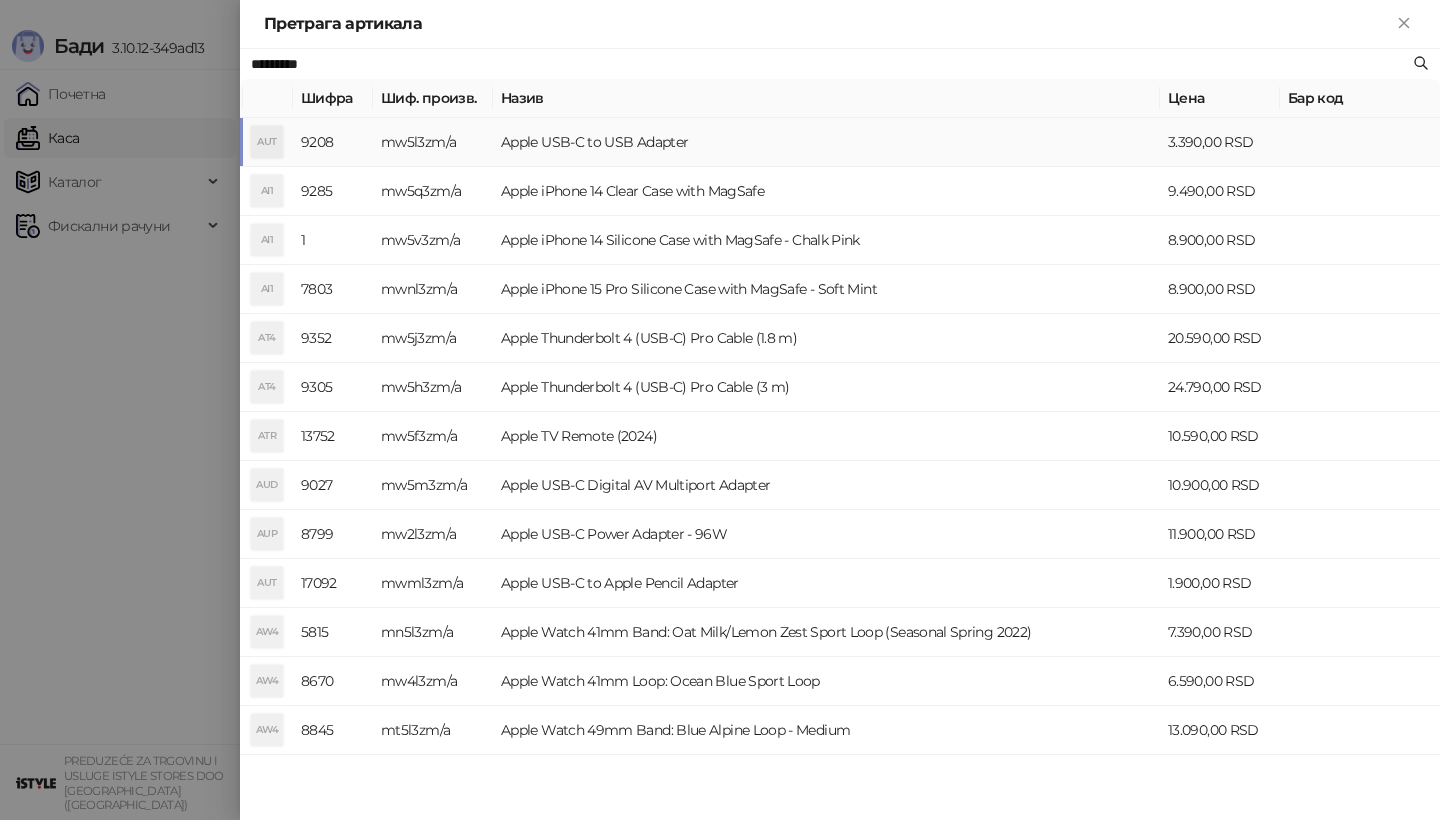 type on "*********" 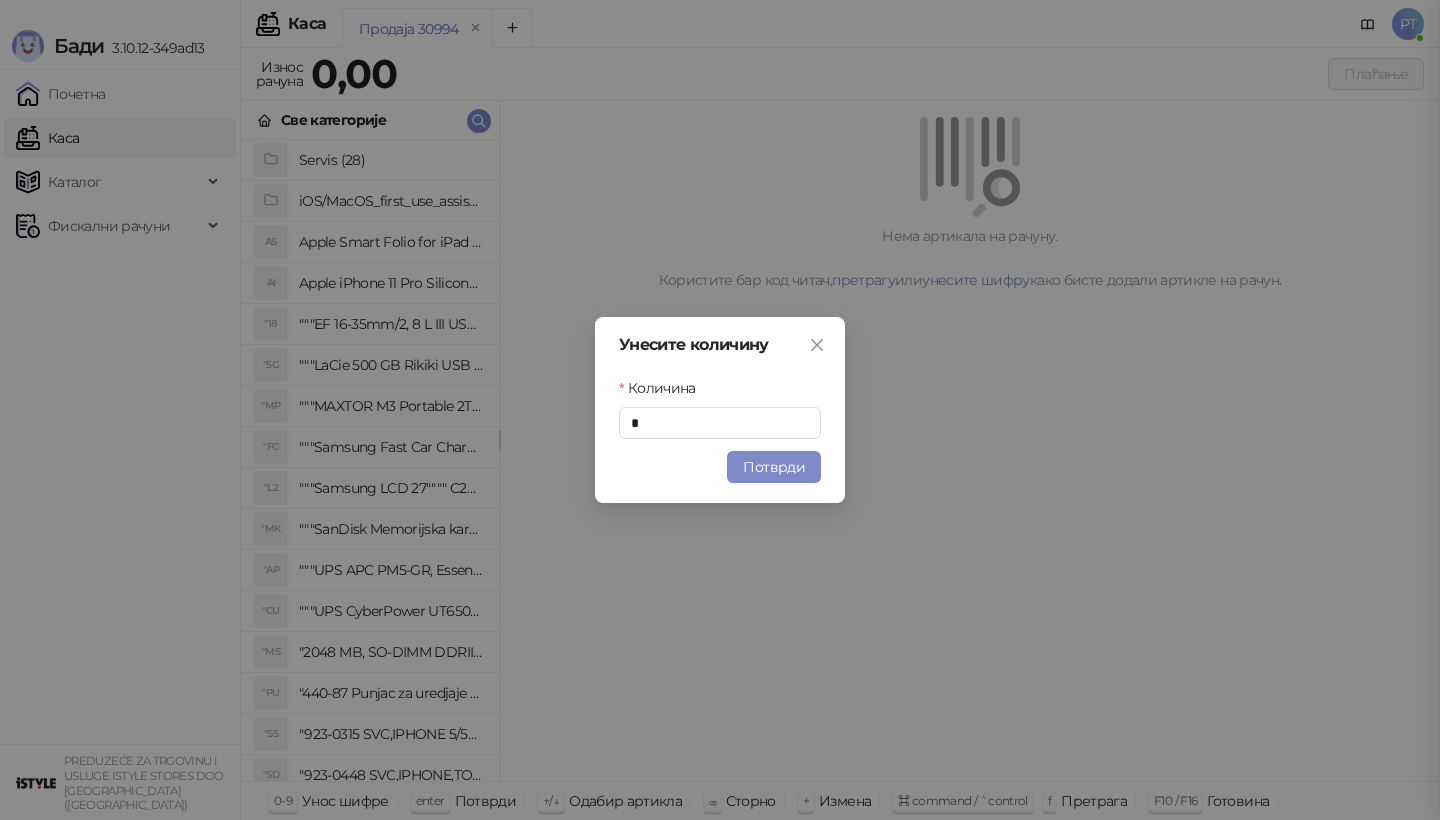 click on "Унесите количину Количина * Потврди" at bounding box center (720, 410) 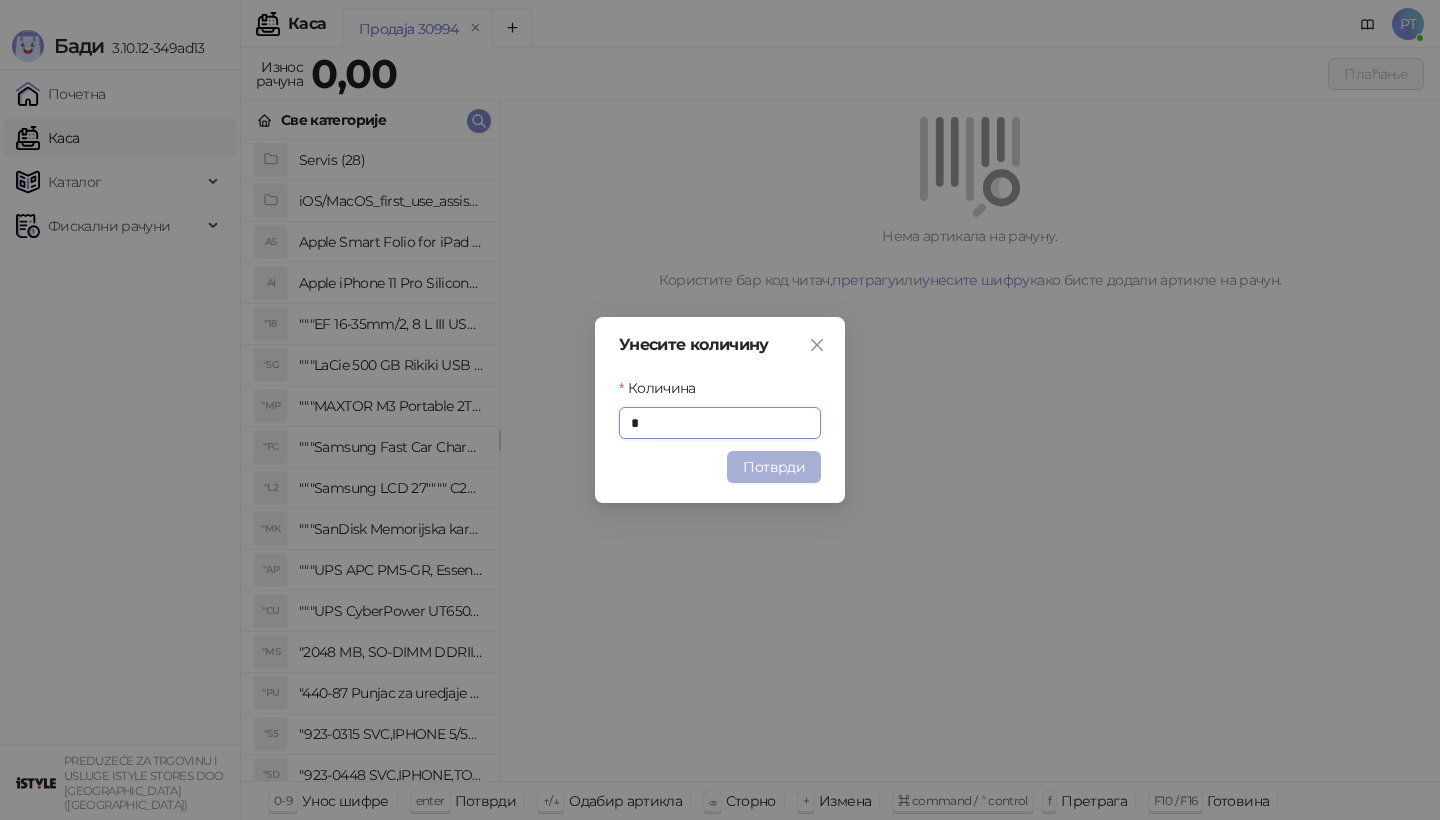 click on "Потврди" at bounding box center (774, 467) 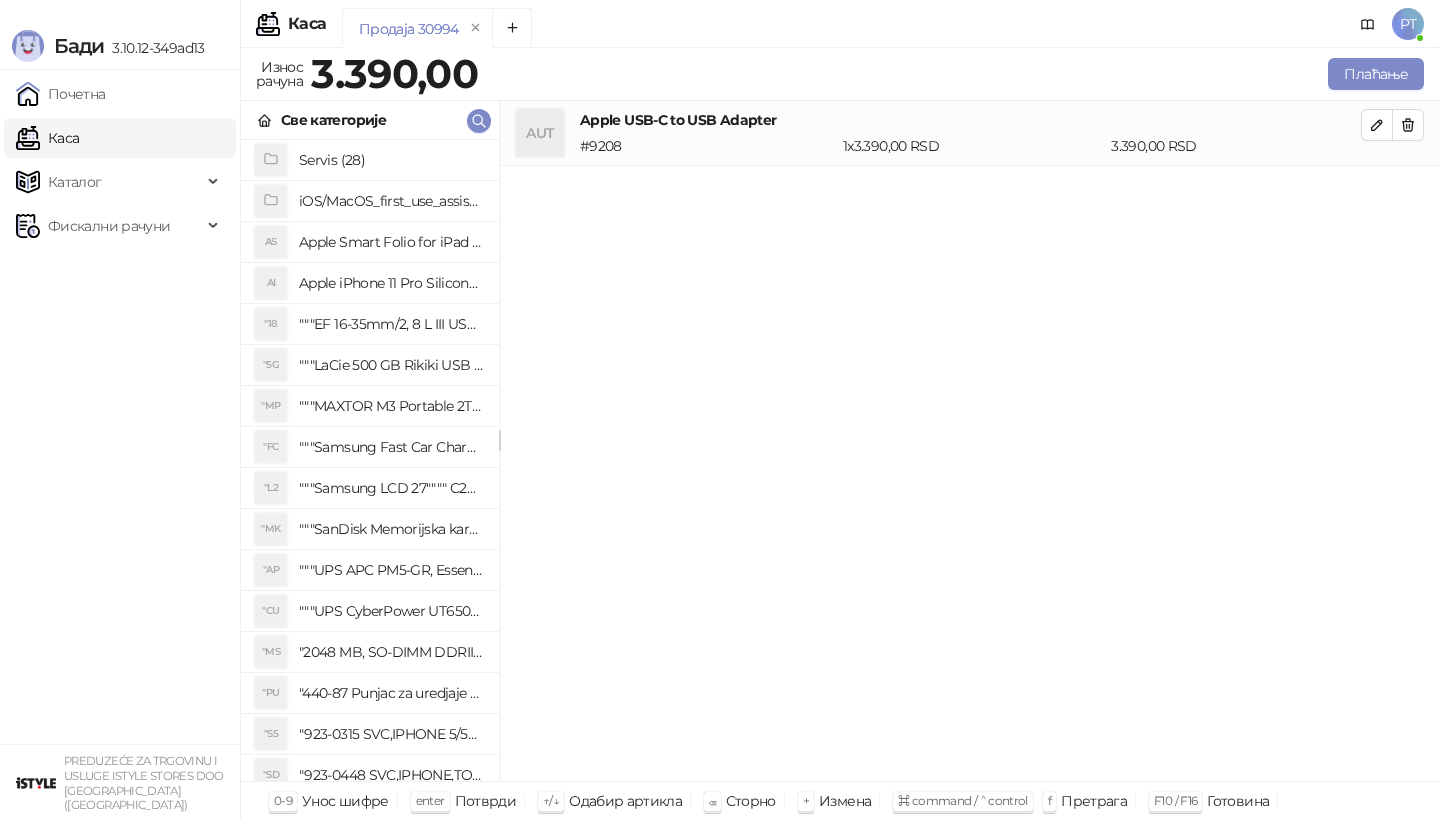 click on "Унесите количину Количина * Потврди" at bounding box center (720, 410) 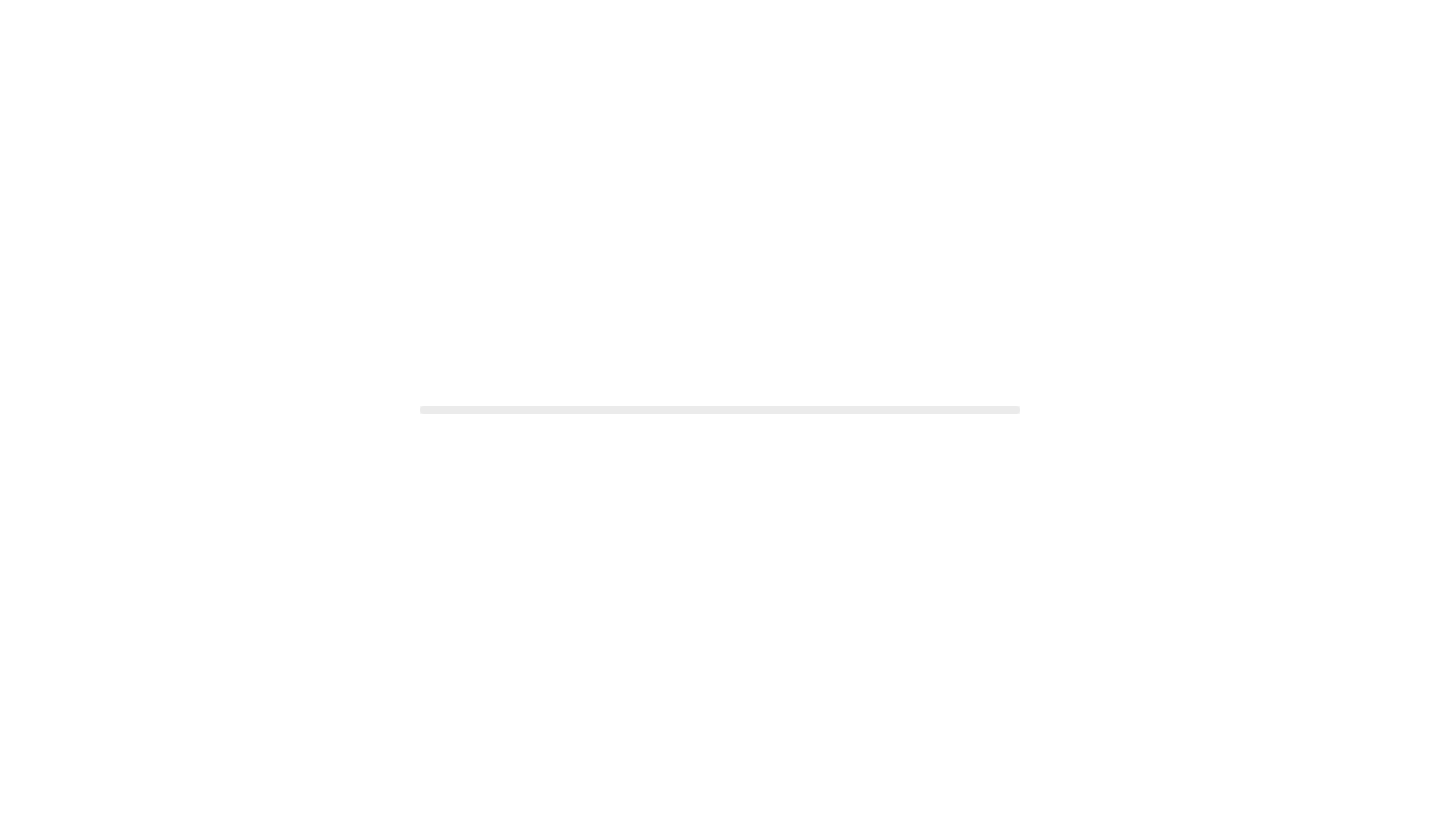 scroll, scrollTop: 0, scrollLeft: 0, axis: both 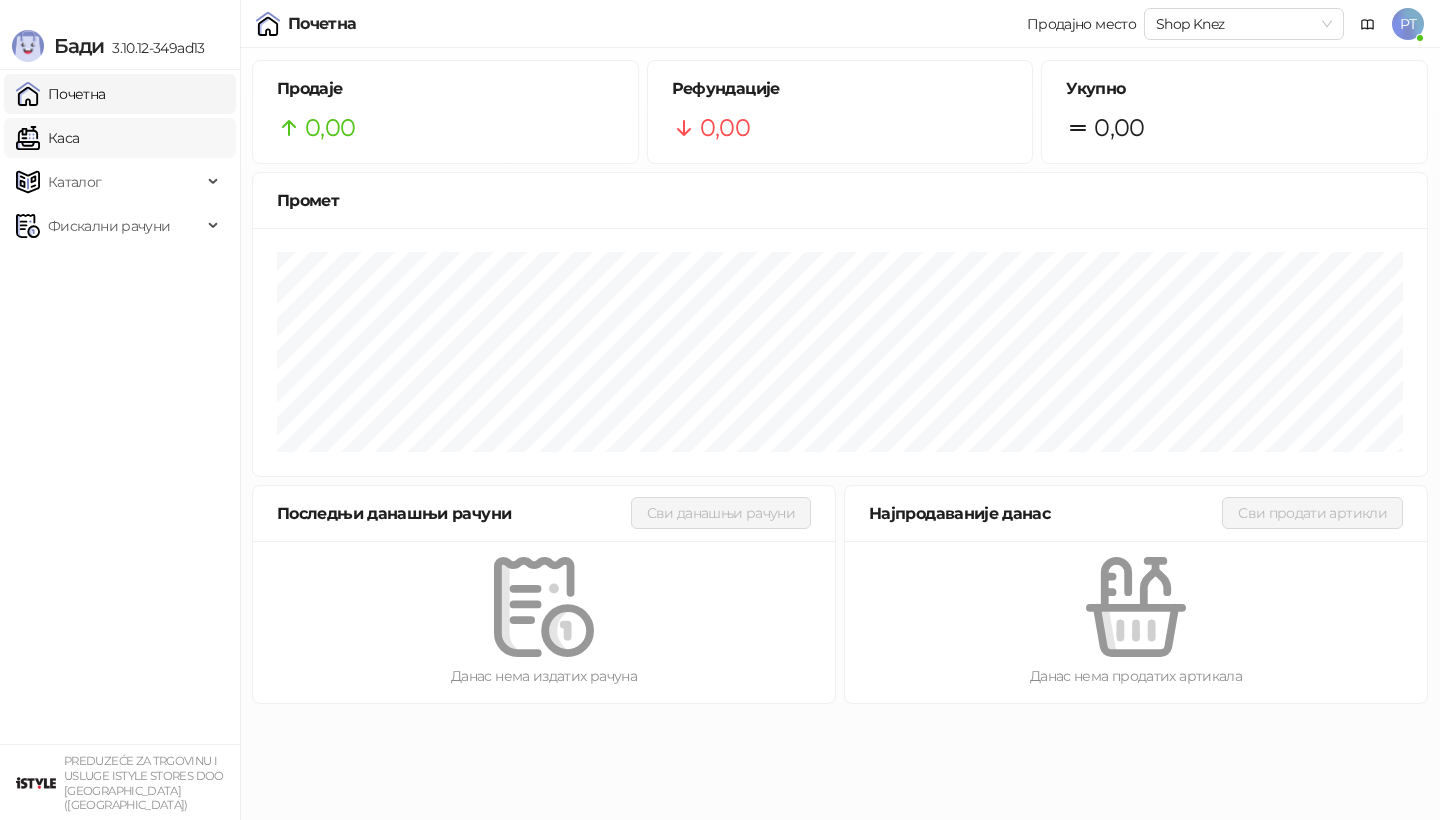 click on "Каса" at bounding box center (47, 138) 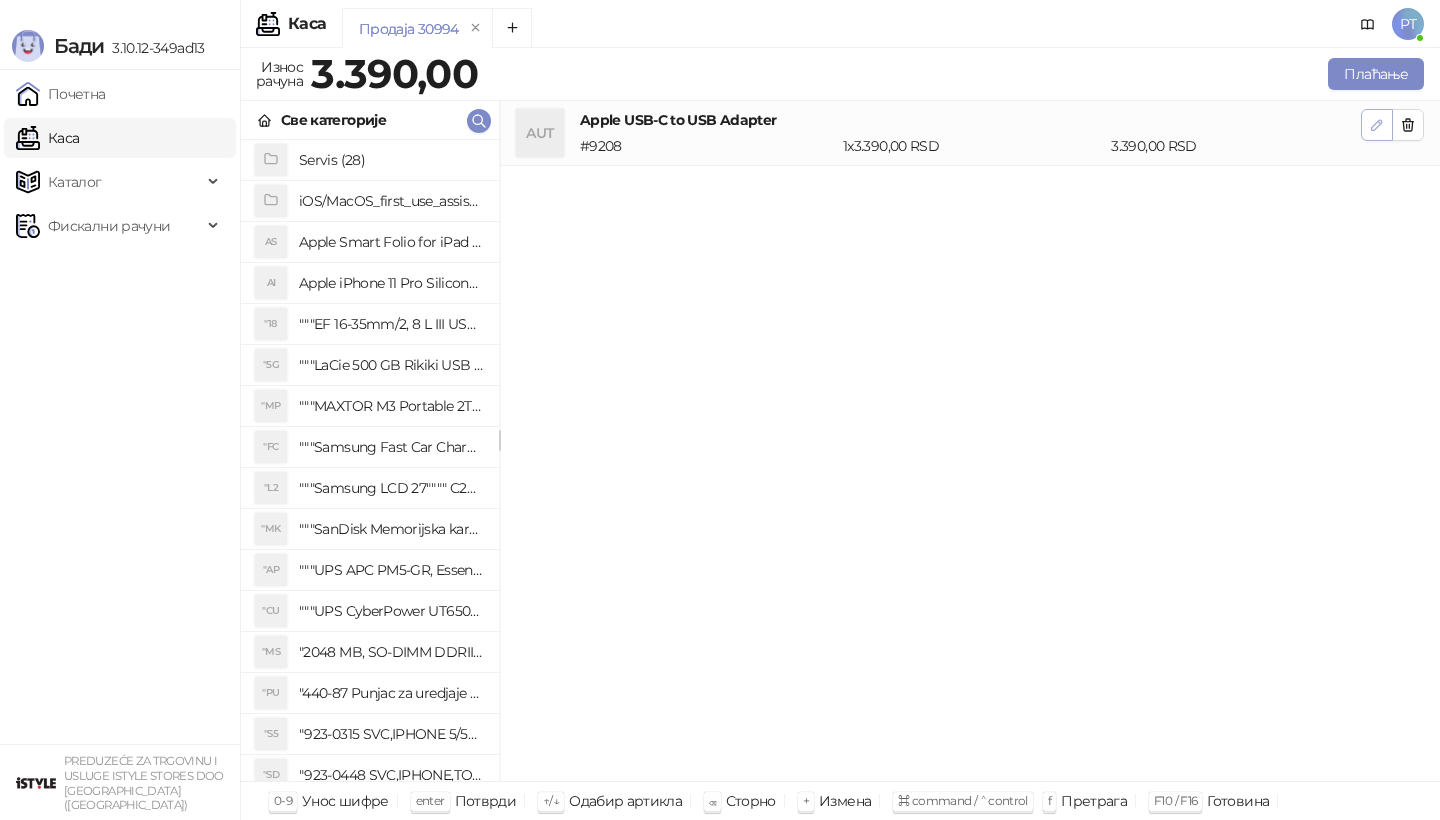 click 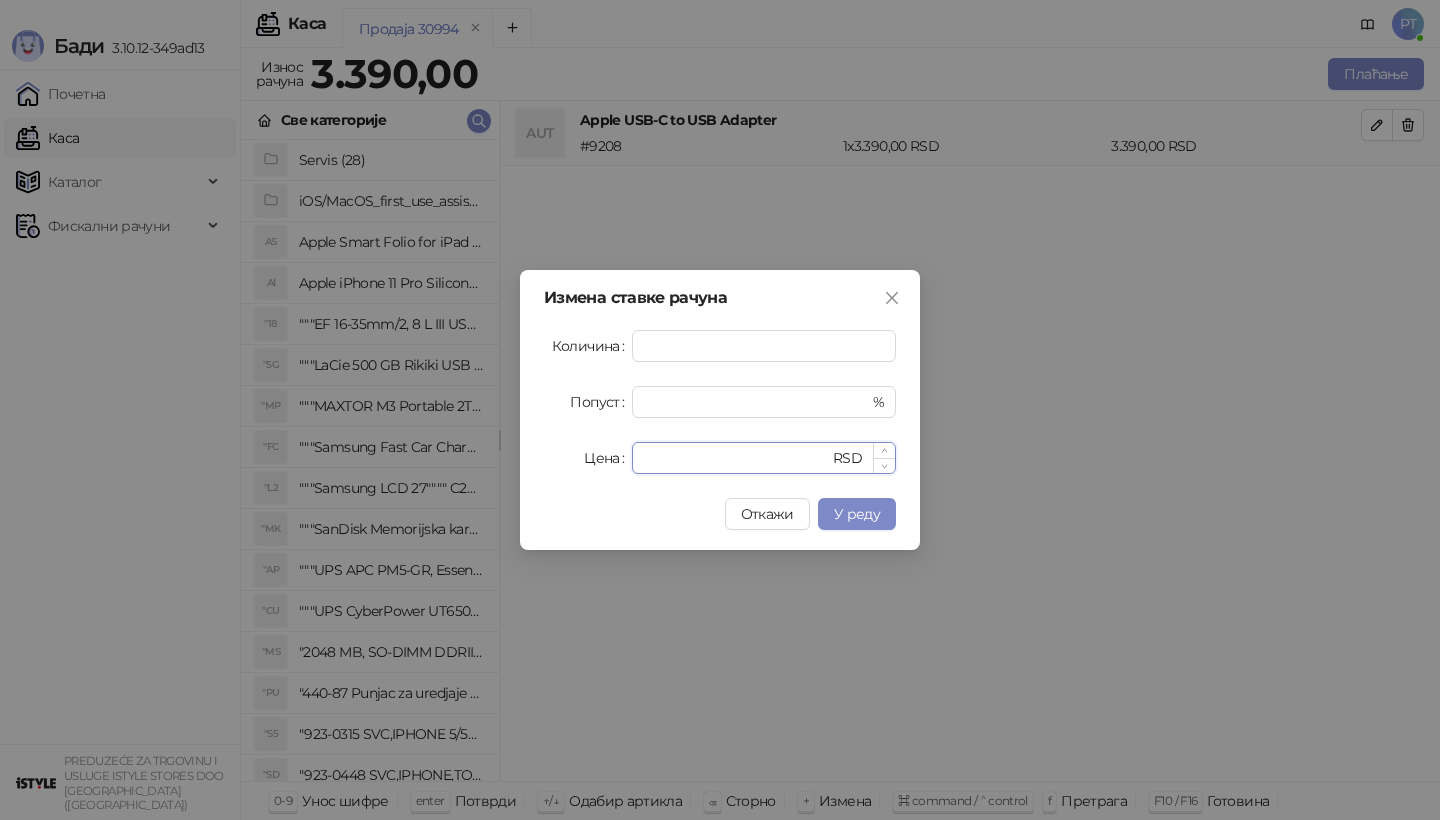 click on "****" at bounding box center (736, 458) 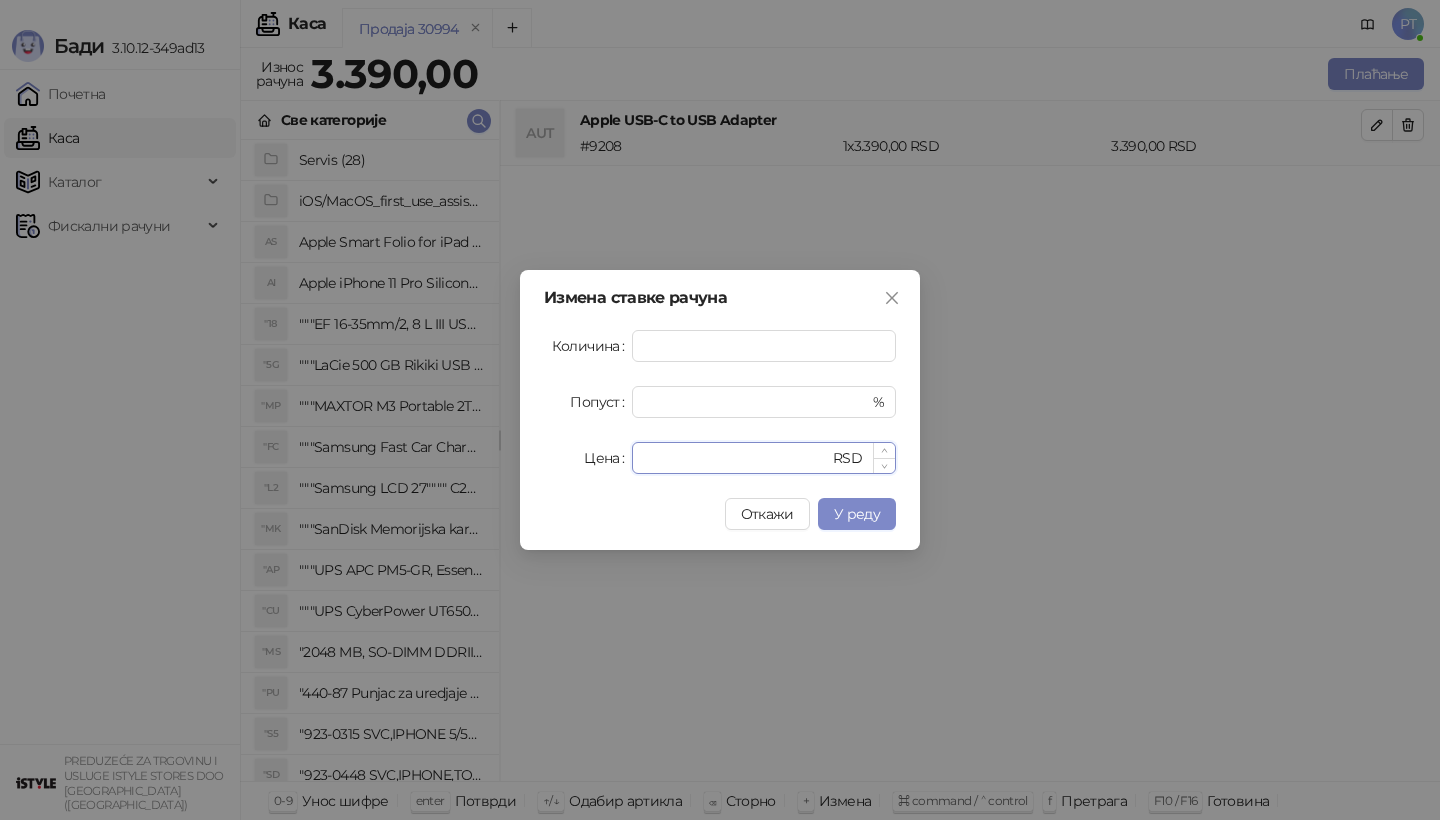 type on "****" 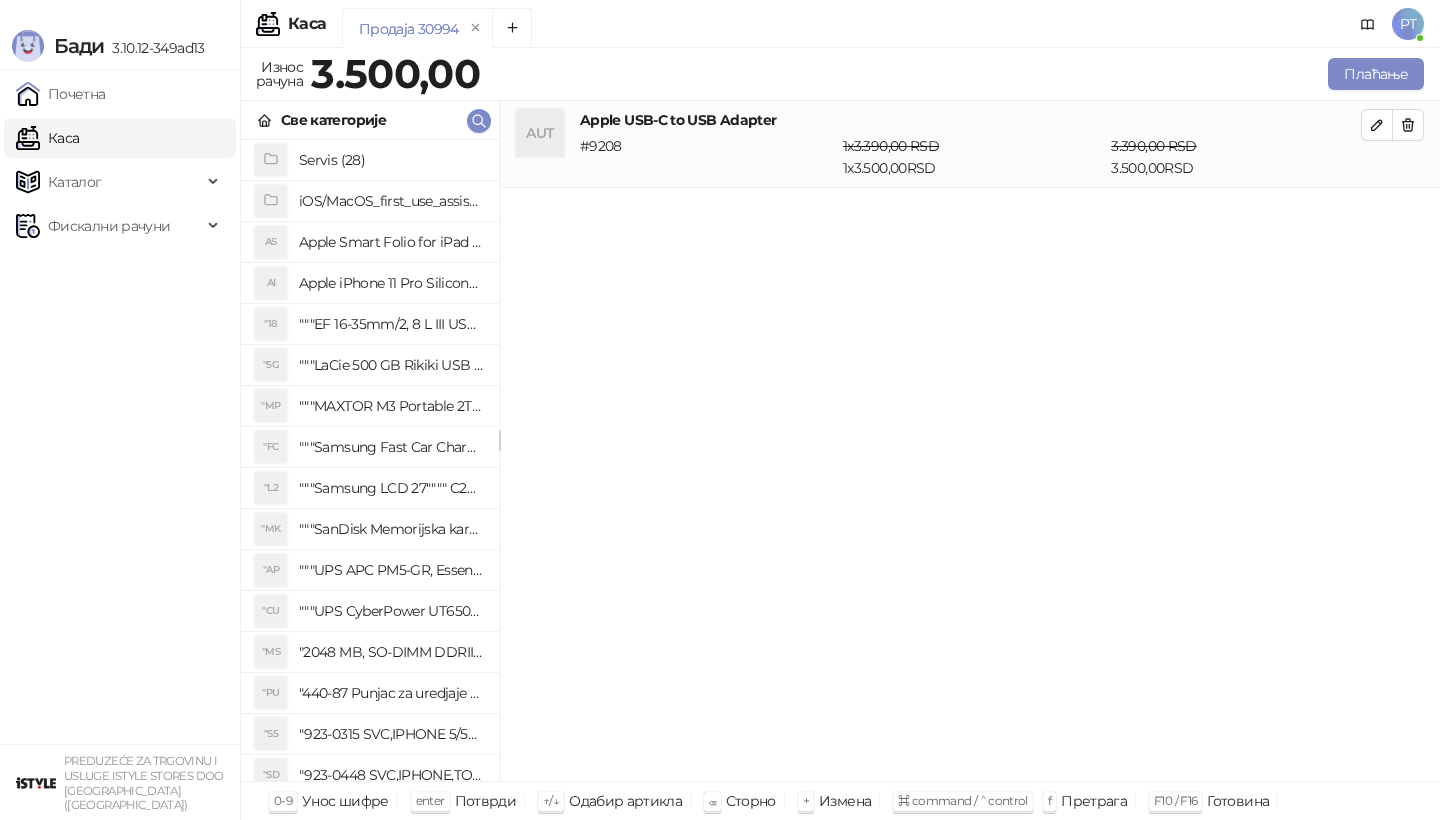 click on "Све категорије" at bounding box center (370, 120) 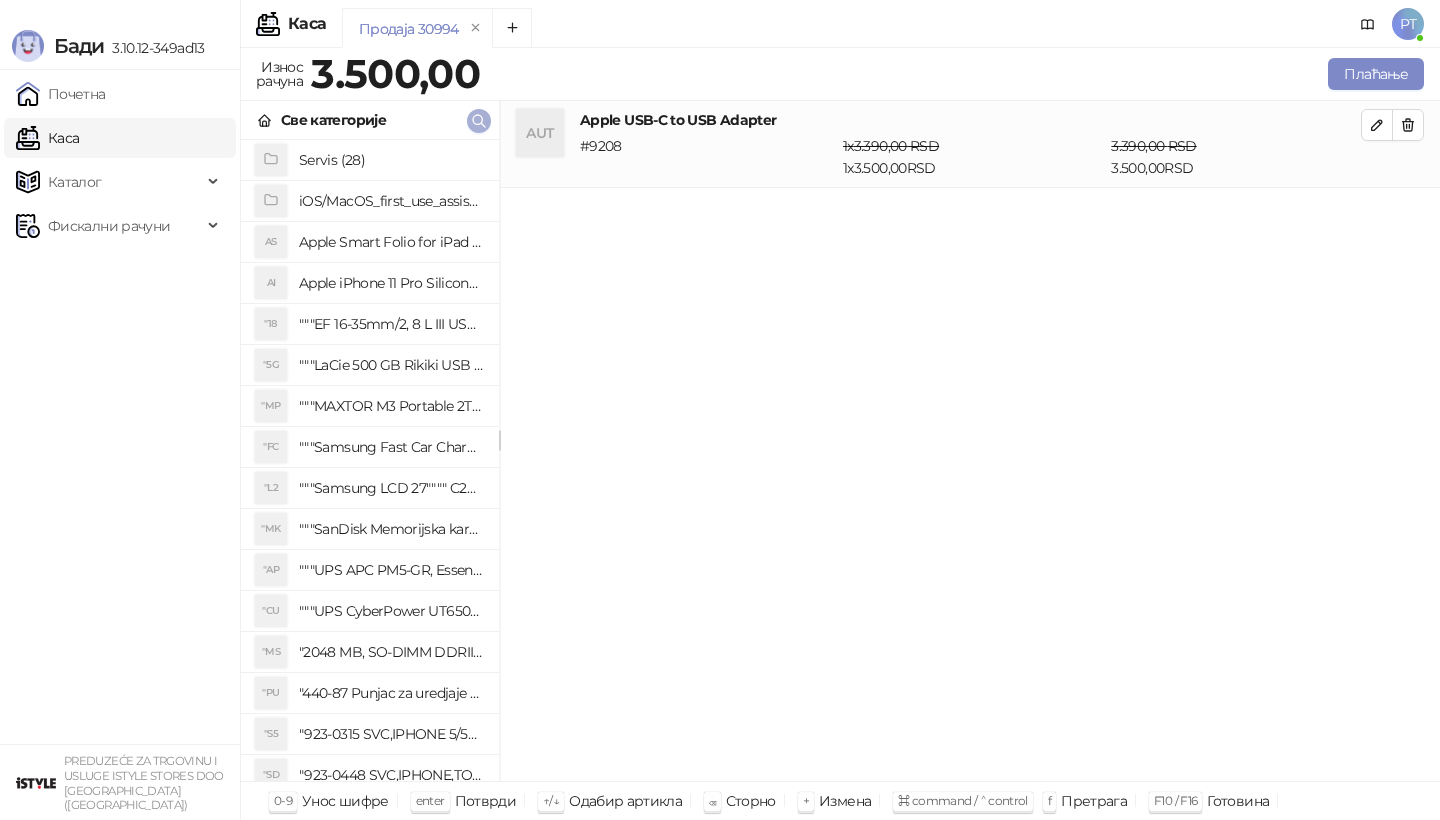 type 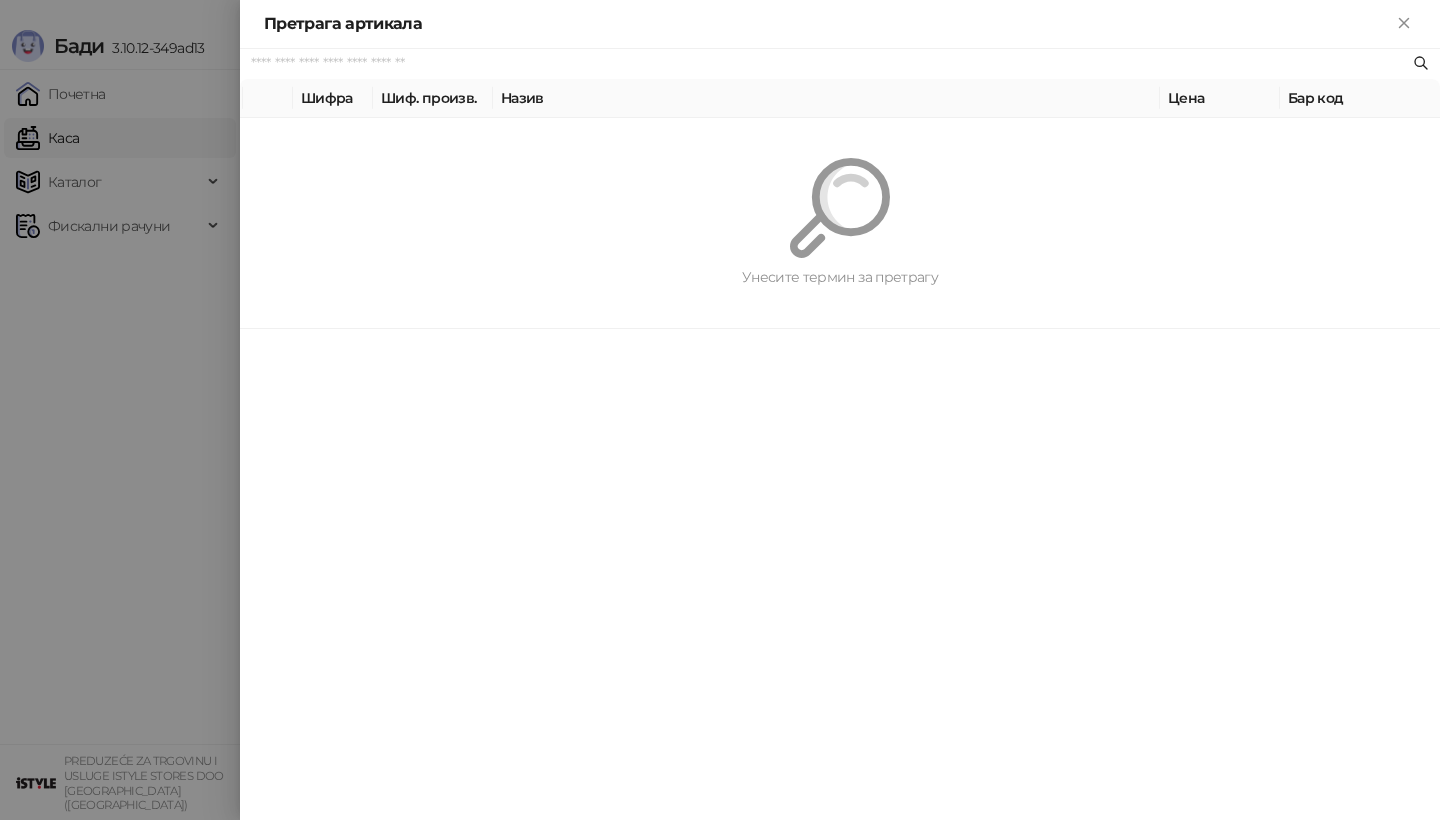 paste on "**********" 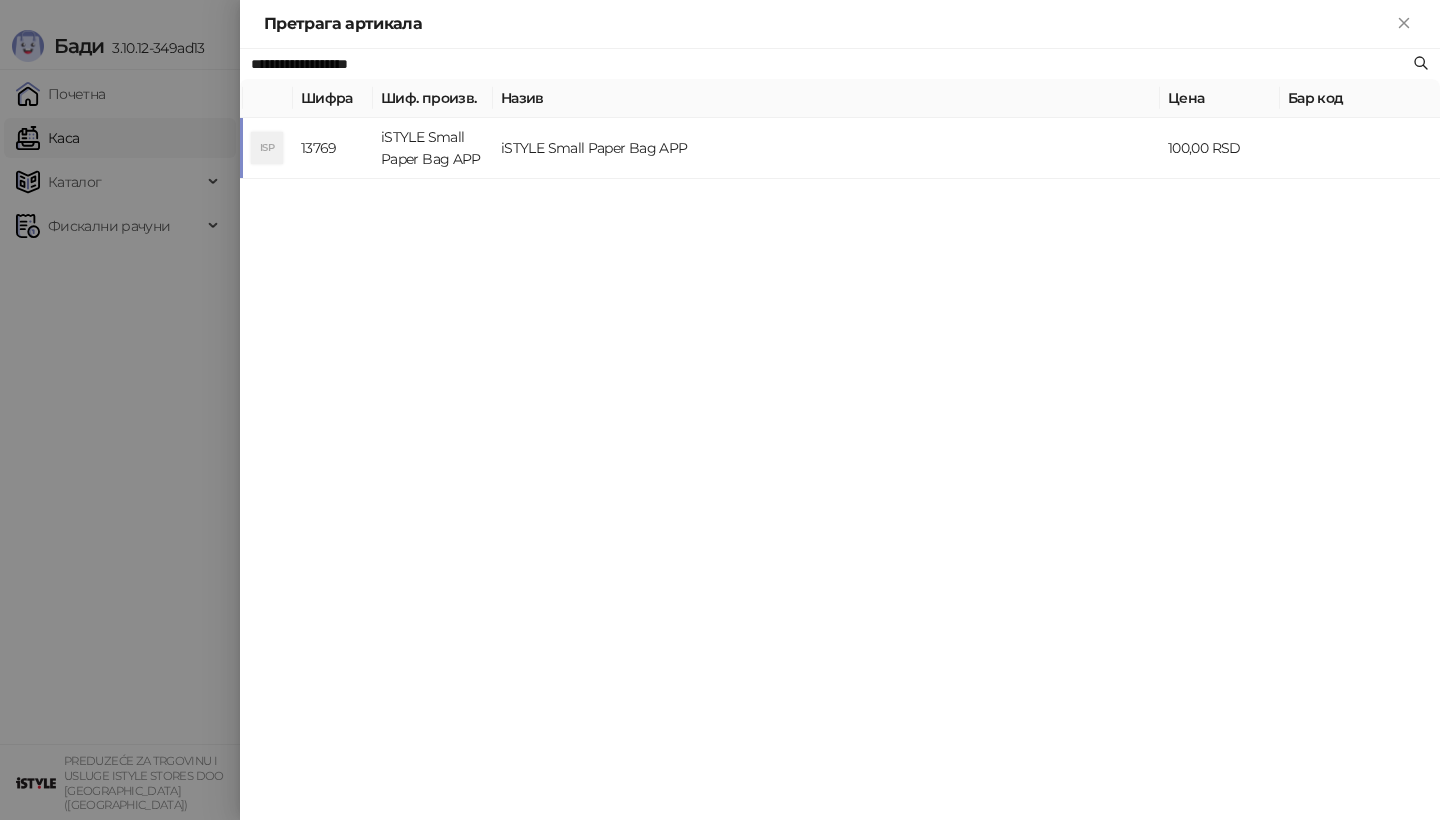 type on "**********" 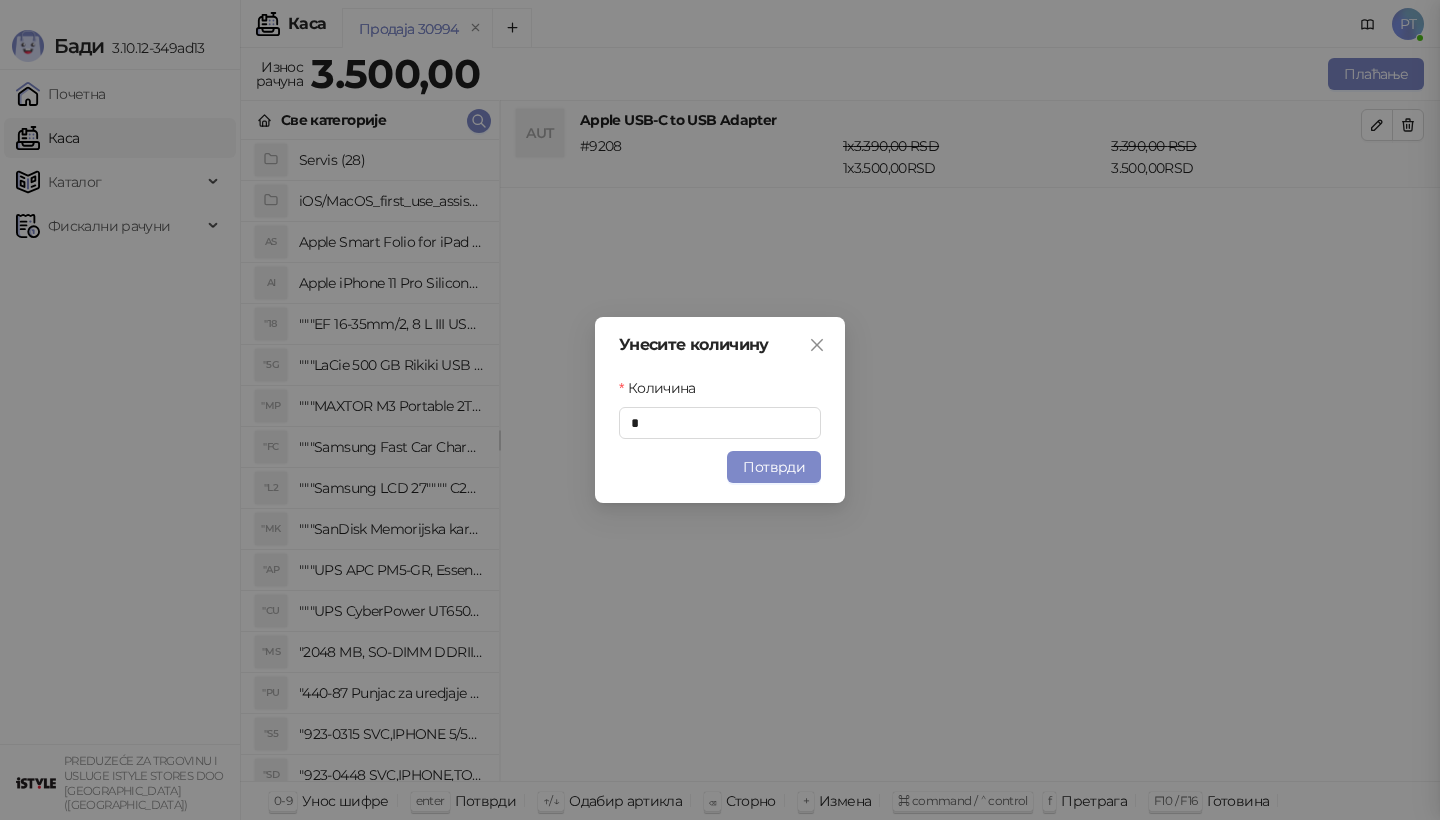 click on "Потврди" at bounding box center [774, 467] 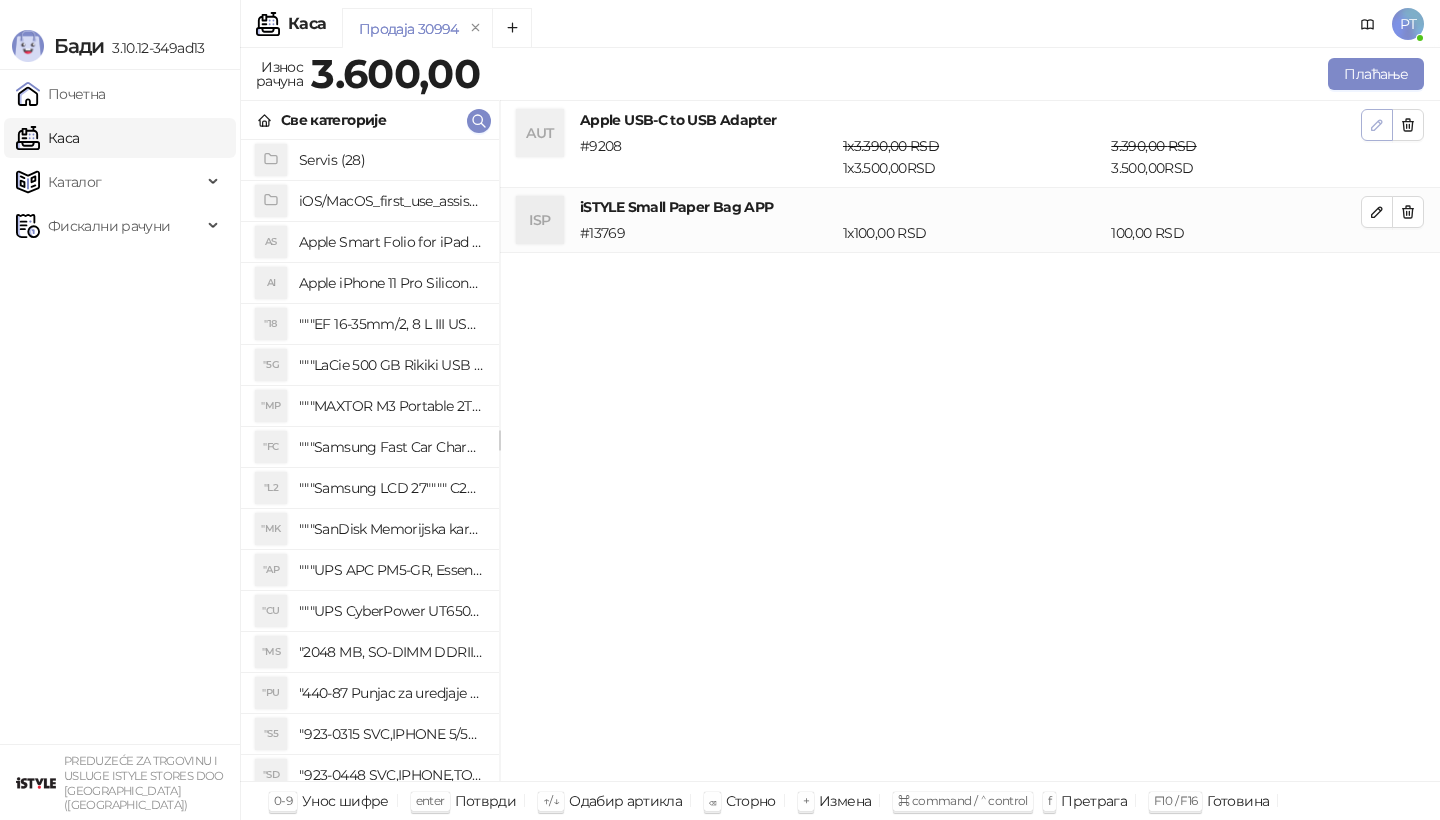 click 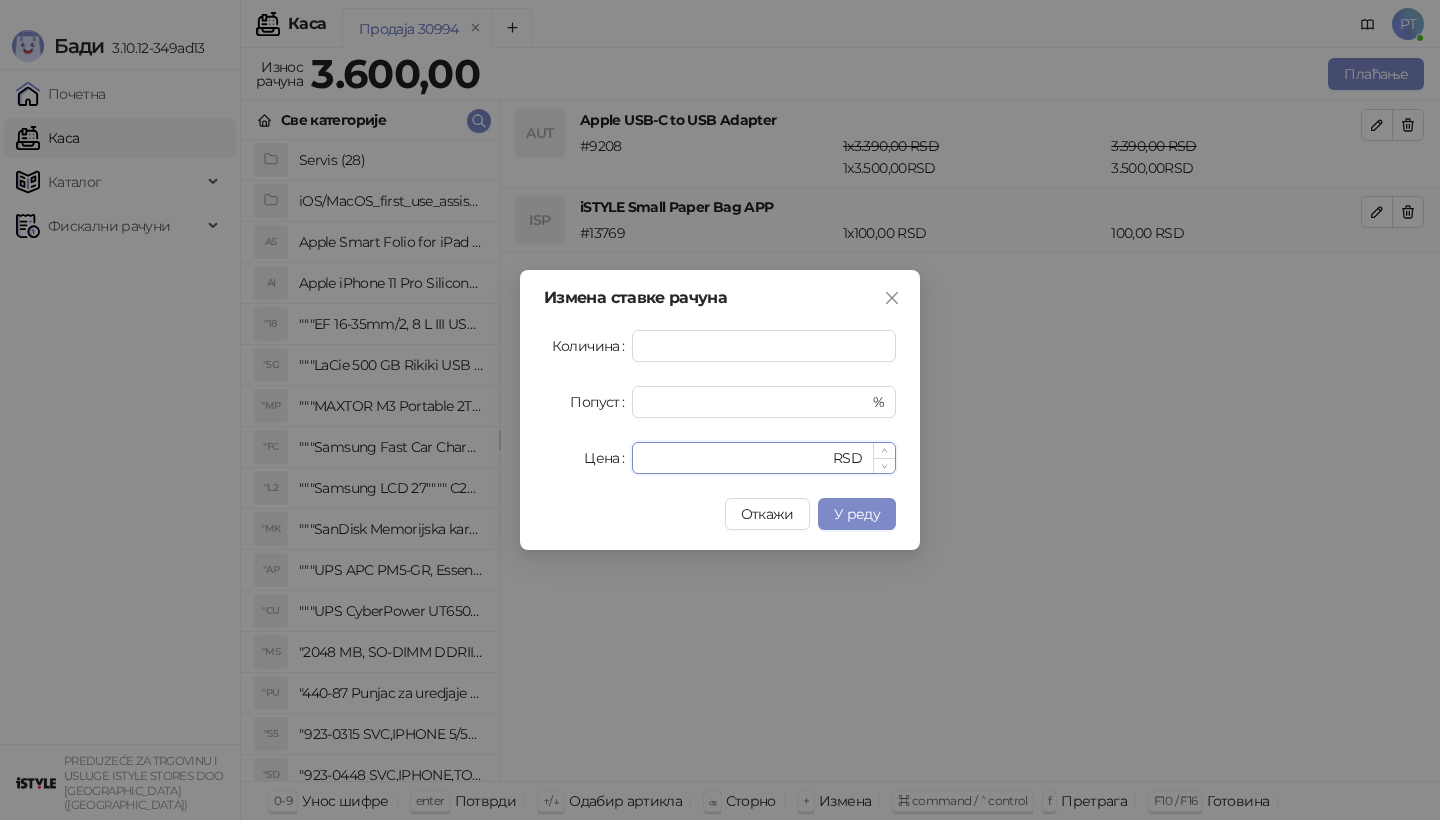 click on "****" at bounding box center [736, 458] 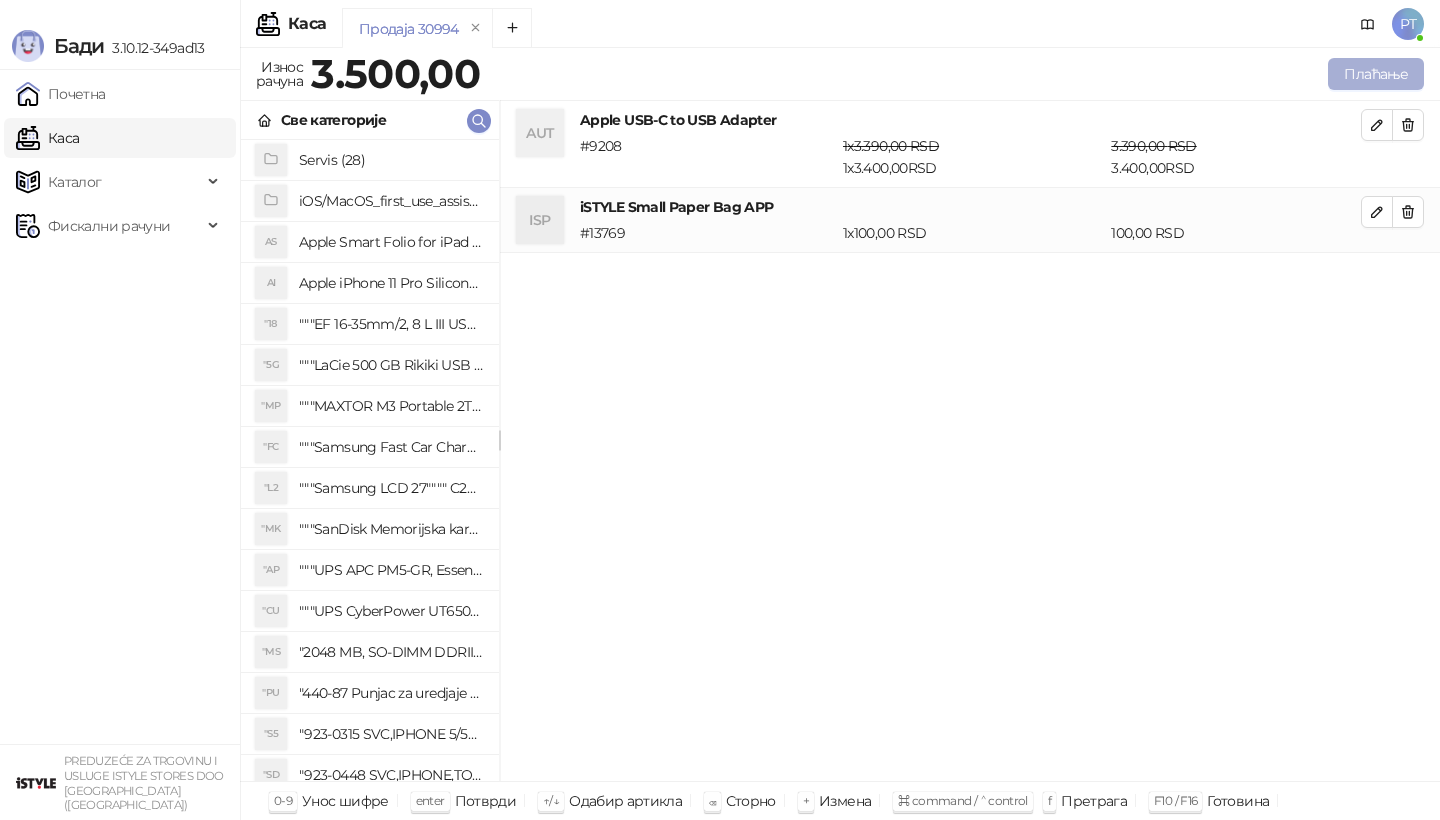 click on "Плаћање" at bounding box center (1376, 74) 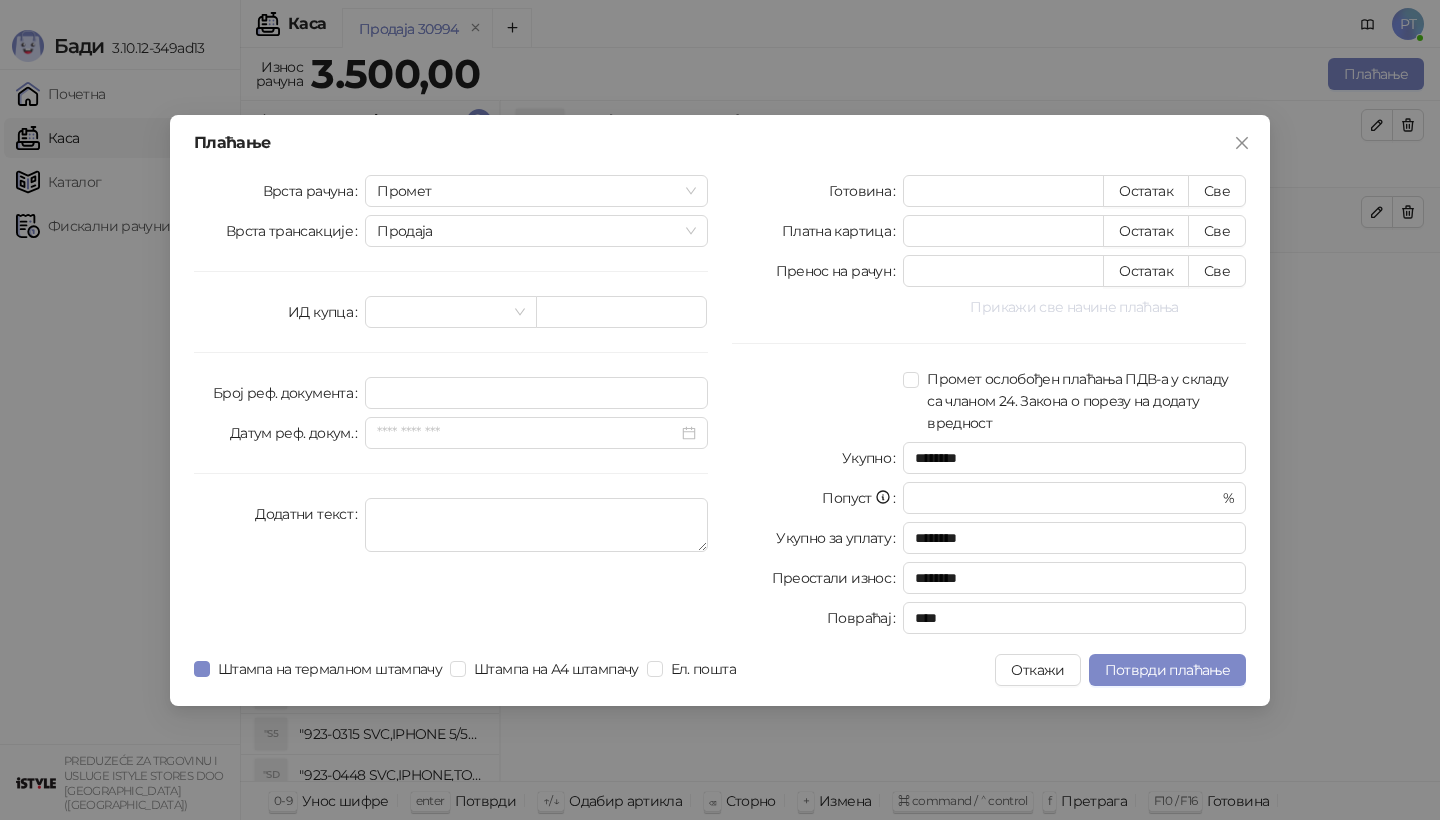 click on "Прикажи све начине плаћања" at bounding box center [1074, 307] 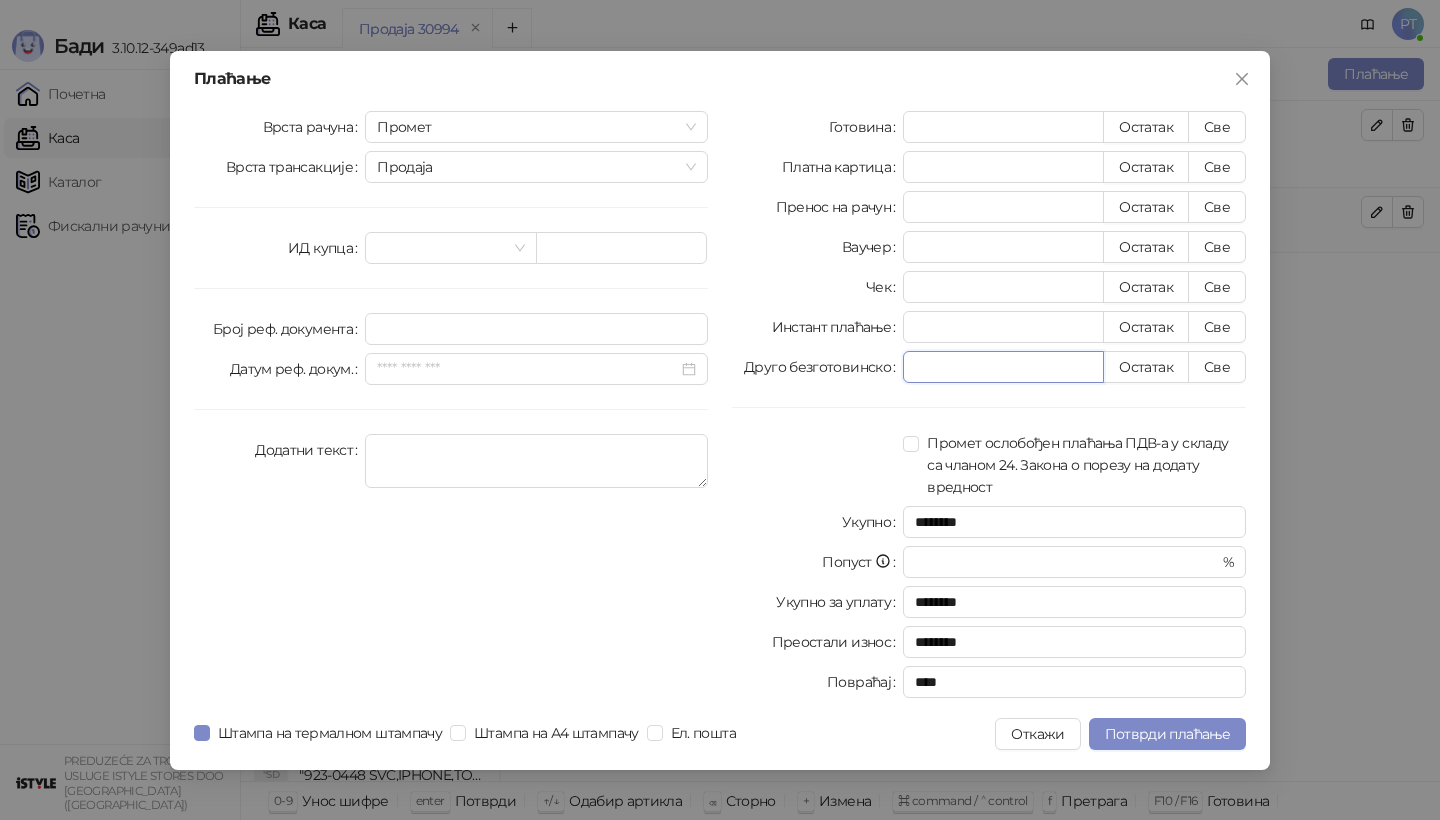 click on "*" at bounding box center (1003, 367) 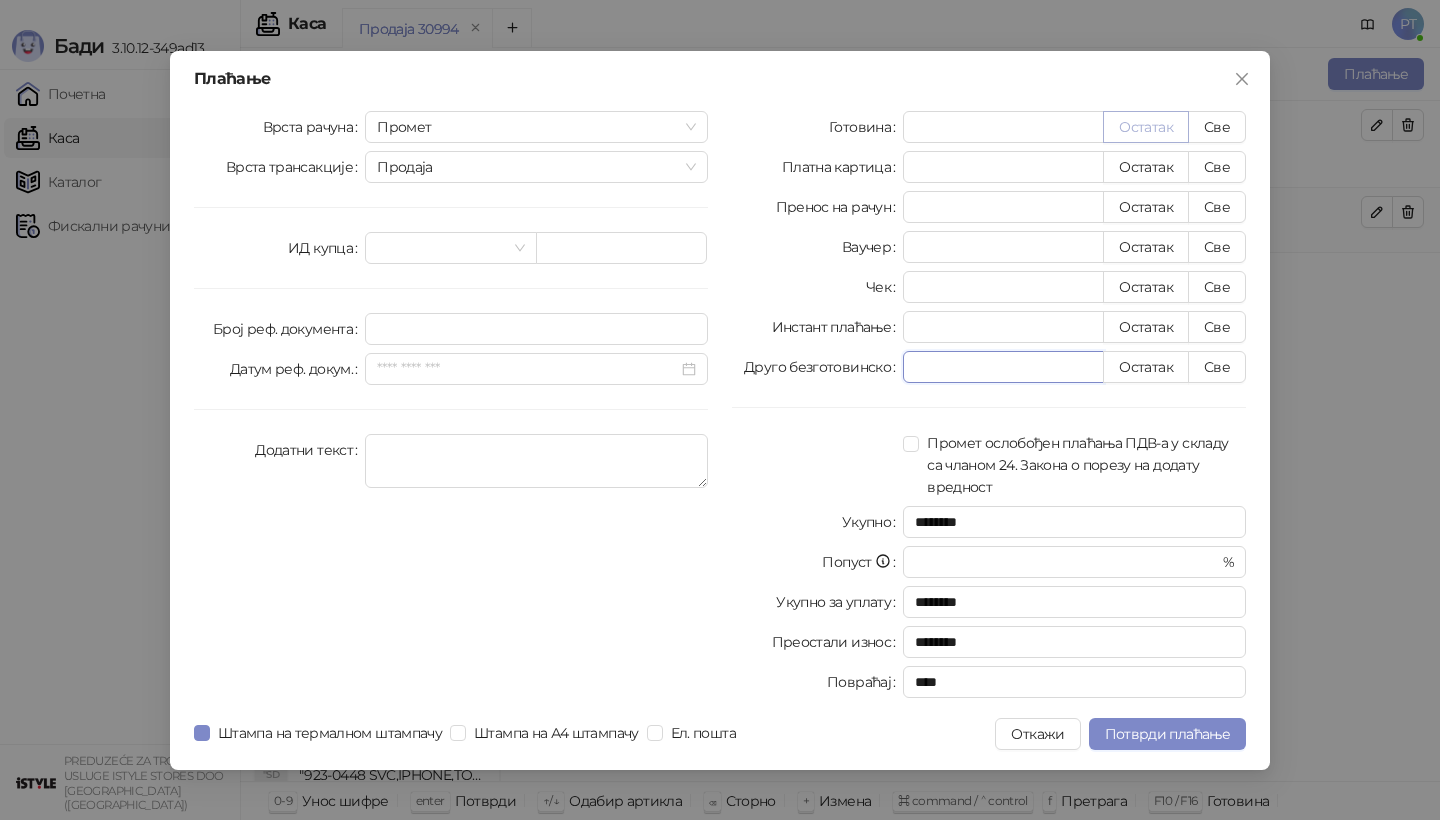 type on "***" 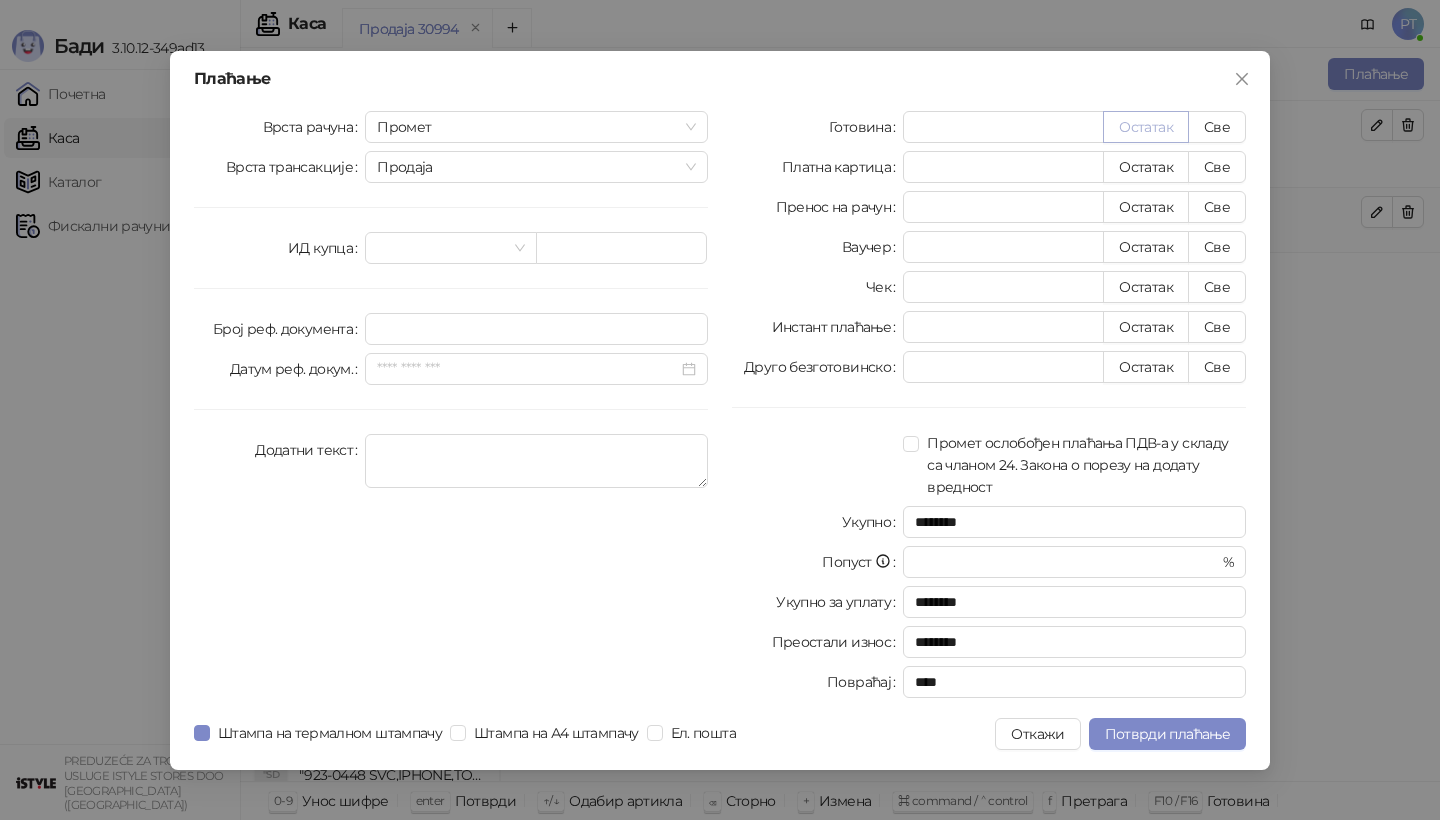 click on "Остатак" at bounding box center [1146, 127] 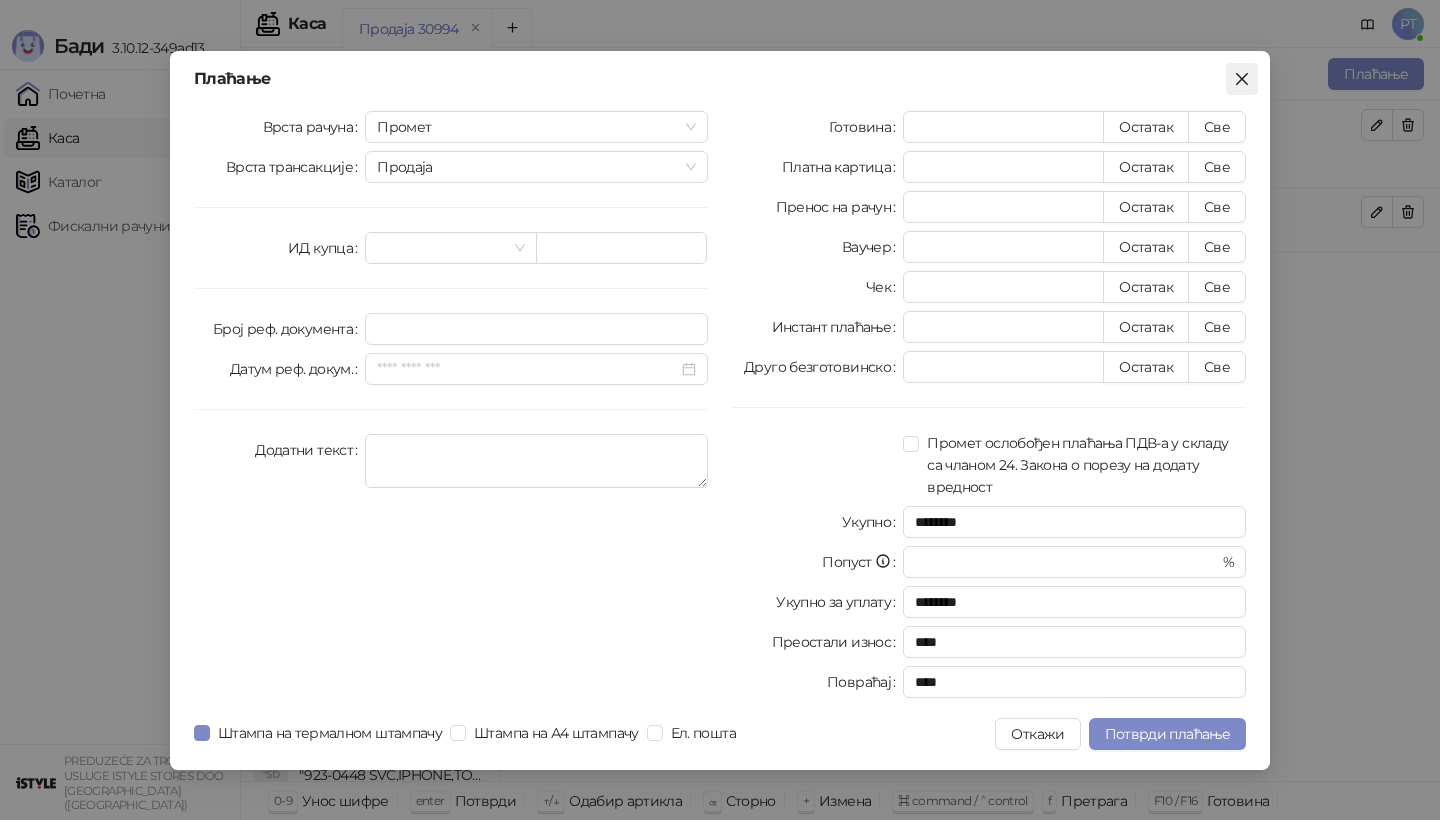 click 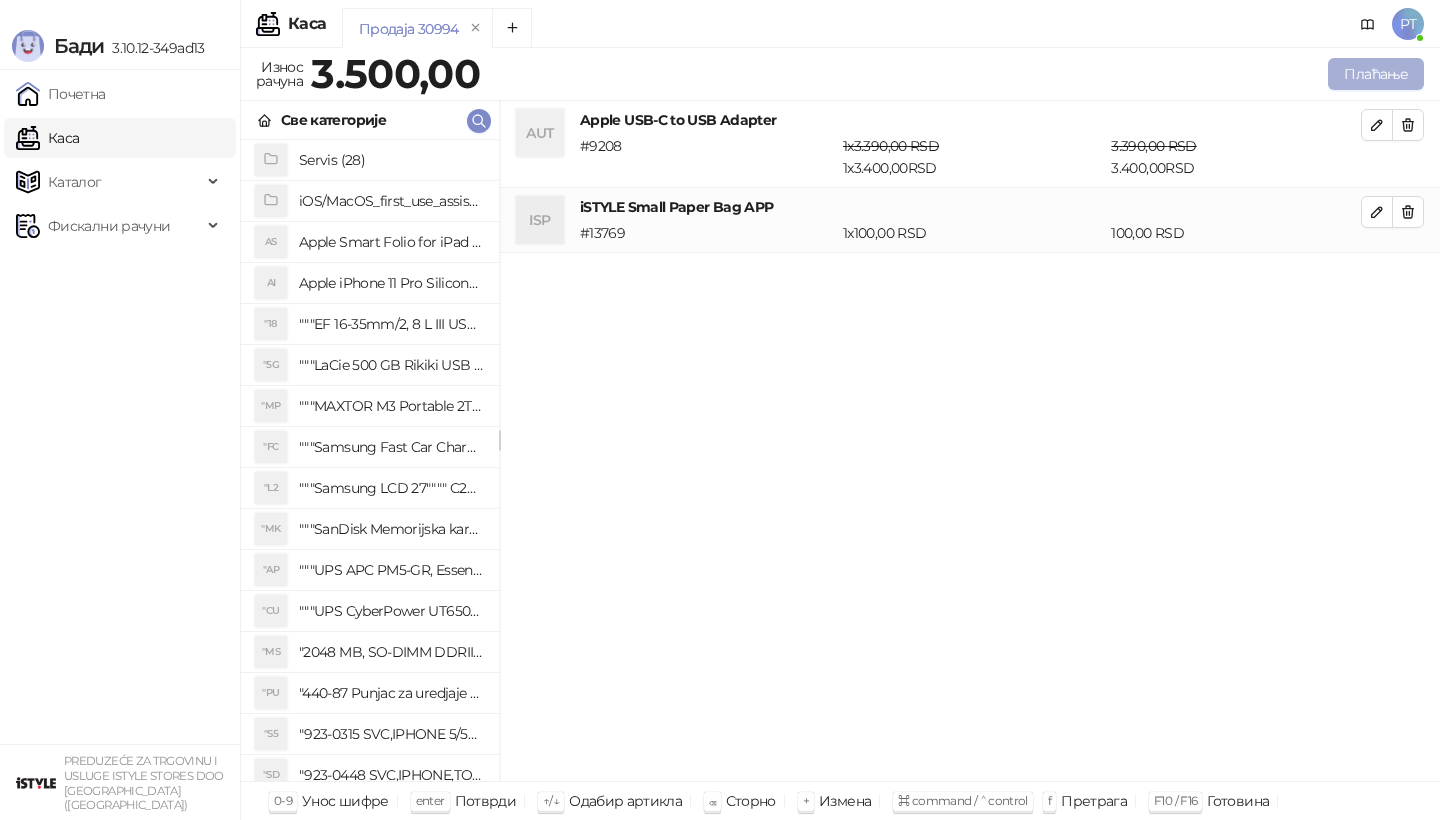 click on "Плаћање" at bounding box center (1376, 74) 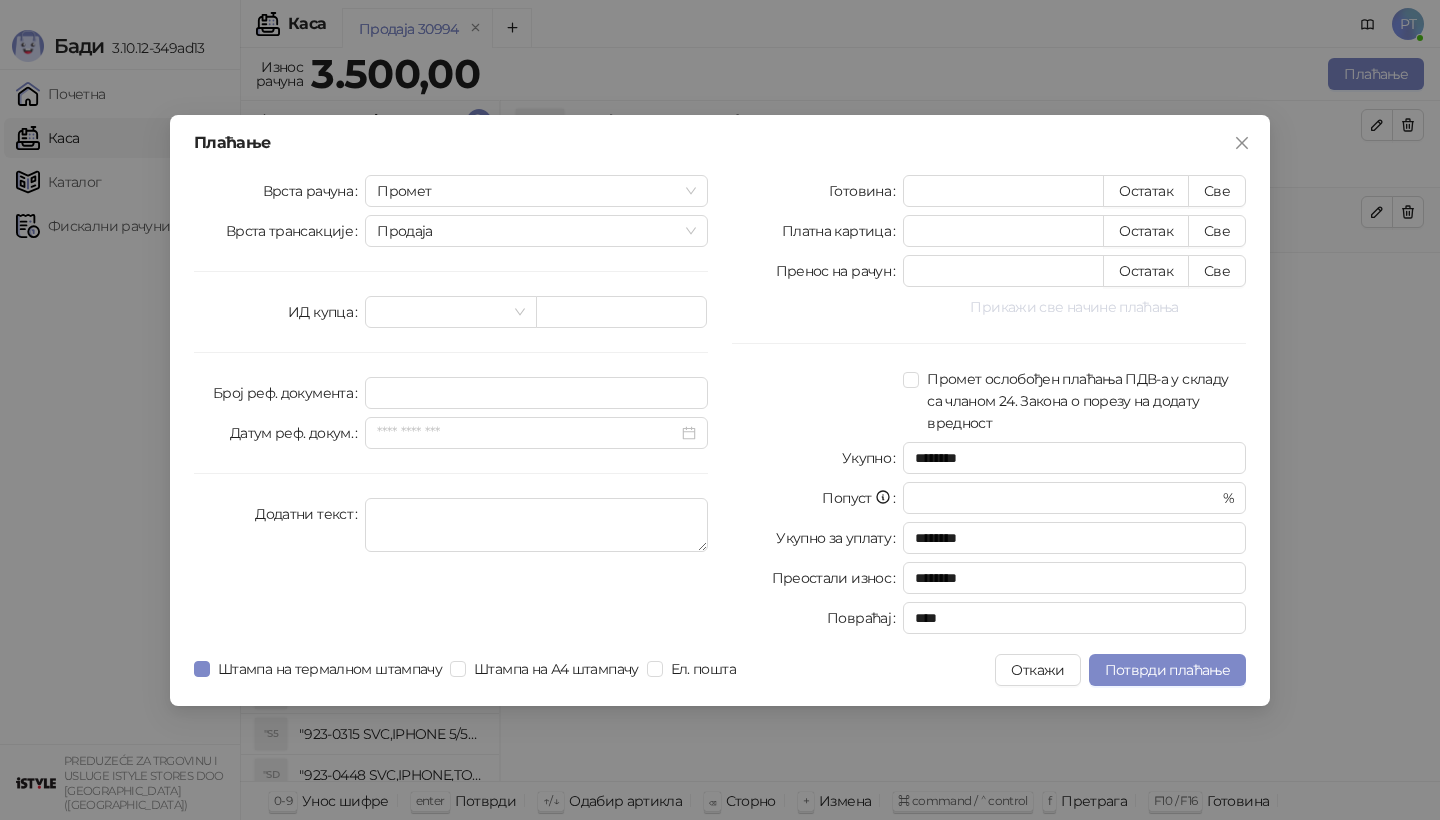 click on "Прикажи све начине плаћања" at bounding box center [1074, 307] 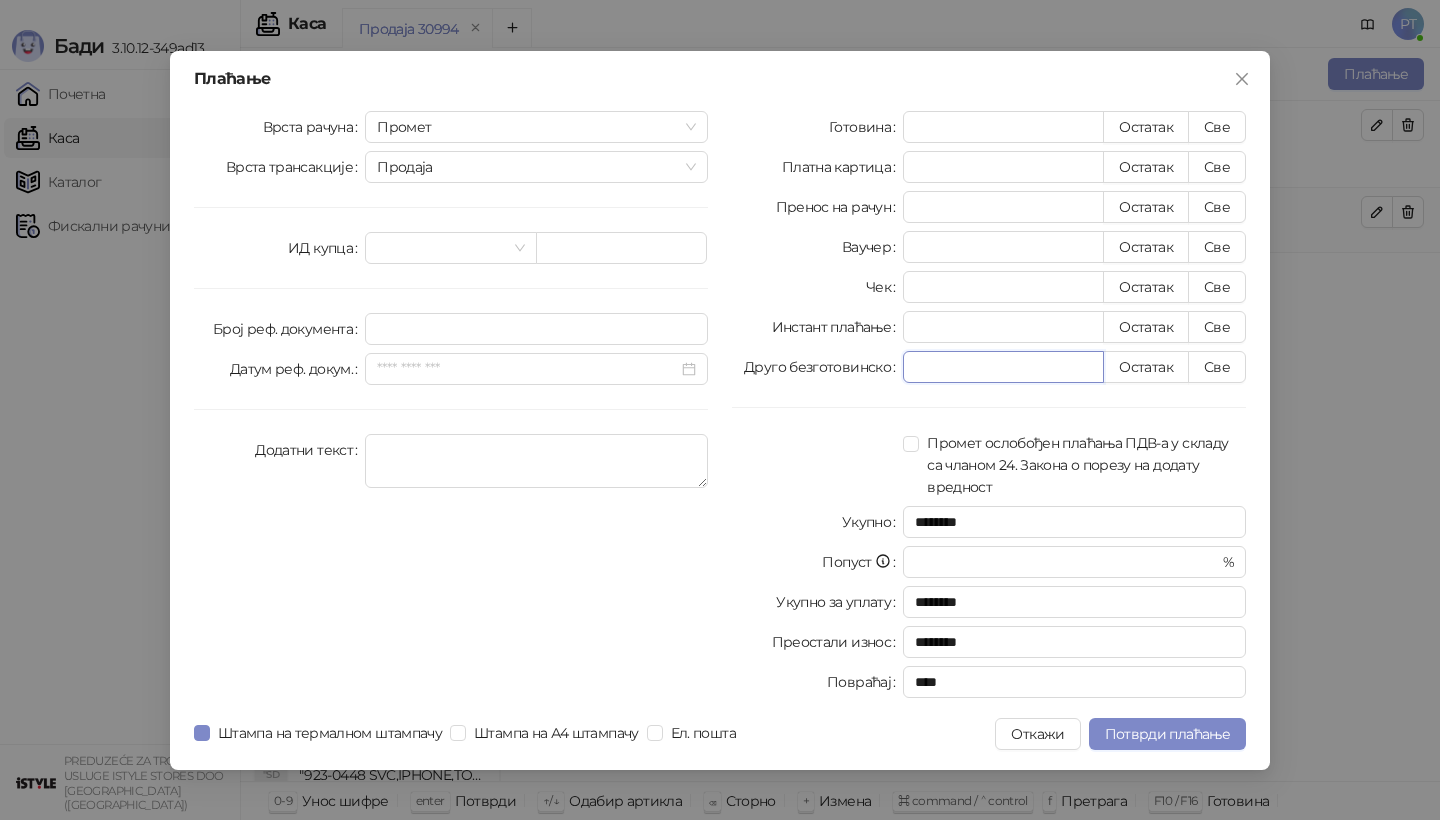 click on "*" at bounding box center (1003, 367) 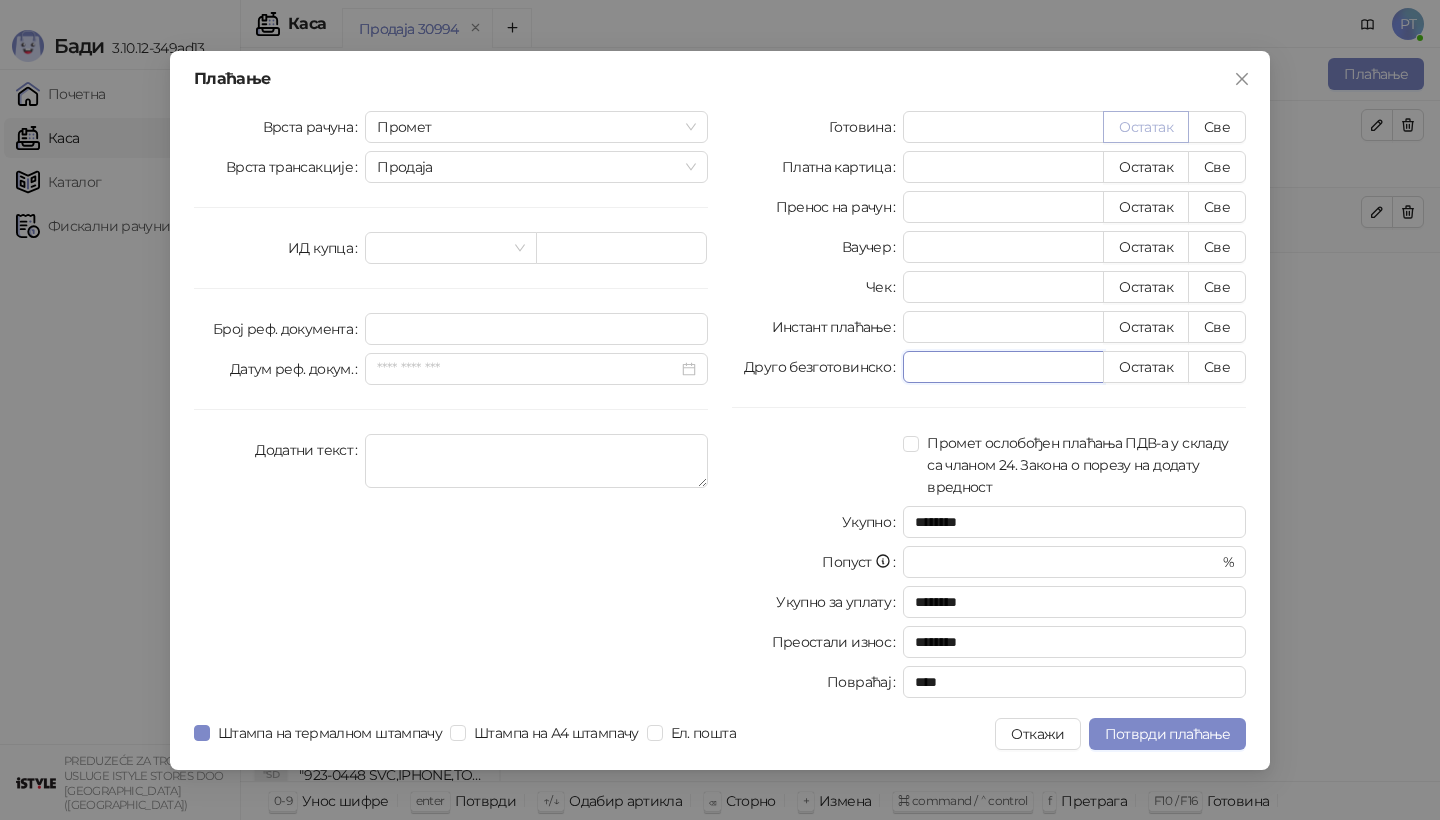 type on "***" 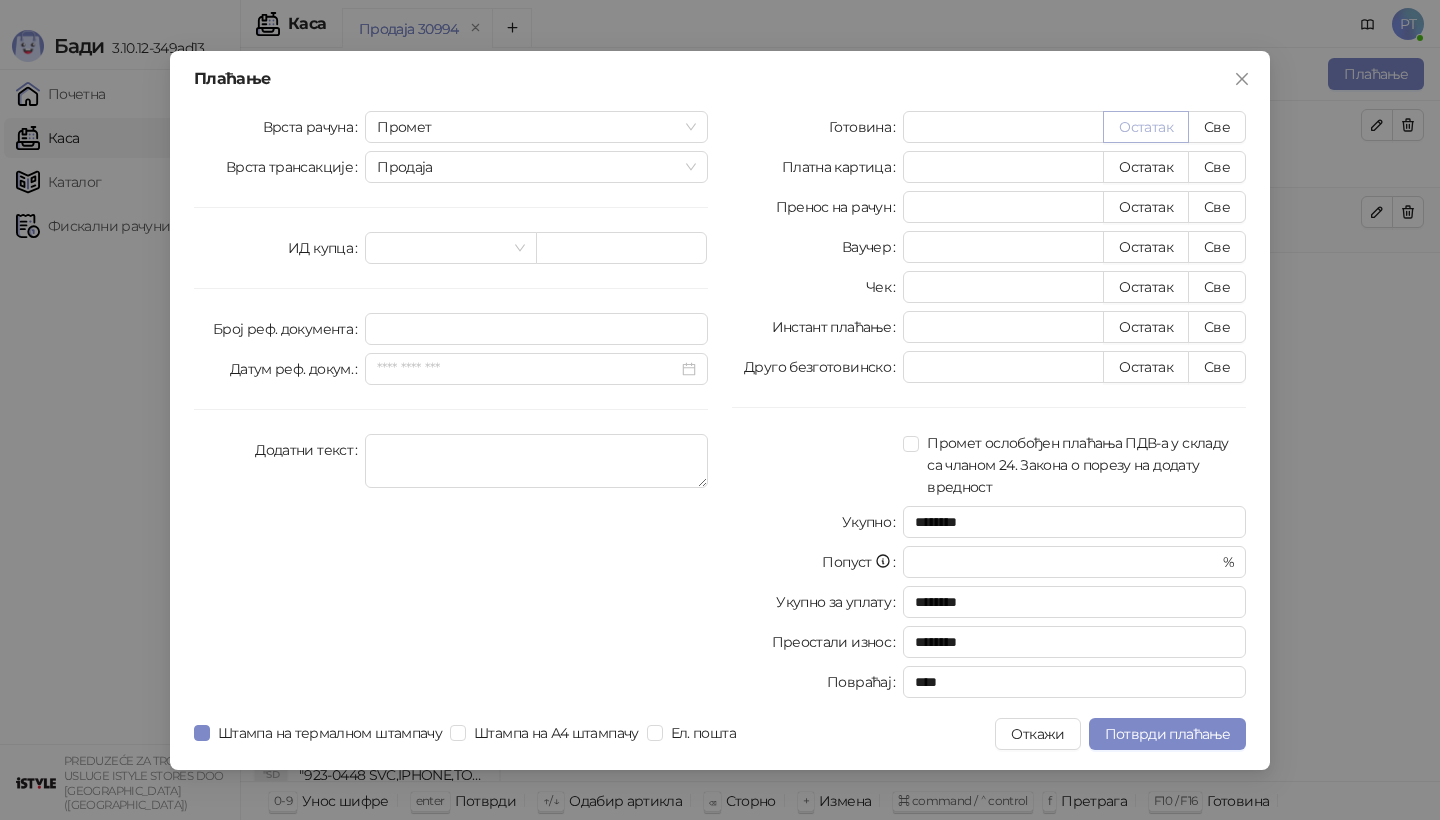 click on "Остатак" at bounding box center [1146, 127] 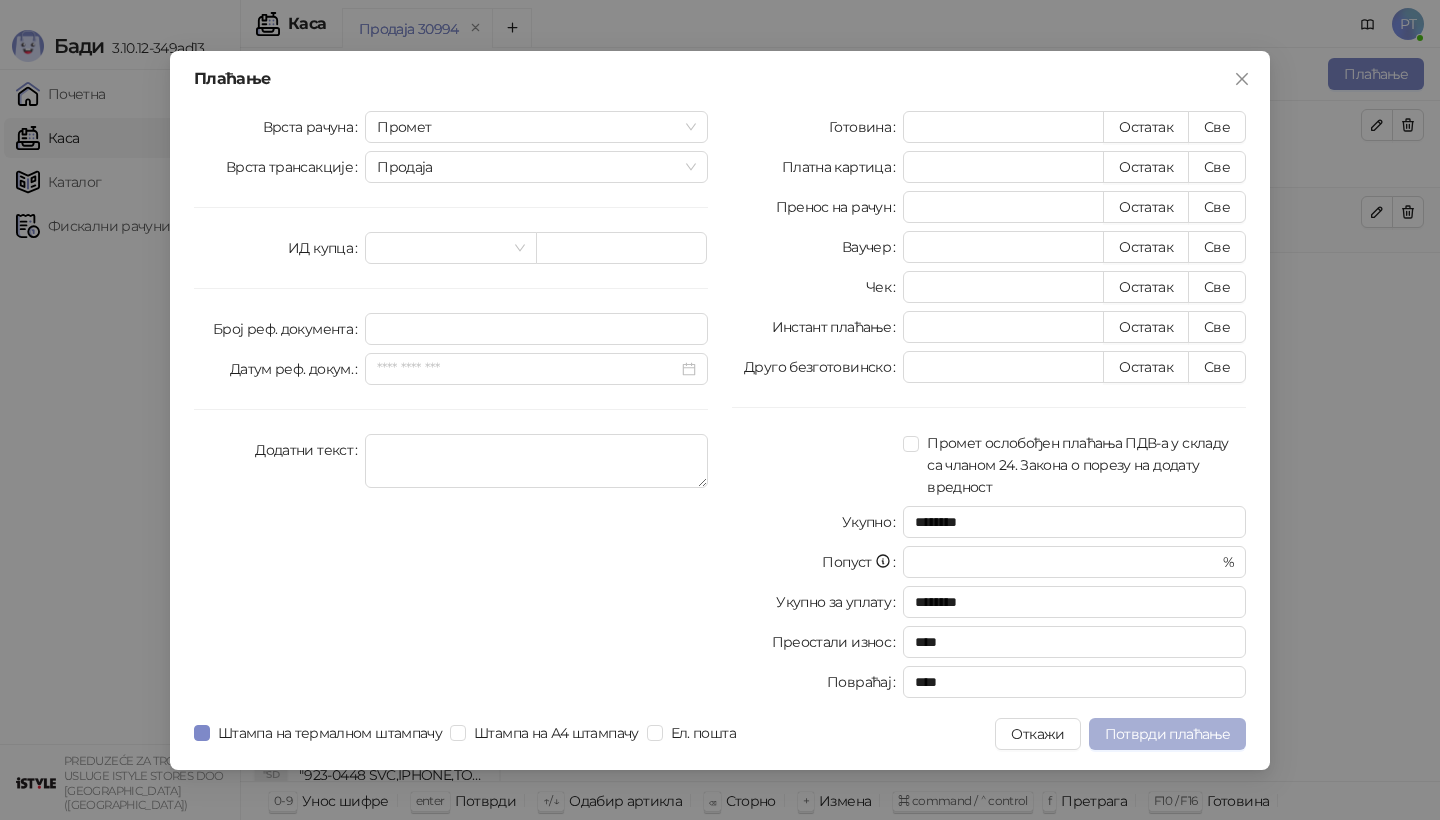 click on "Потврди плаћање" at bounding box center [1167, 734] 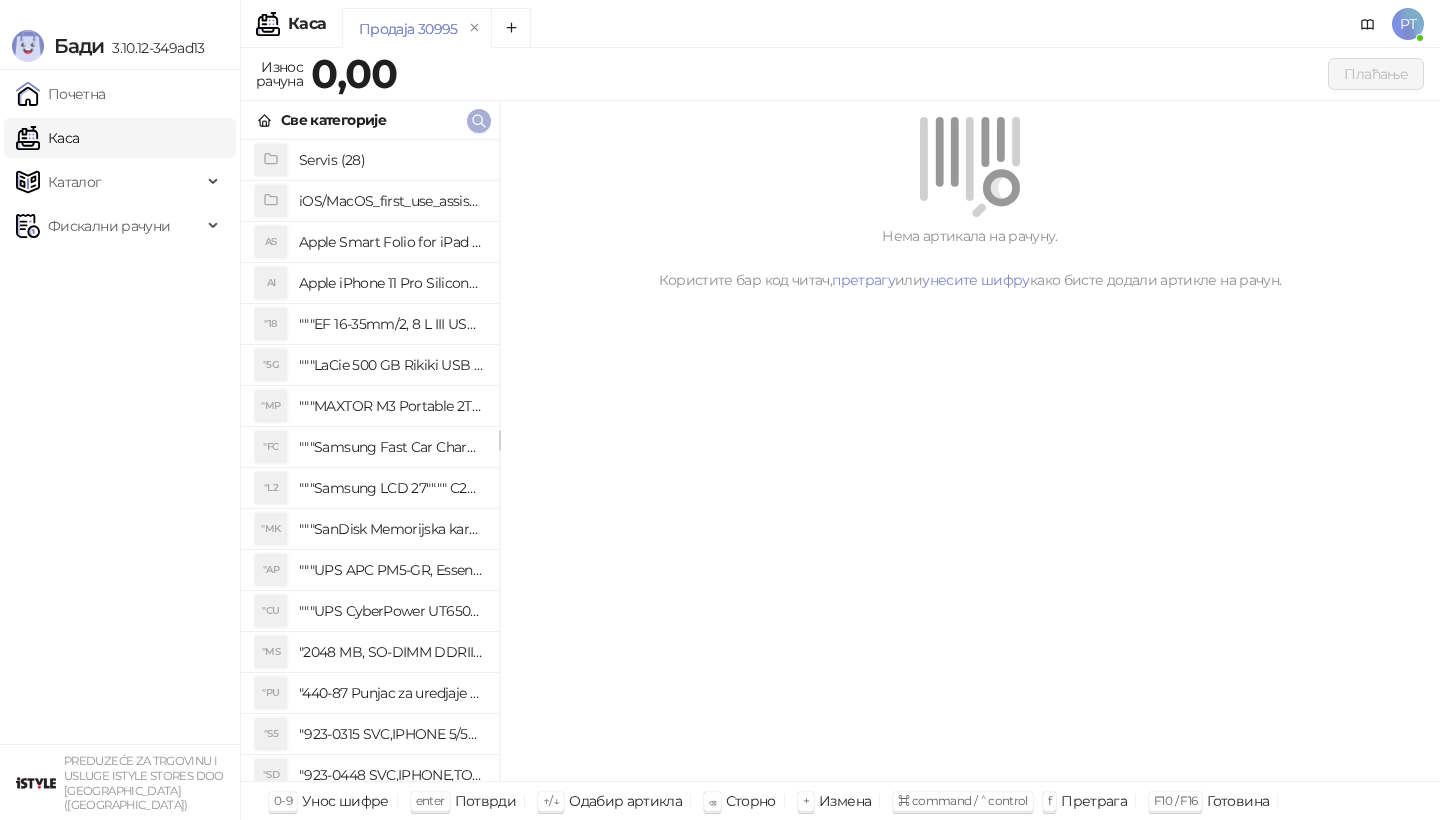 click at bounding box center (479, 121) 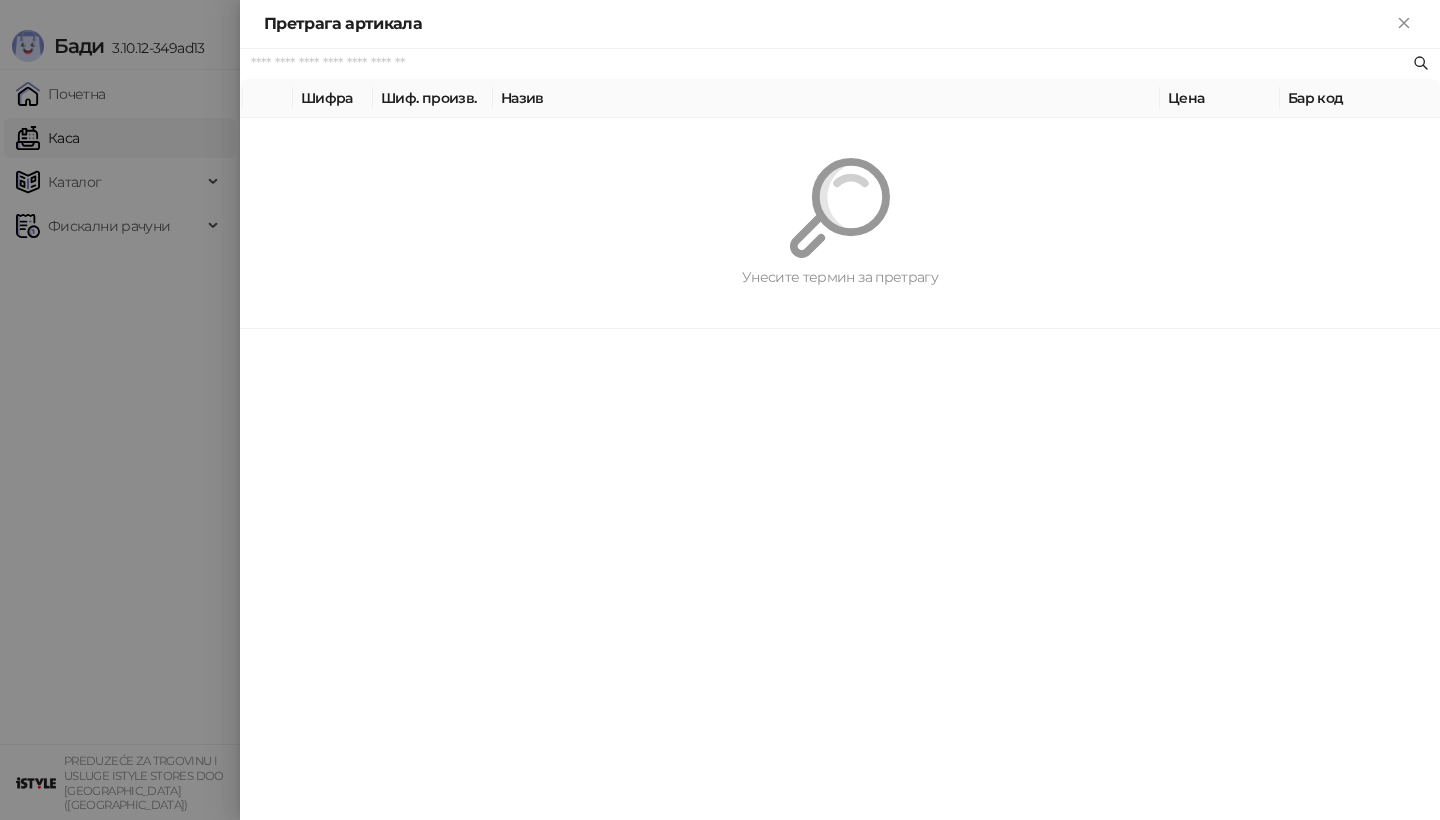 paste on "*********" 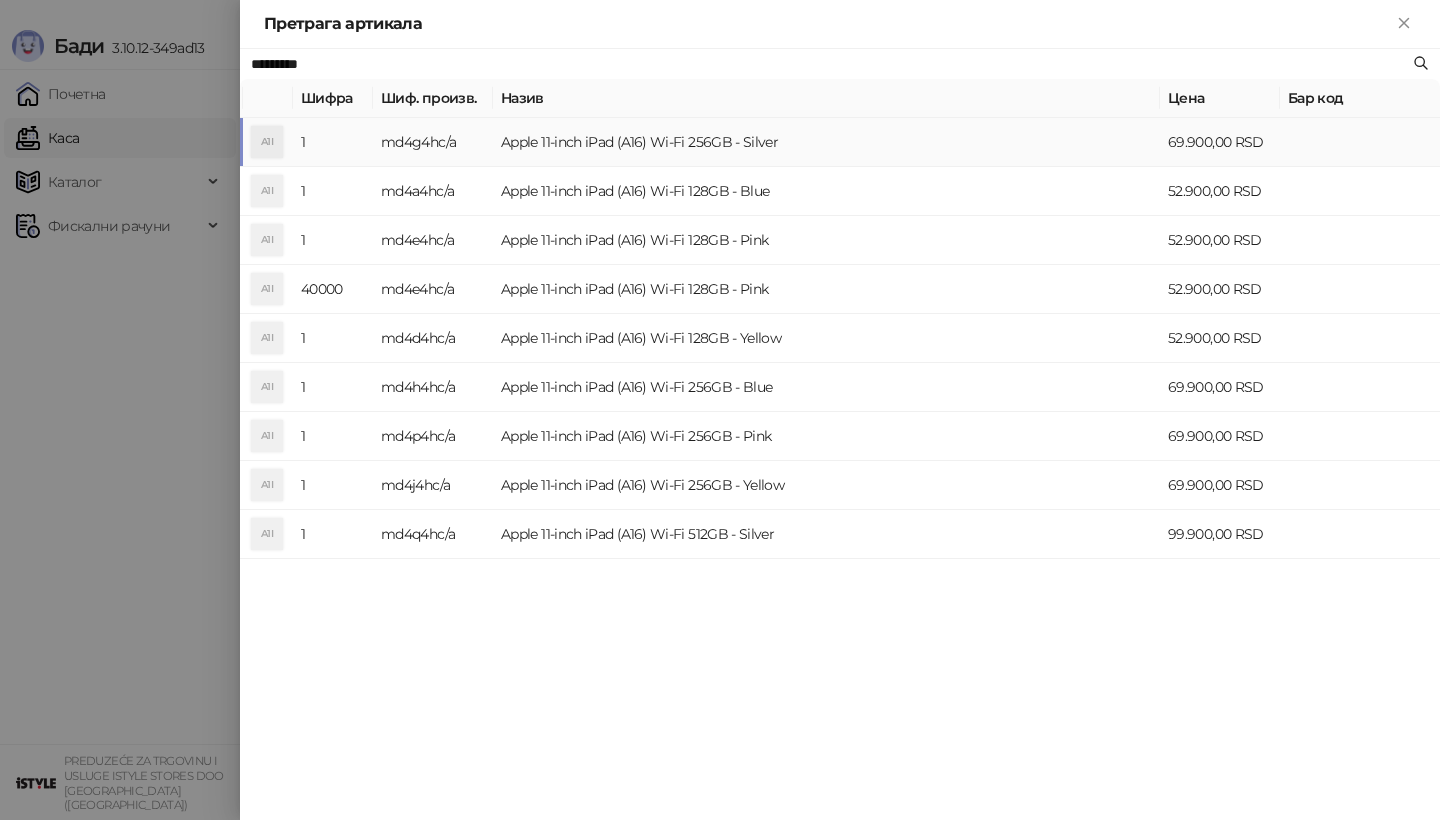 click on "Apple 11-inch iPad (A16) Wi-Fi 256GB - Silver" at bounding box center (826, 142) 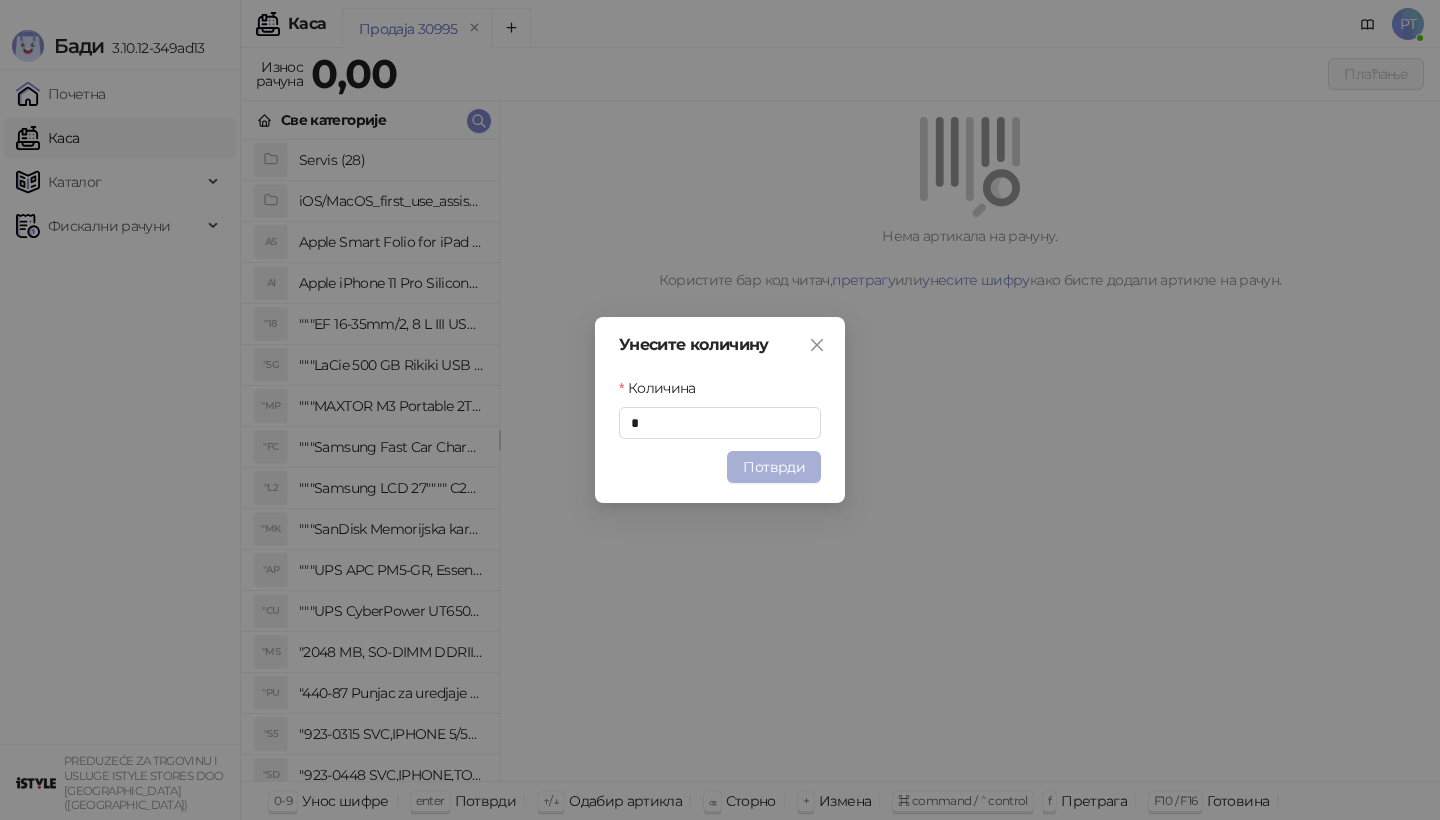 click on "Потврди" at bounding box center (774, 467) 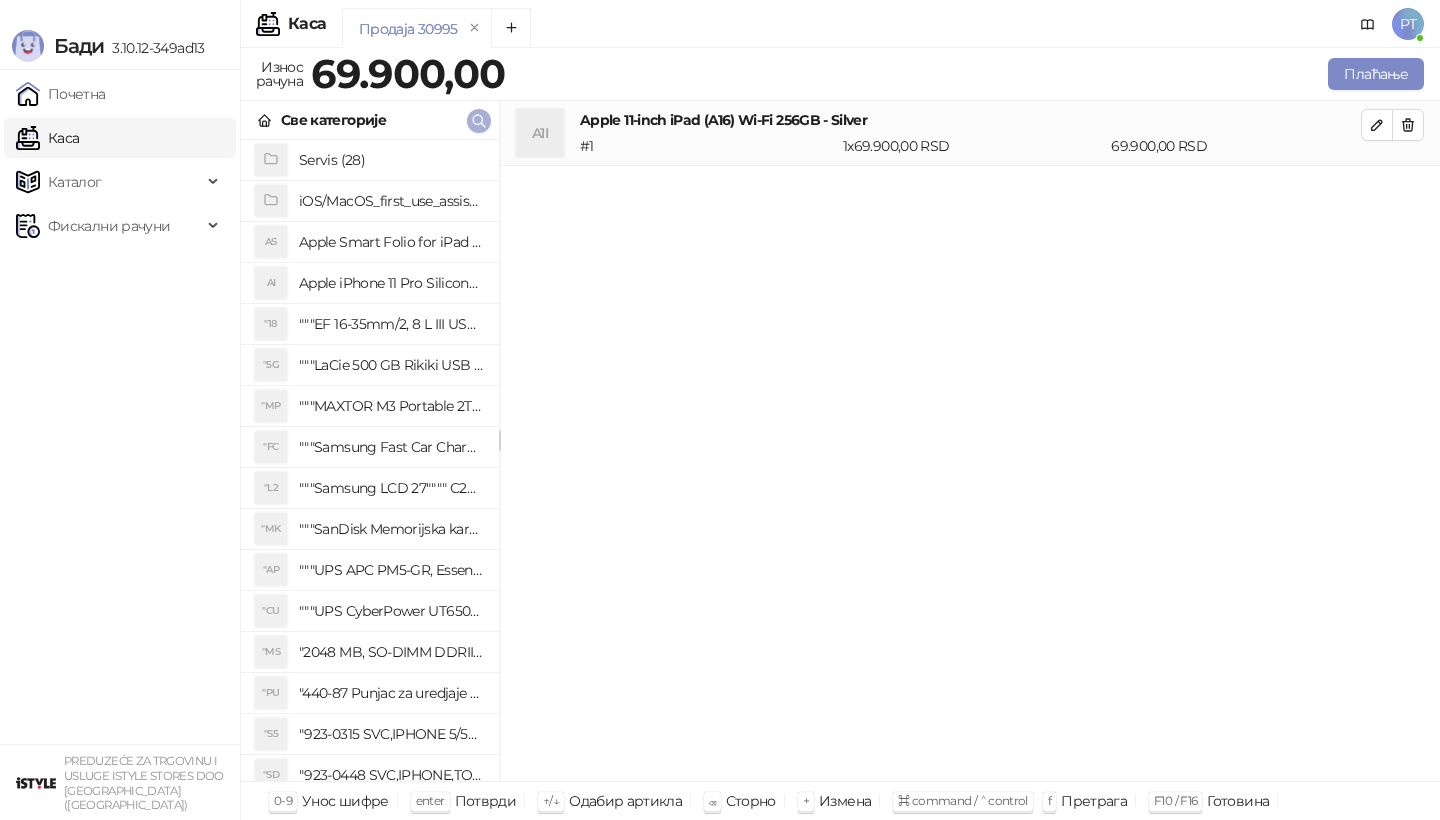 click 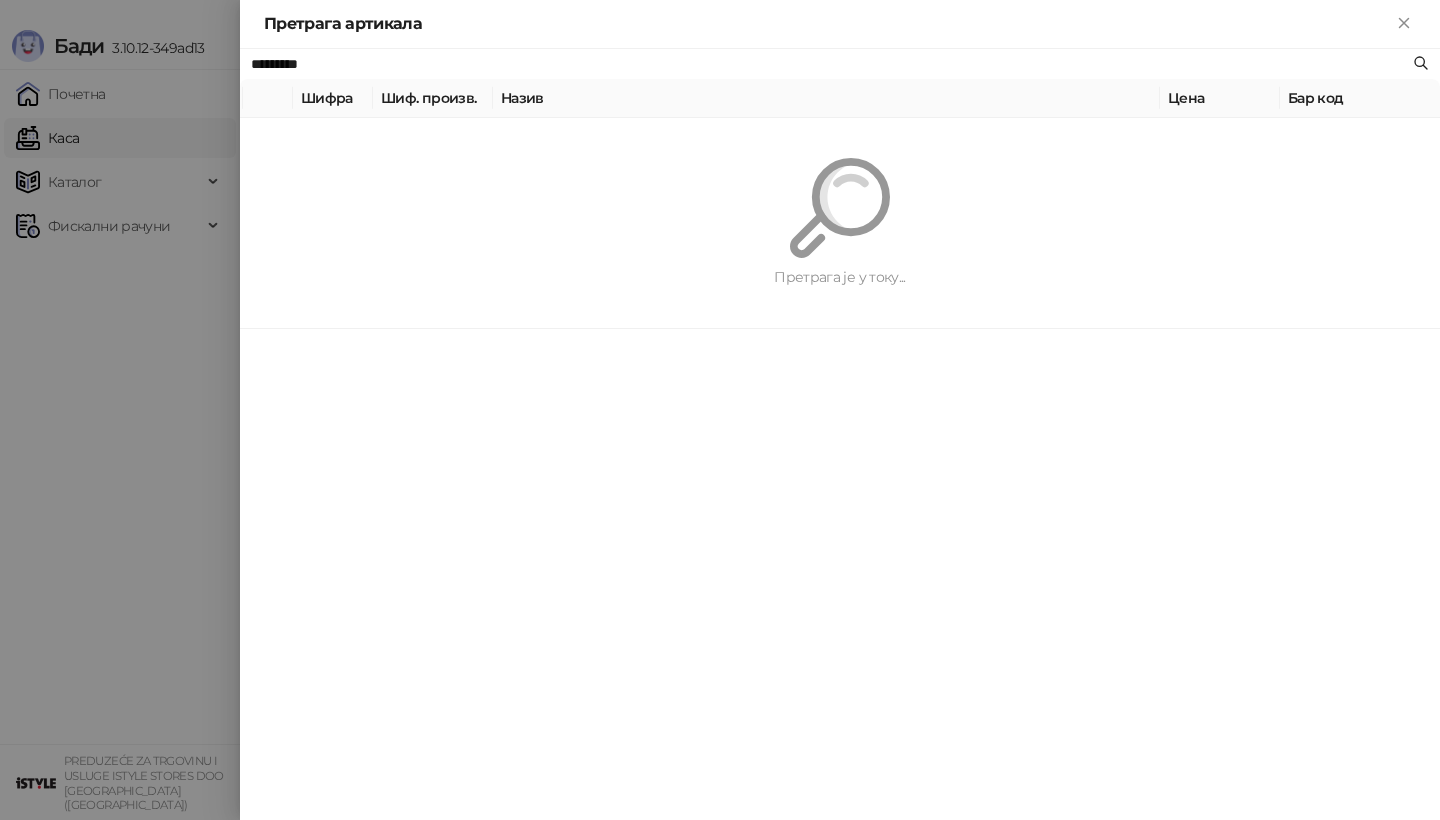 paste on "**********" 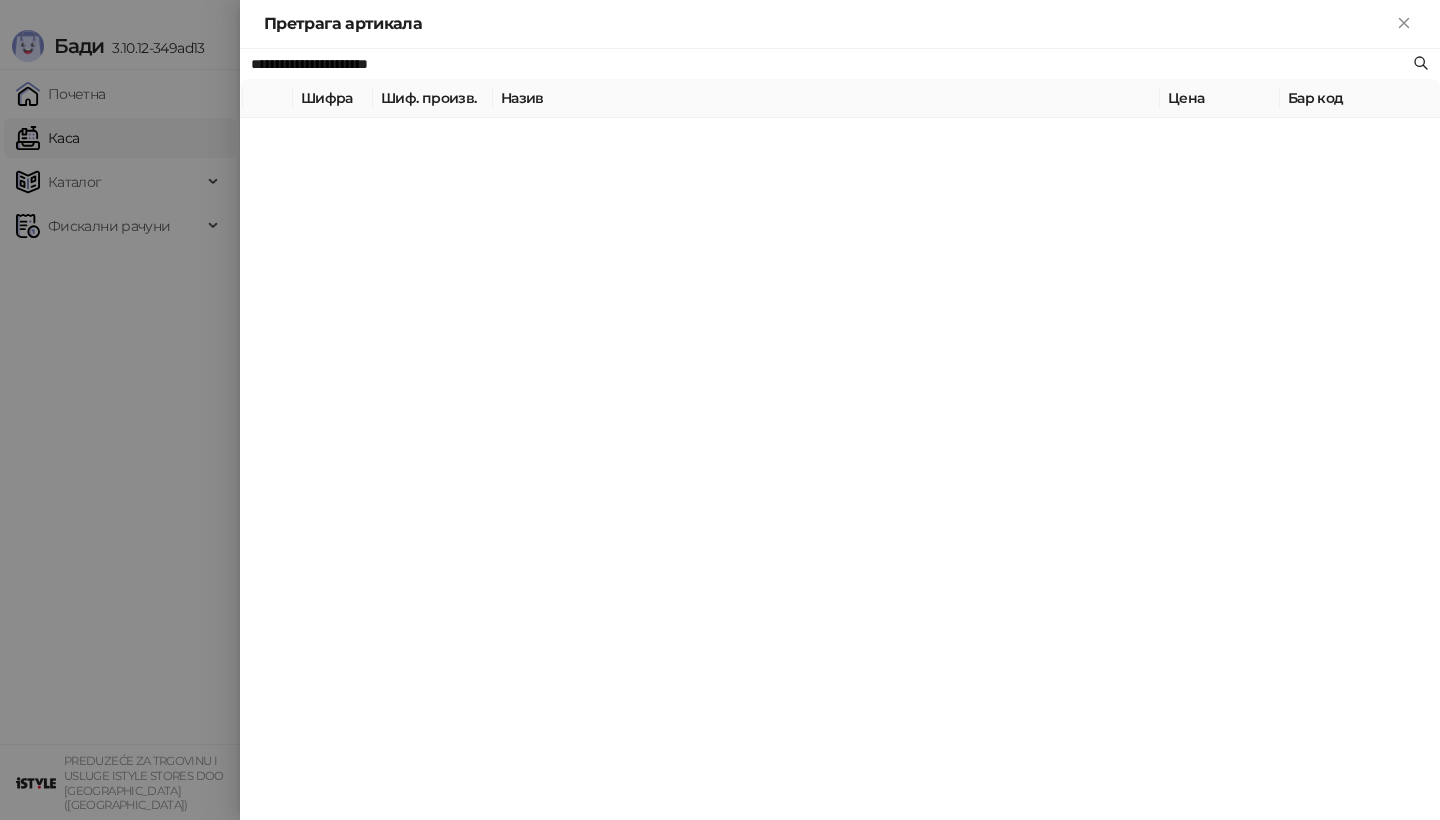 type on "**********" 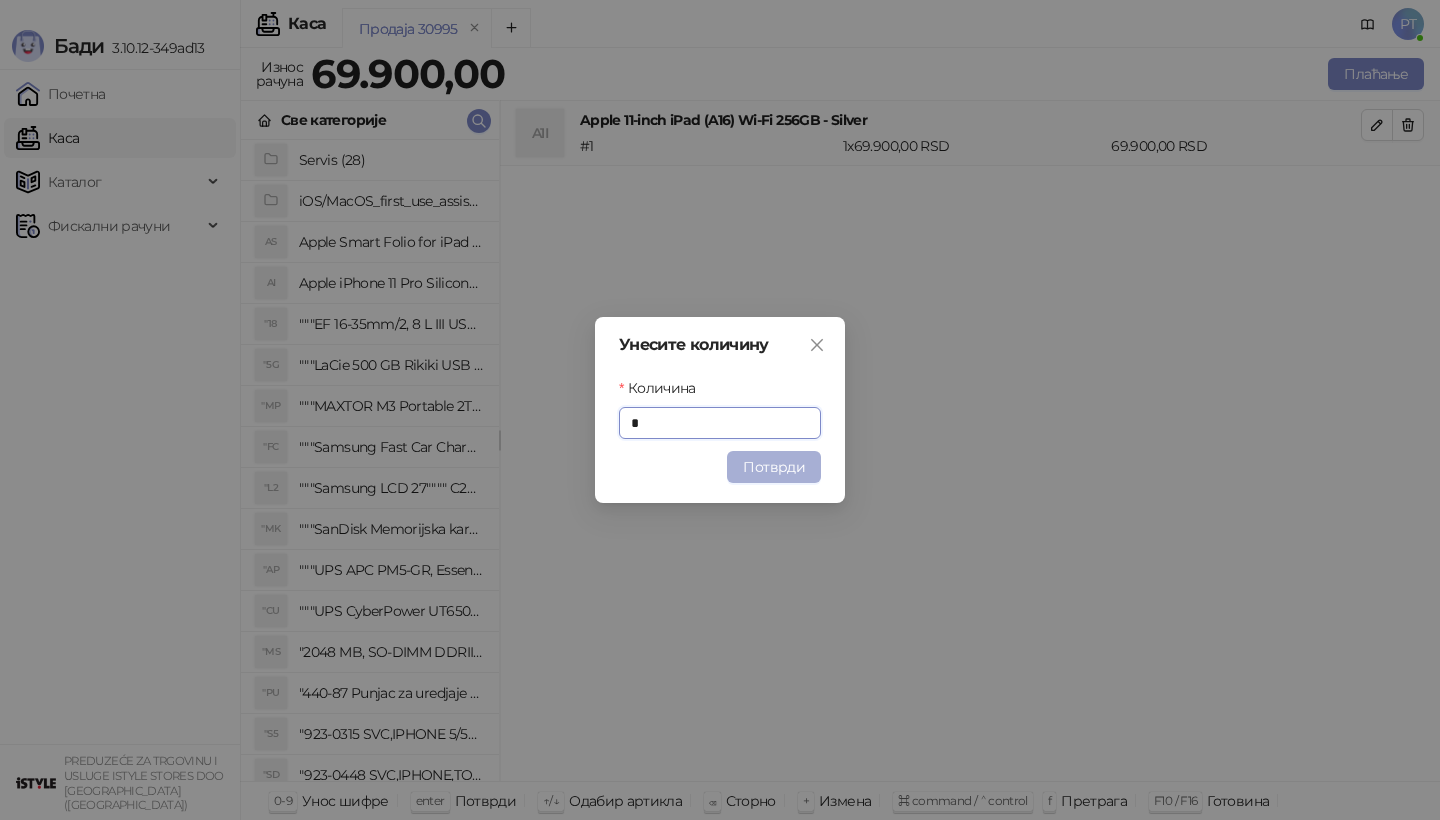 click on "Потврди" at bounding box center (774, 467) 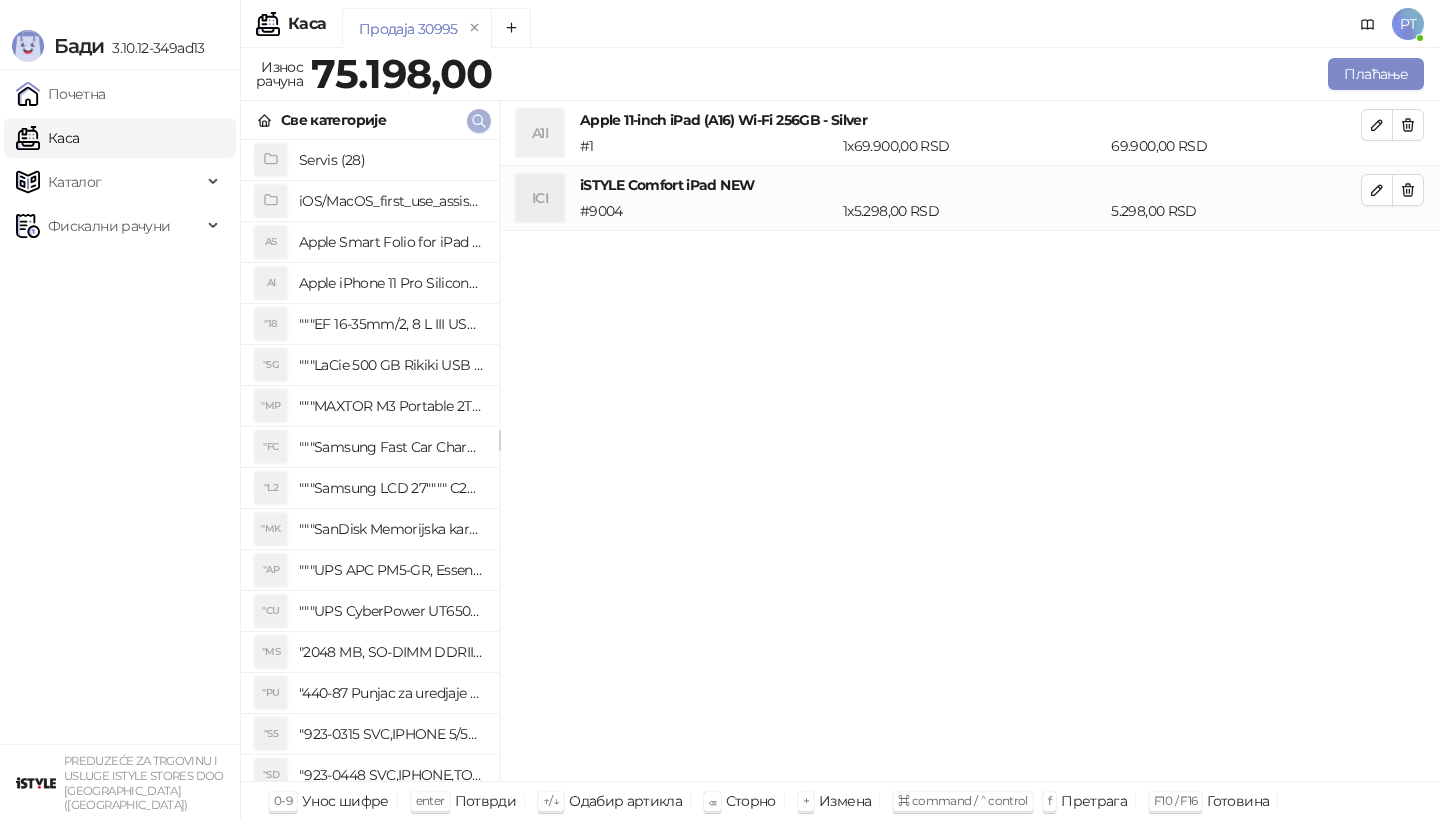 type 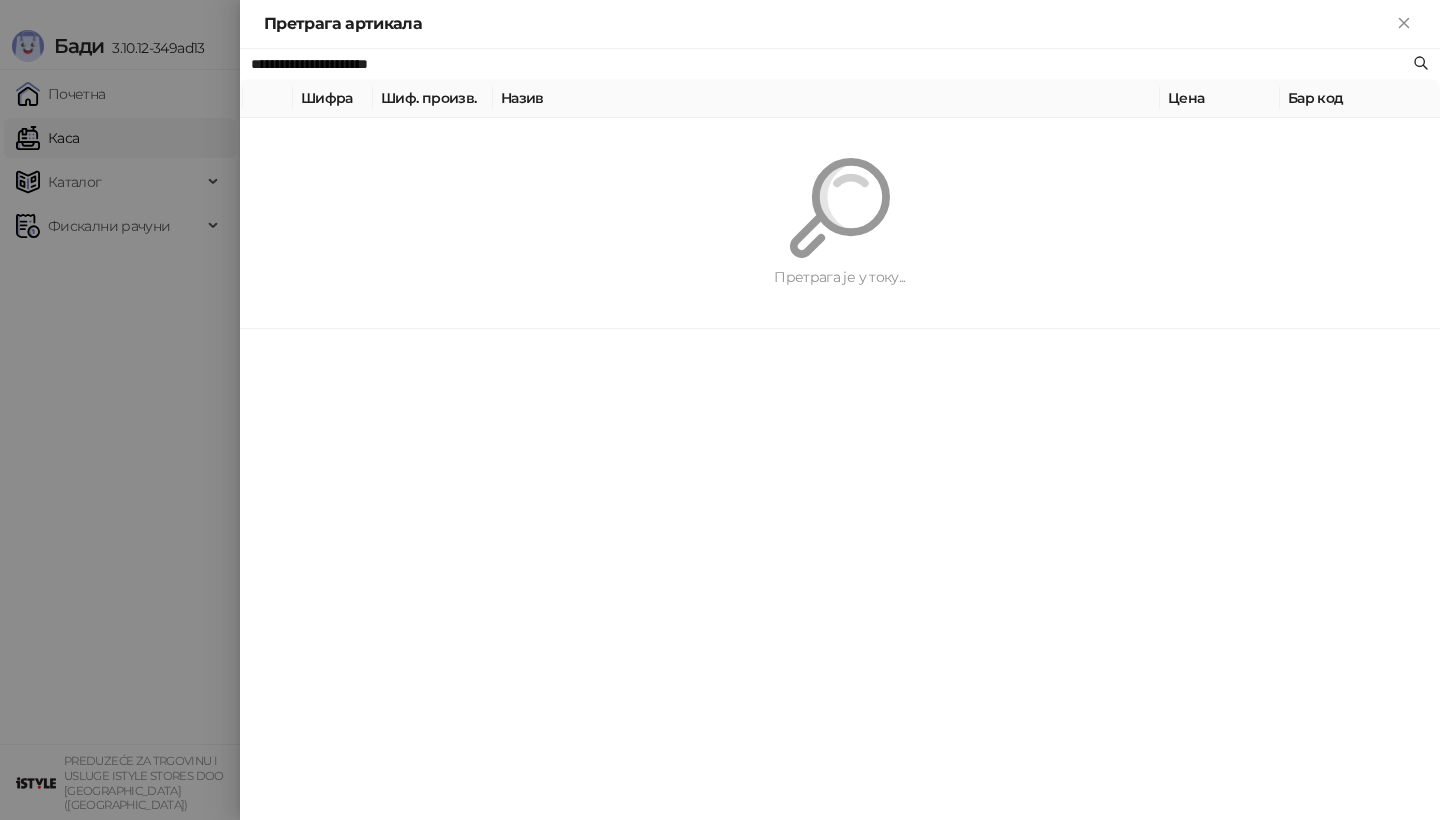 paste 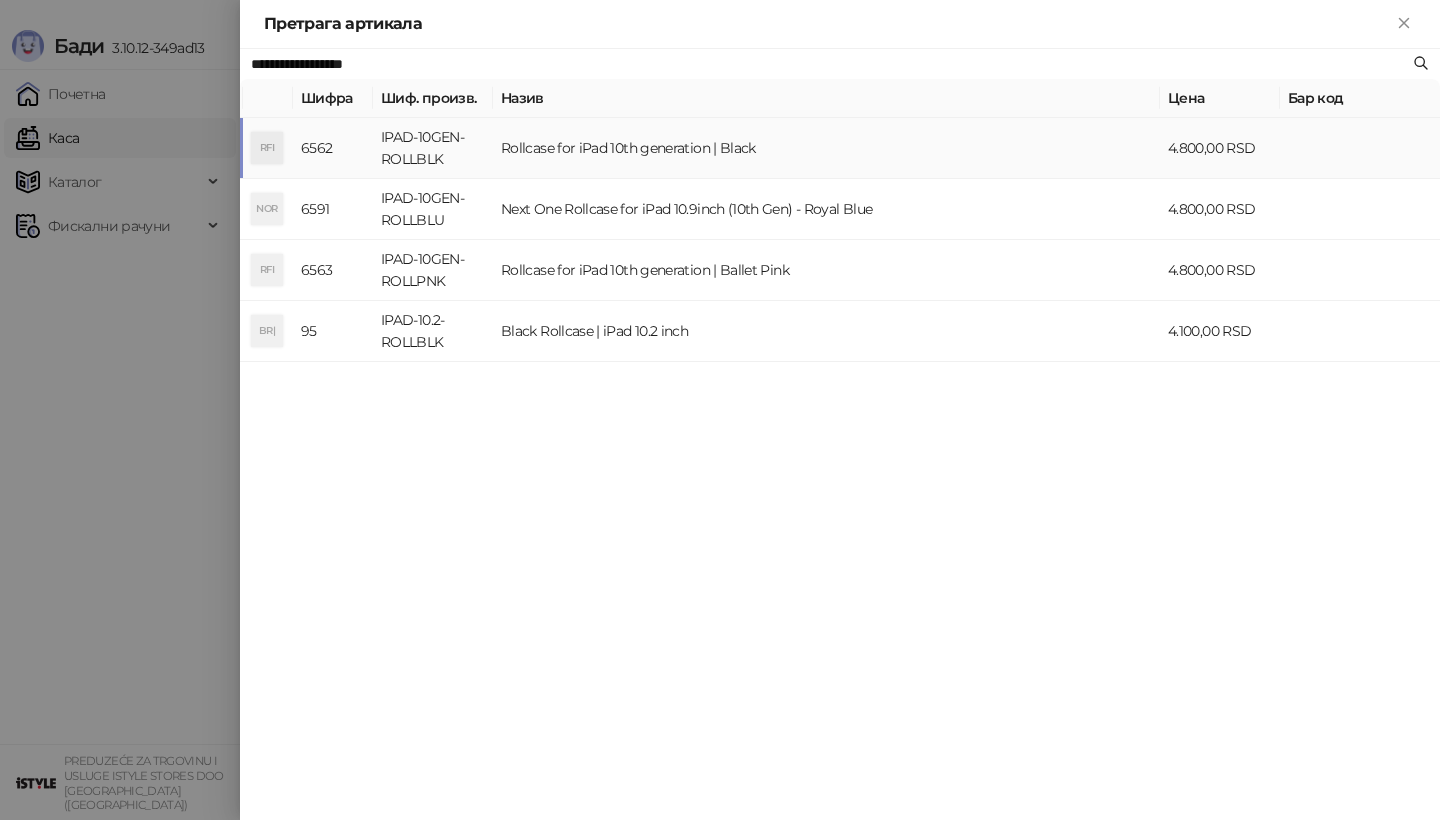 type on "**********" 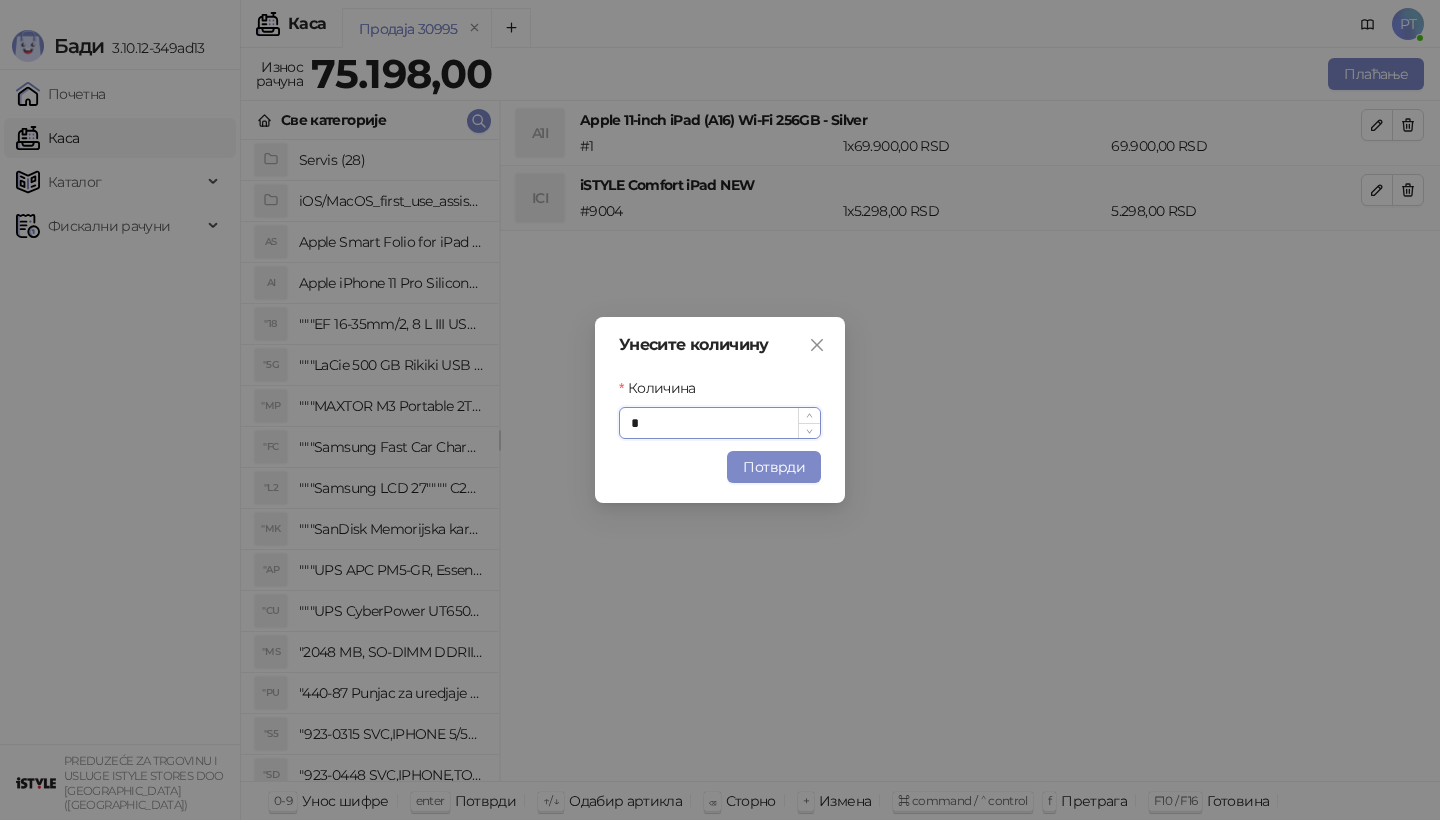 click on "*" at bounding box center [720, 423] 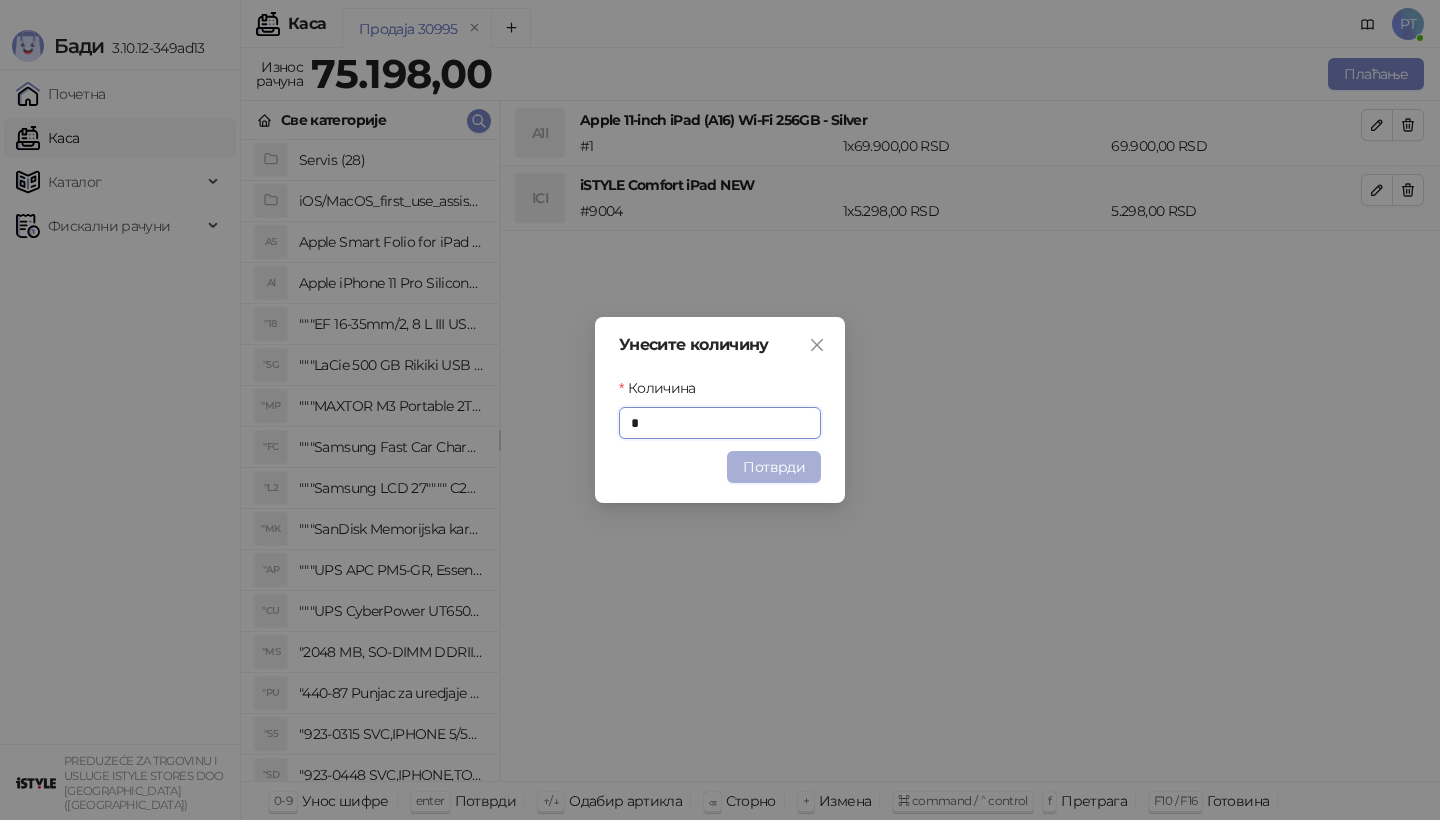 click on "Потврди" at bounding box center (774, 467) 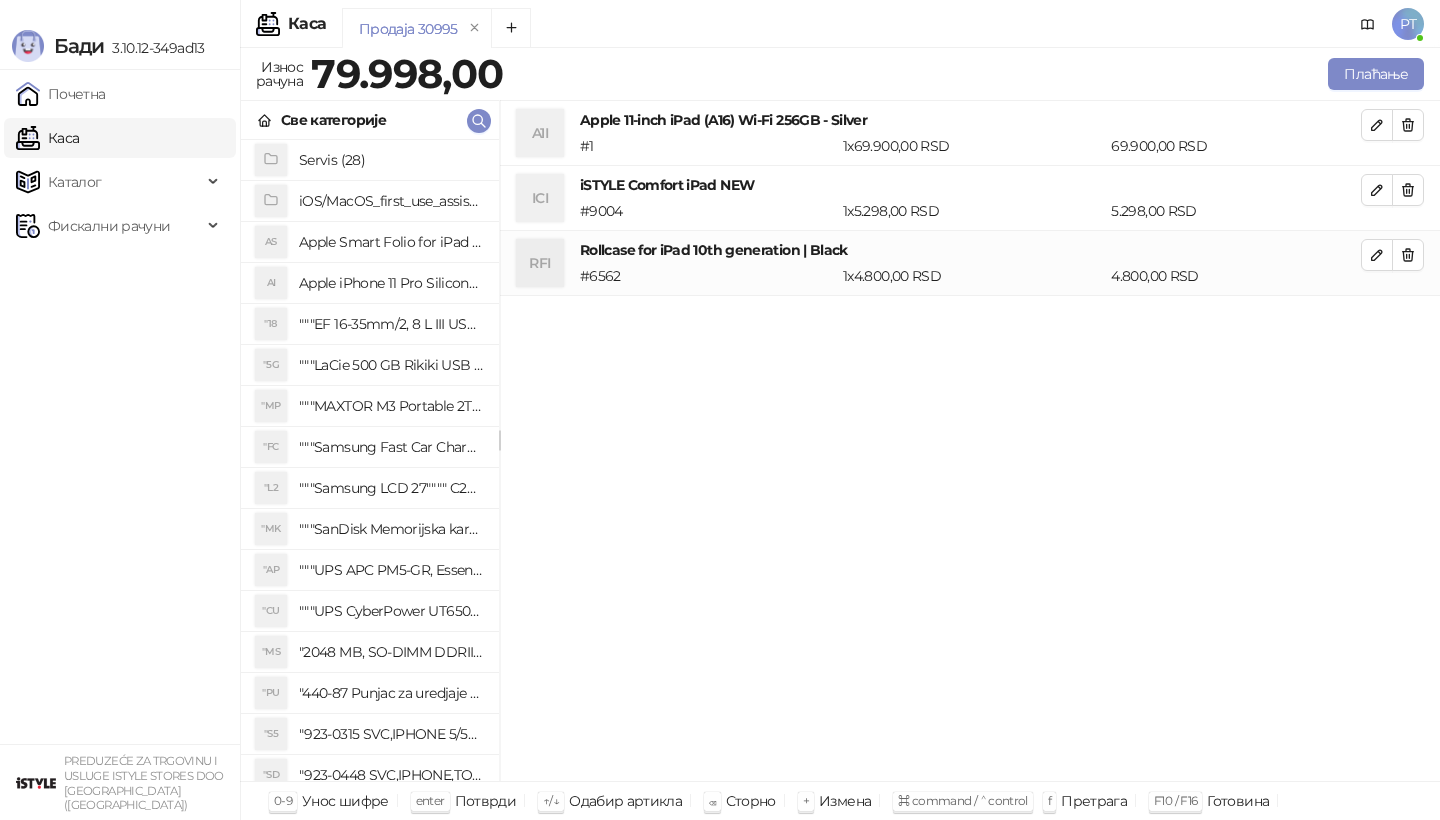 click on "RFI Rollcase for iPad 10th generation | Black    # 6562 1  x  4.800,00 RSD 4.800,00 RSD" at bounding box center (970, 263) 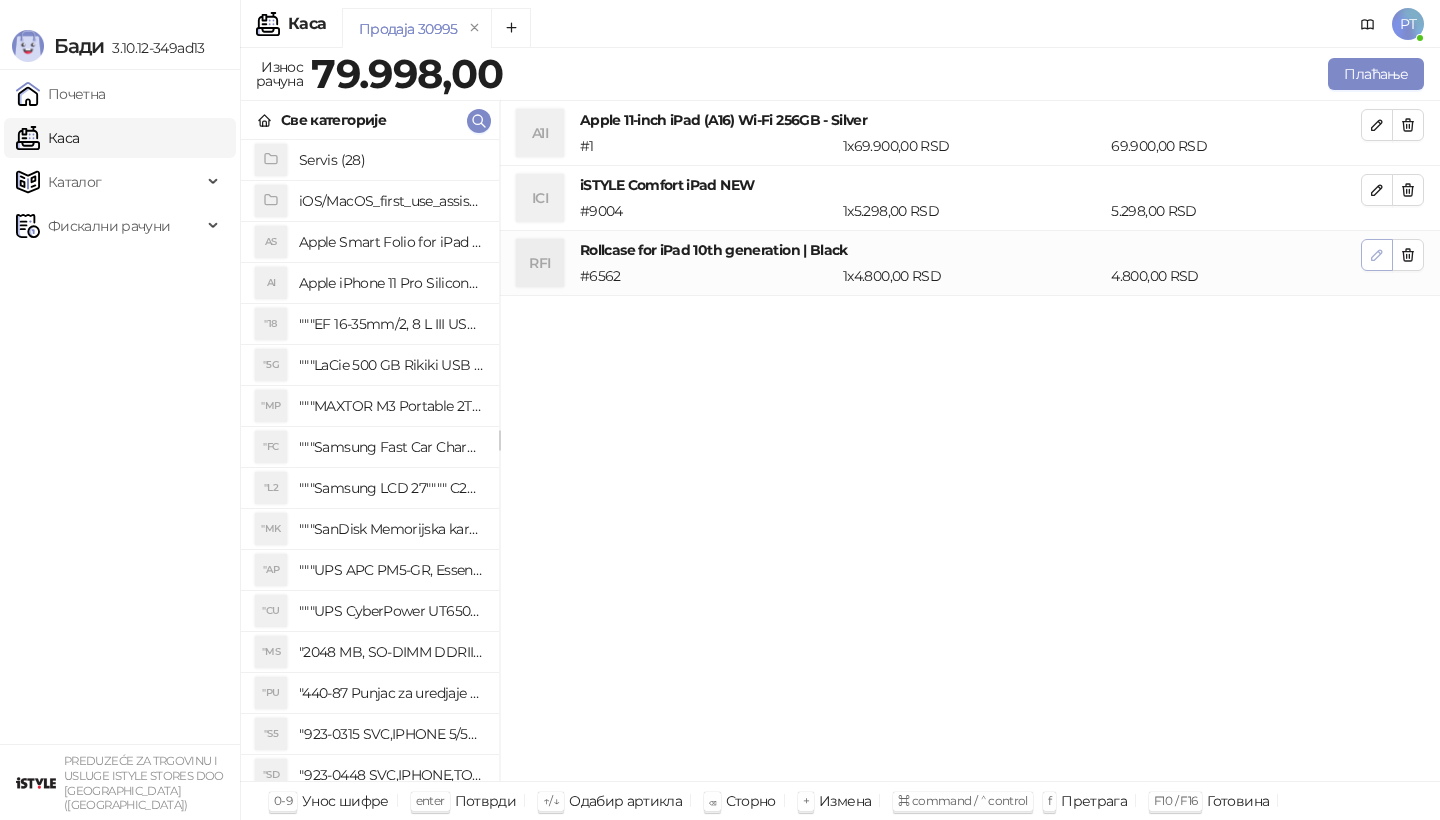 click 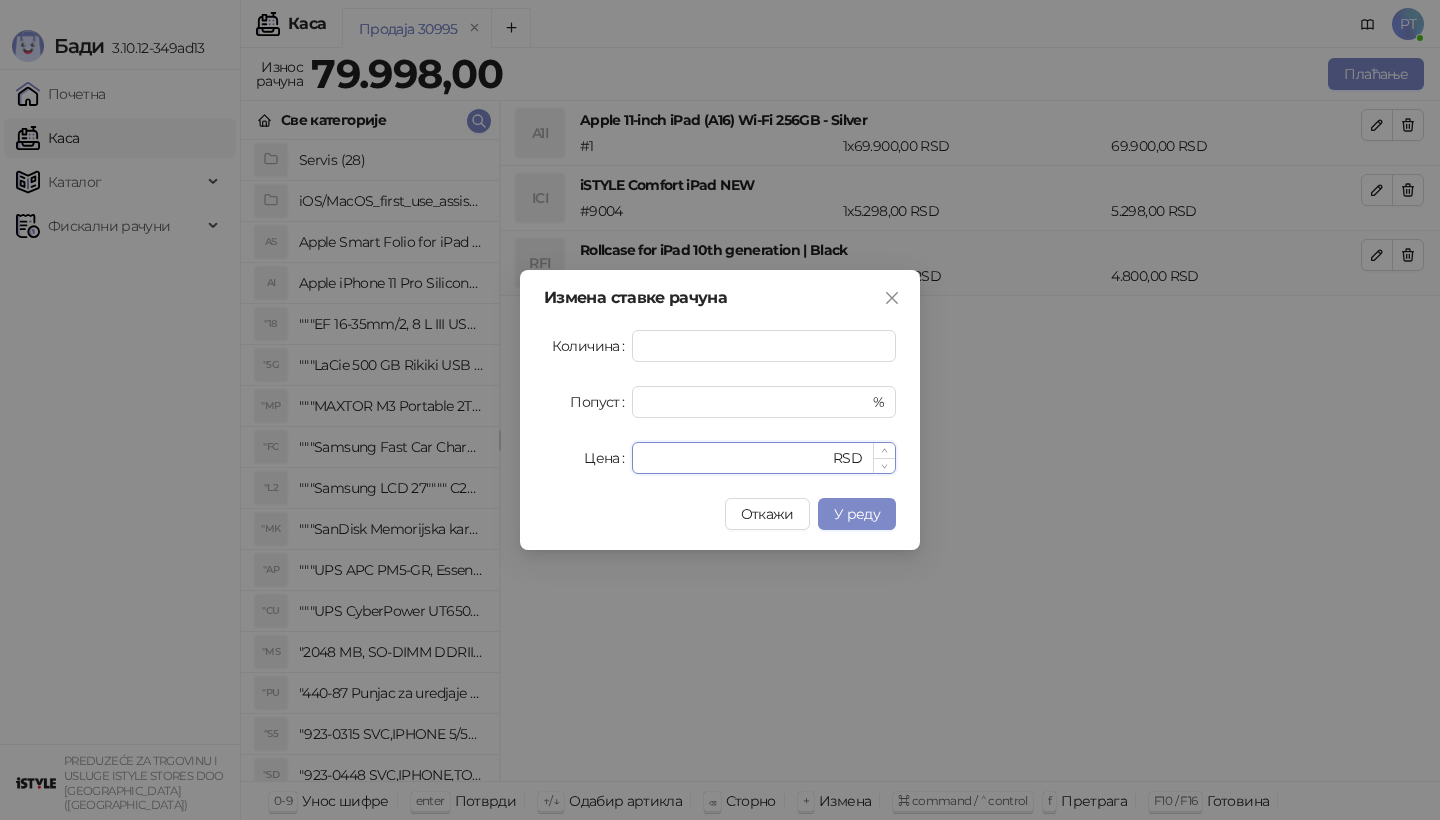click on "****" at bounding box center [736, 458] 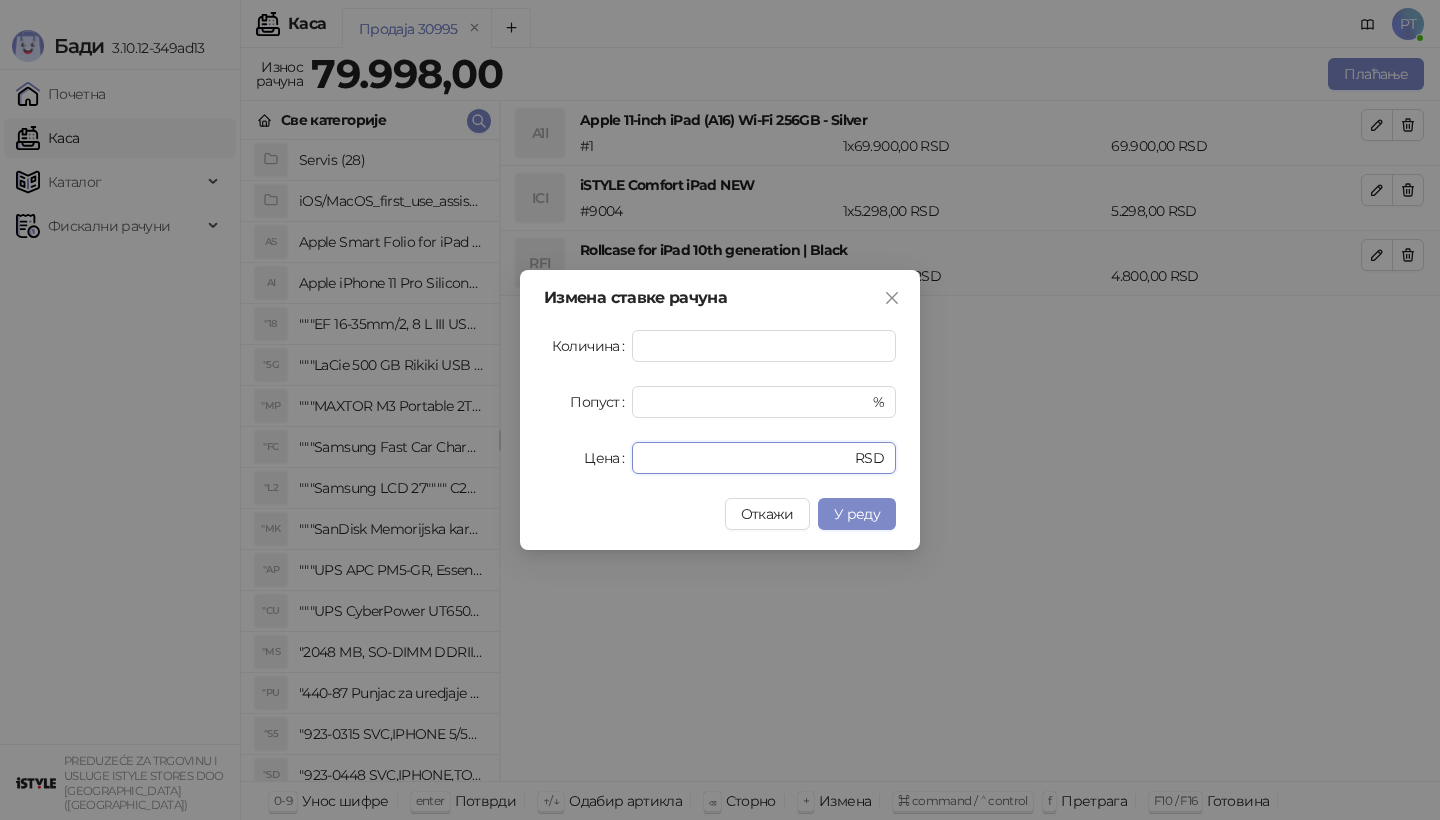 type on "*" 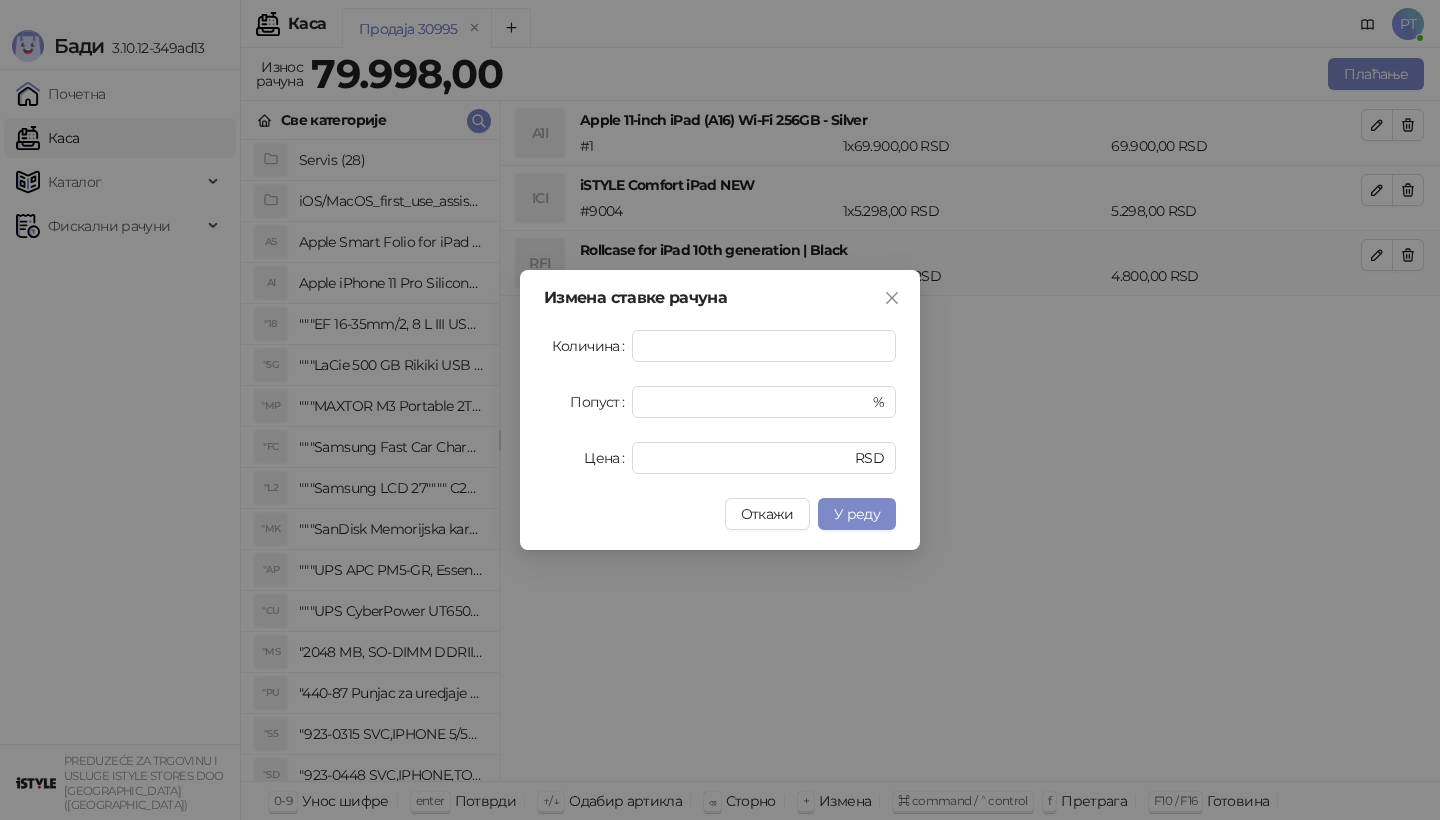 click on "Измена ставке рачуна Количина * Попуст * % Цена * RSD Откажи У реду" at bounding box center (720, 410) 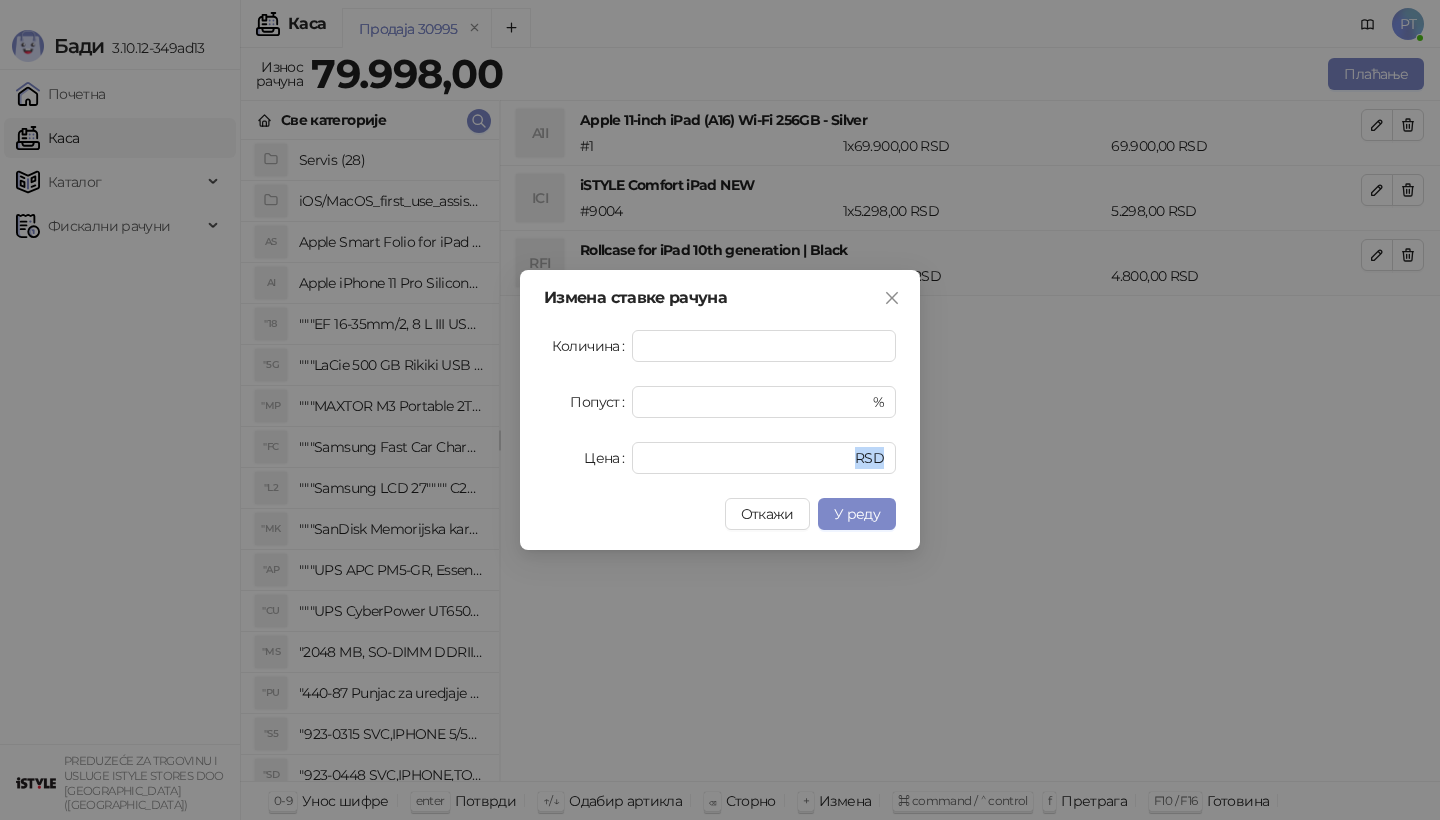 click on "Измена ставке рачуна Количина * Попуст * % Цена * RSD Откажи У реду" at bounding box center [720, 410] 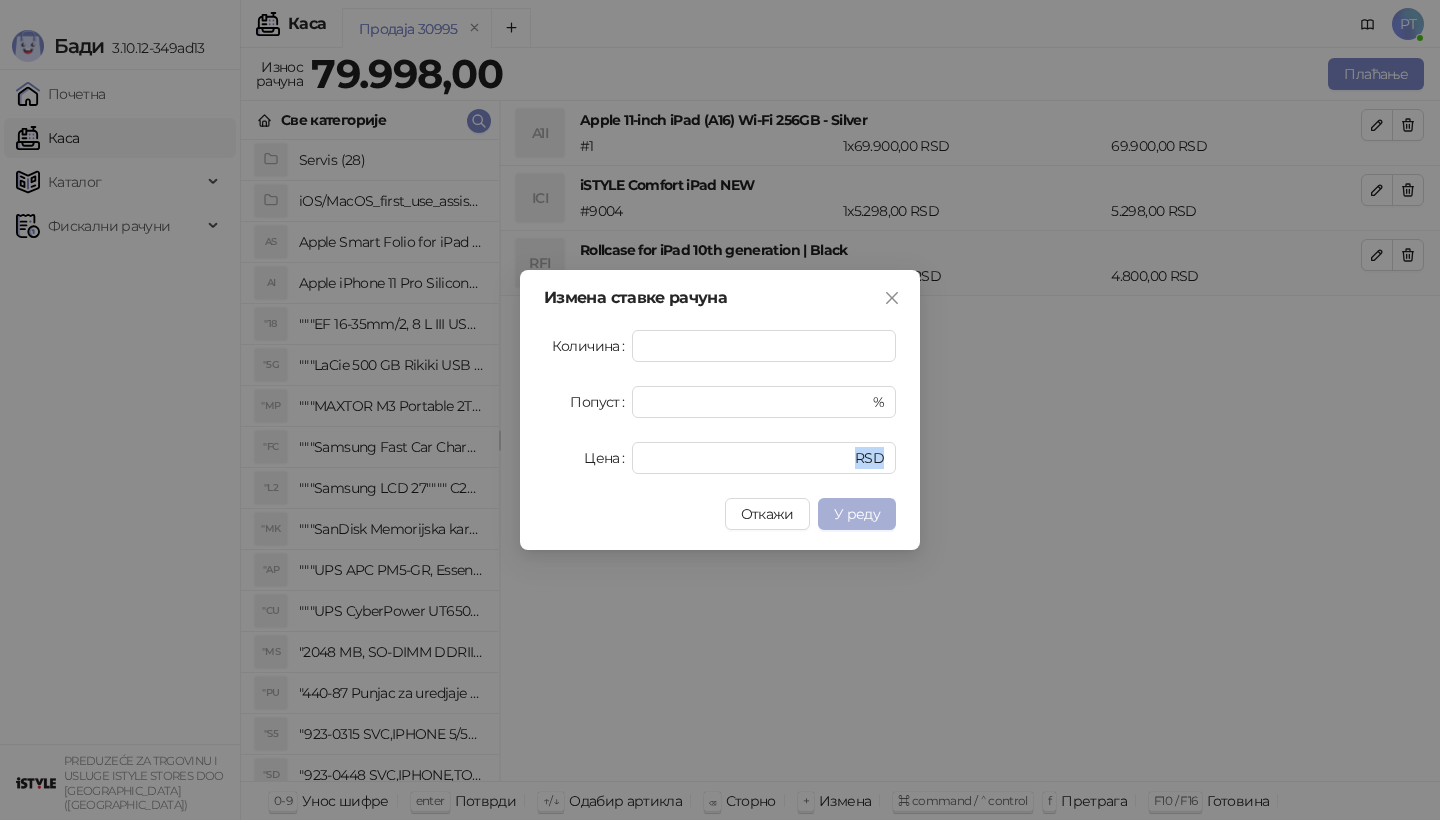 click on "У реду" at bounding box center [857, 514] 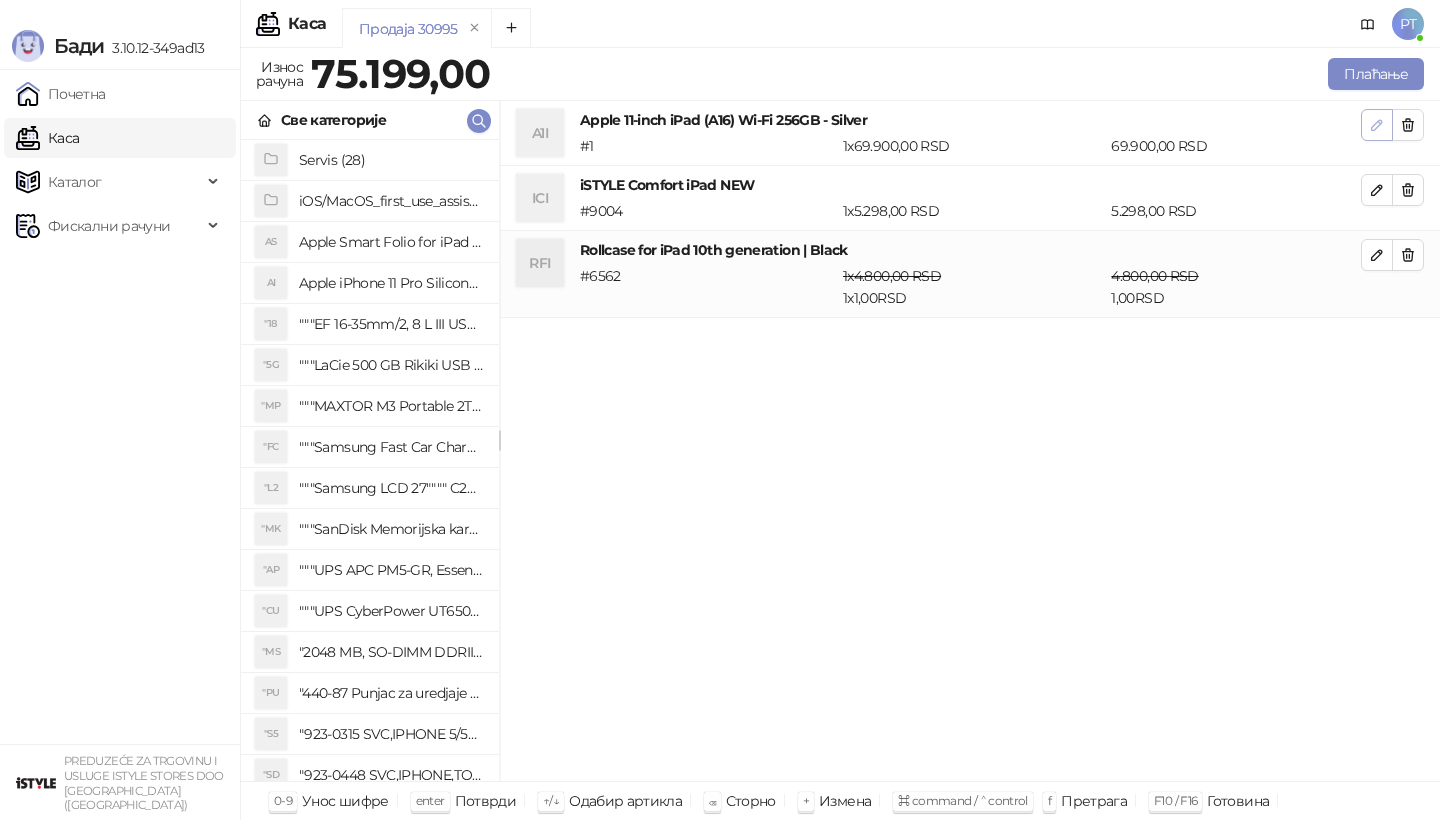 click 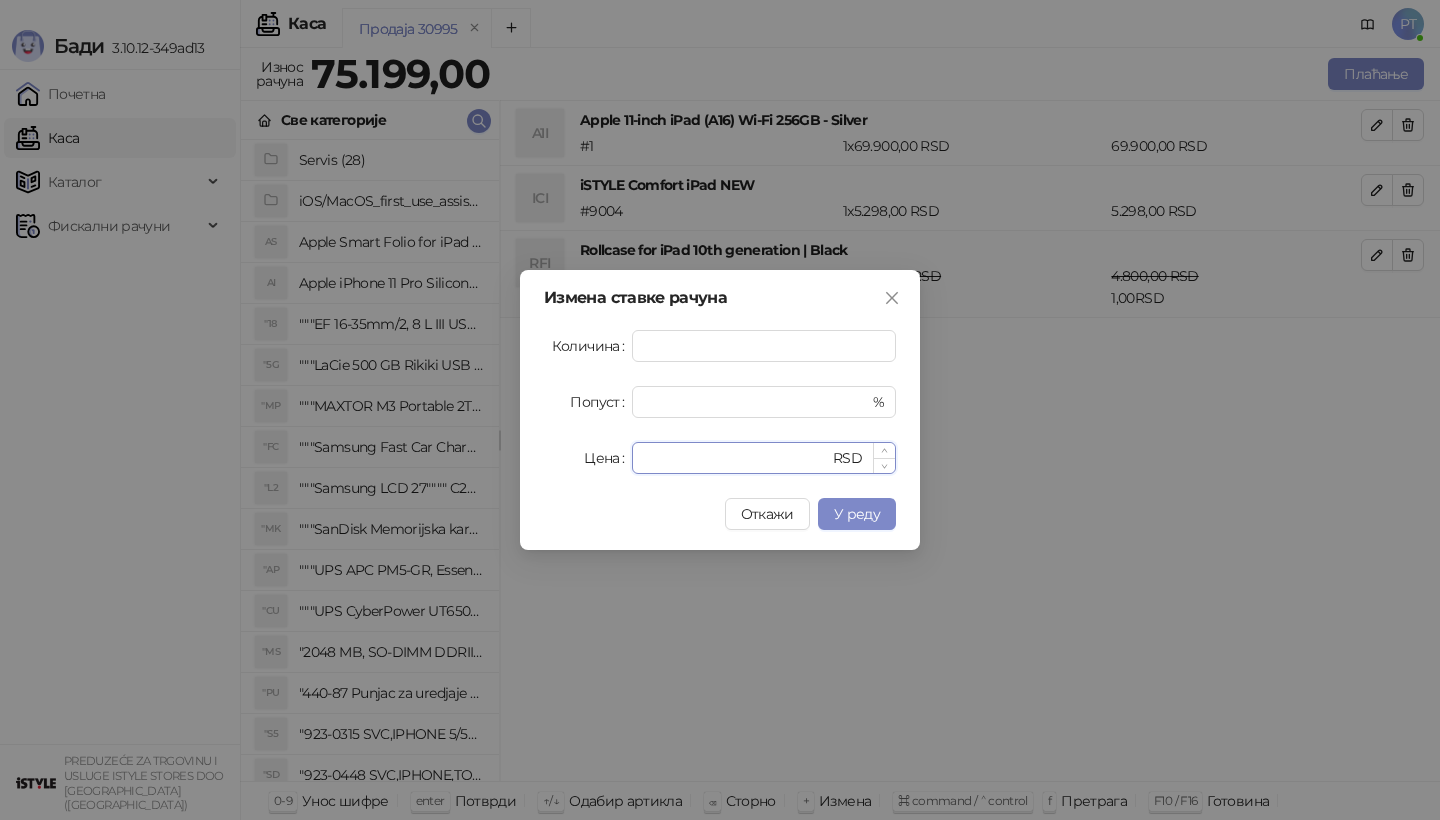 click on "*****" at bounding box center [736, 458] 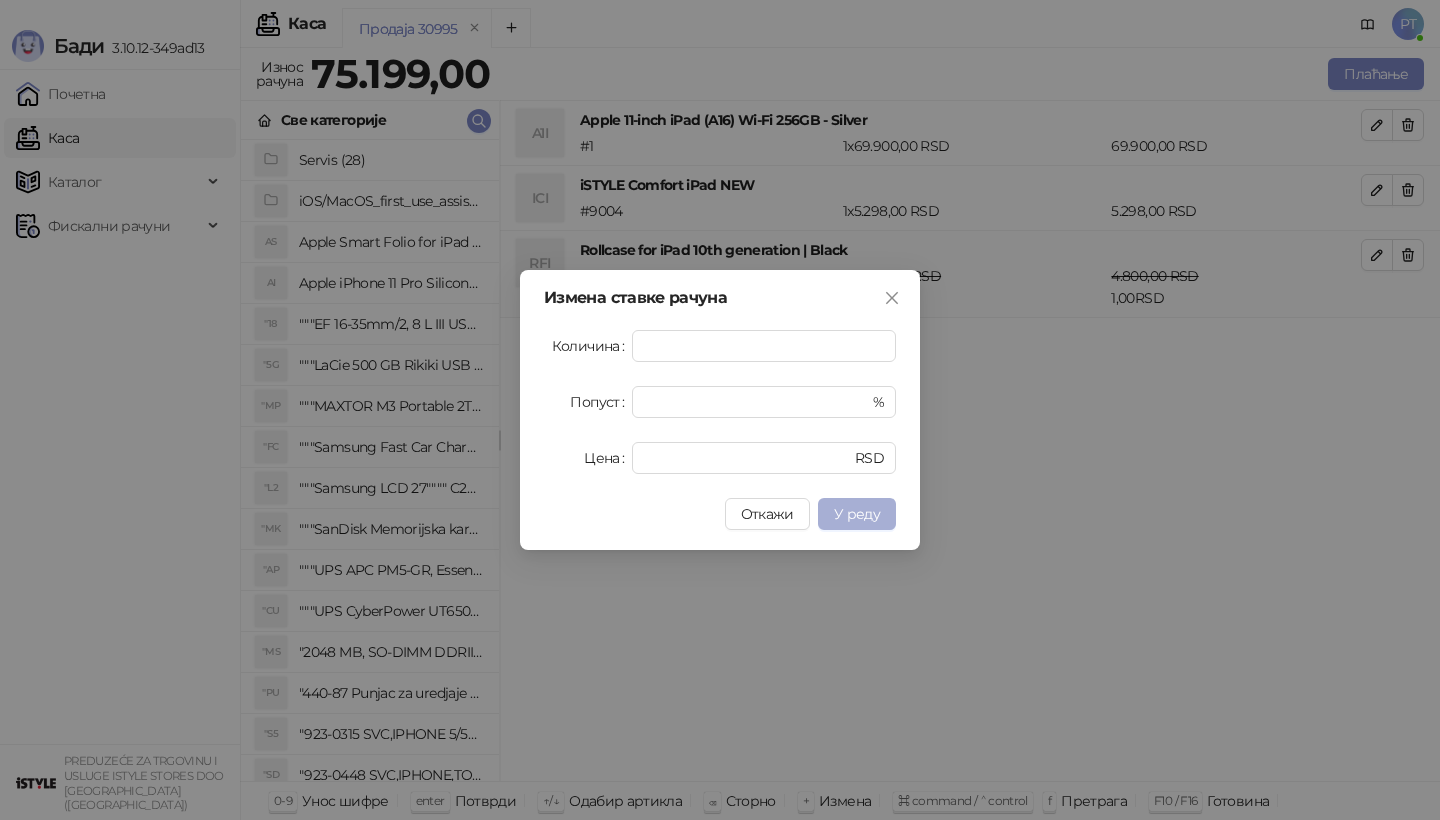 type on "*****" 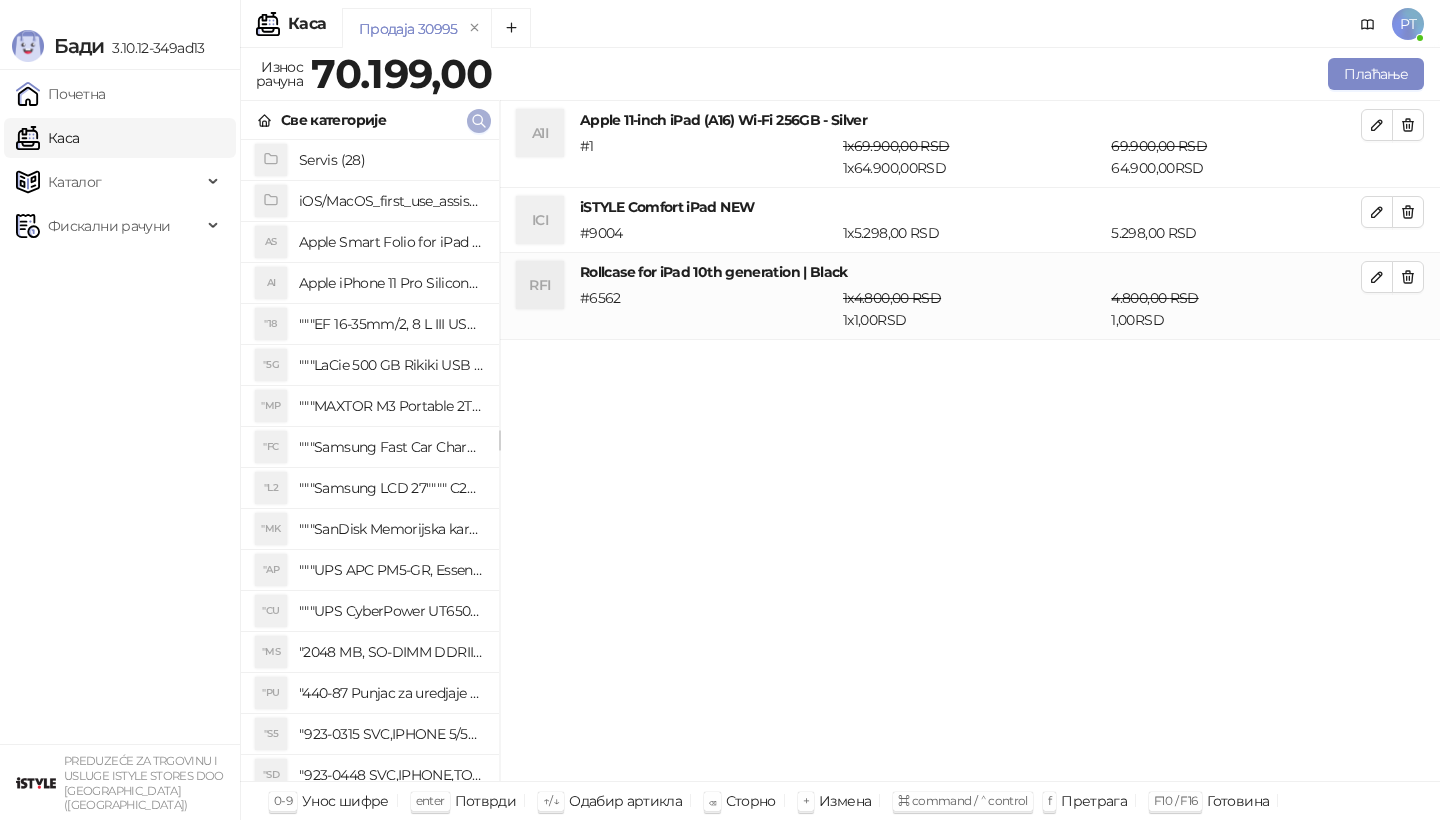 click 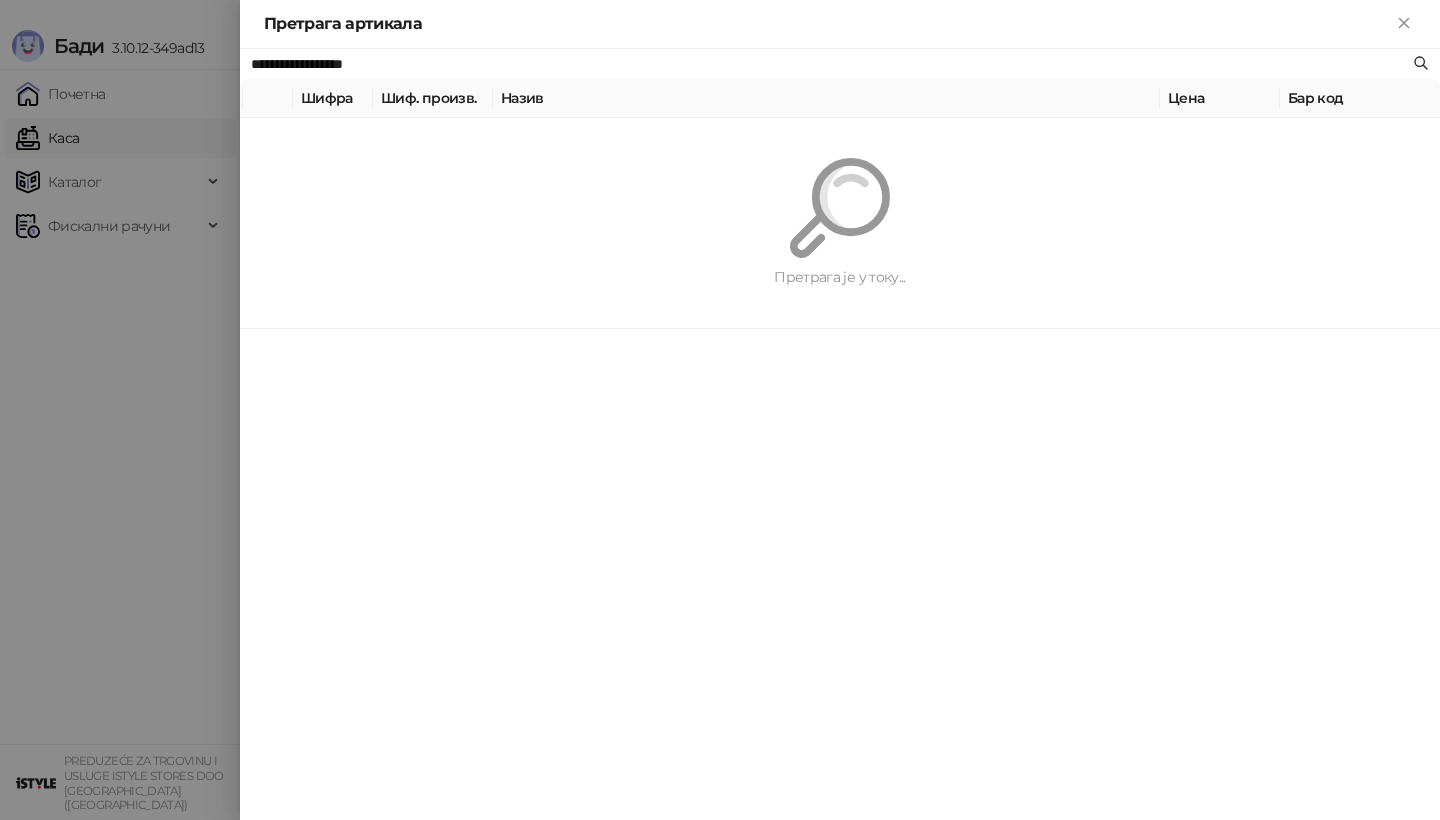 paste on "**" 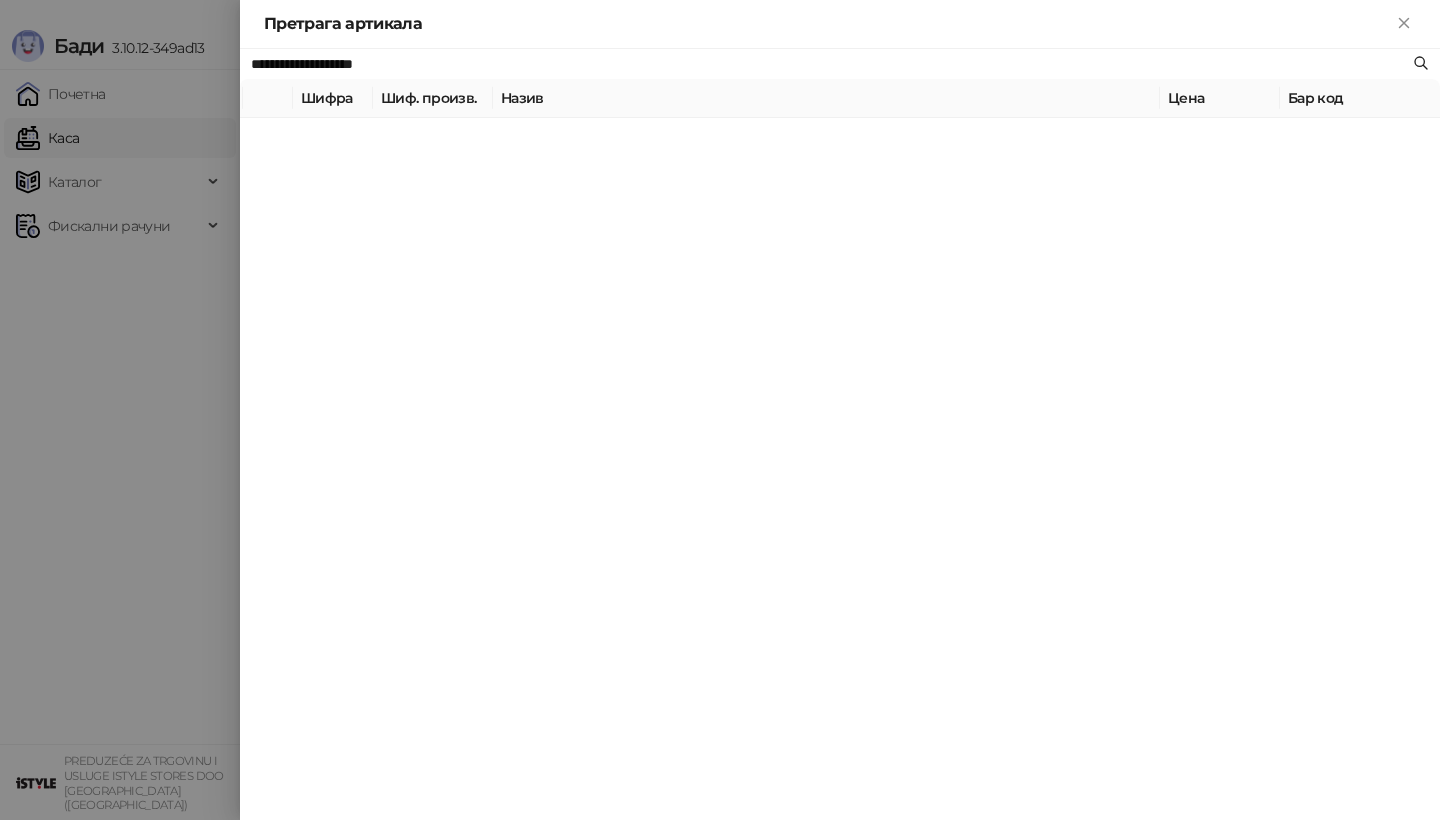 type on "**********" 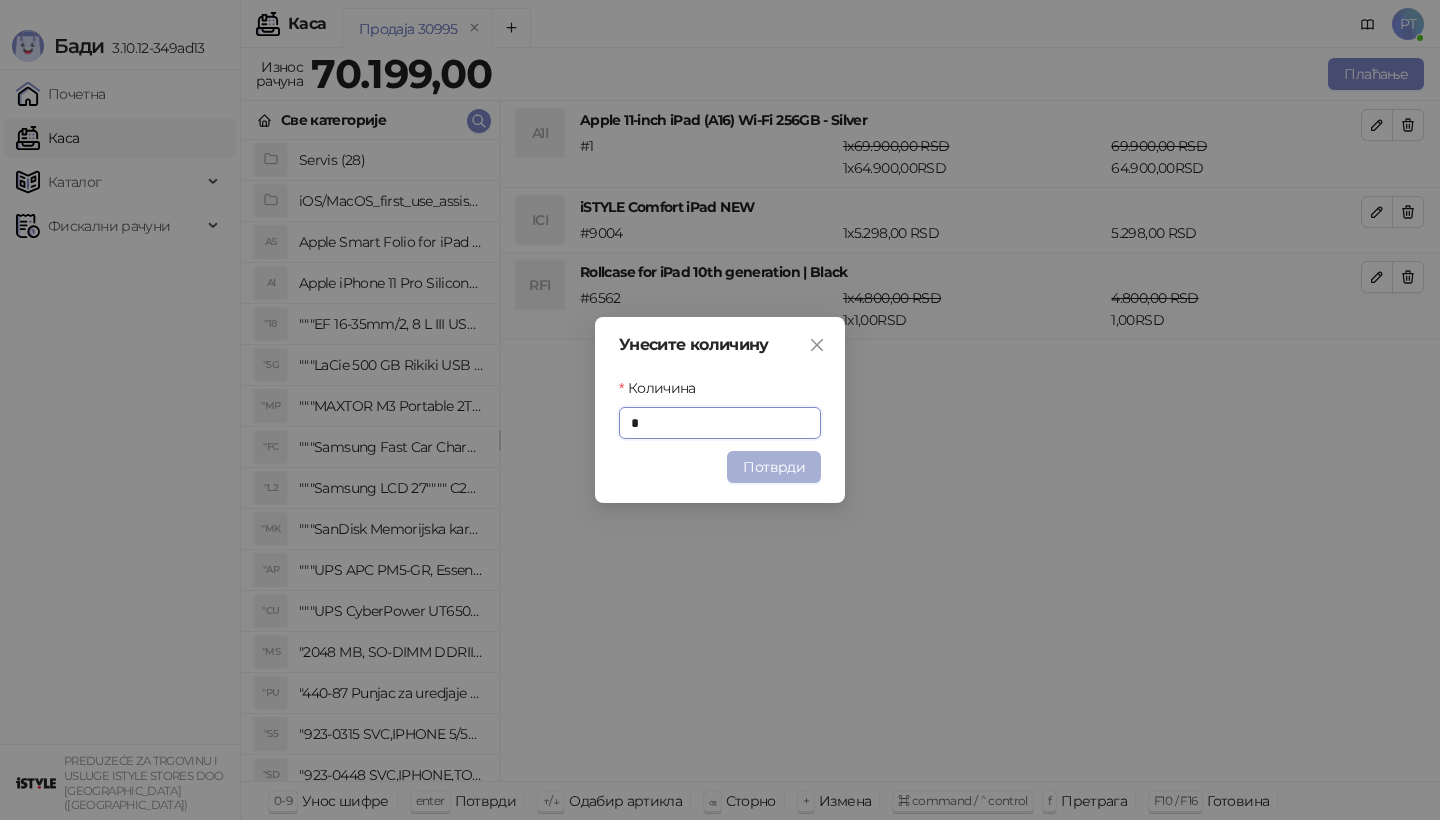 click on "Потврди" at bounding box center (774, 467) 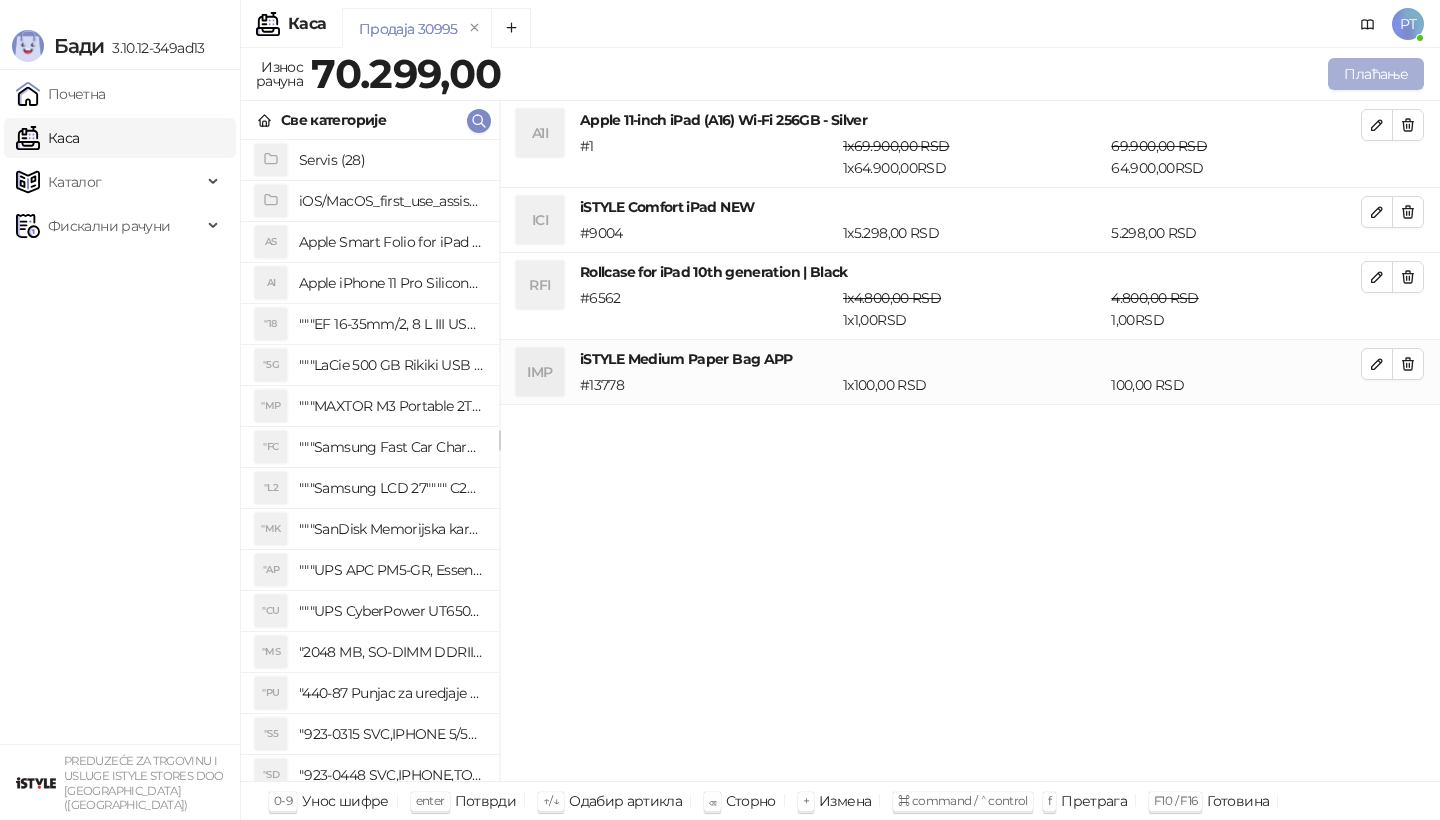 click on "Плаћање" at bounding box center [1376, 74] 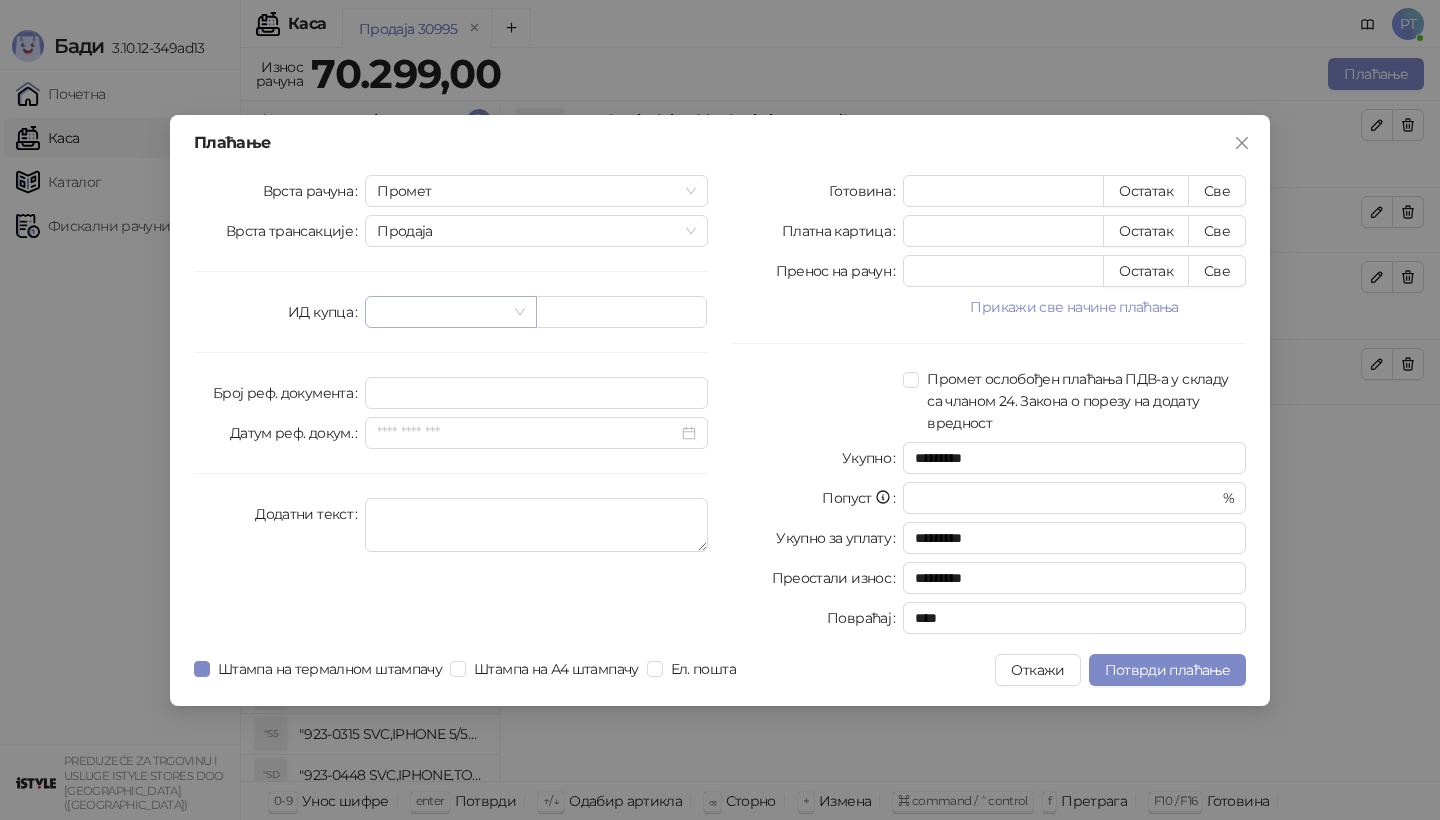 click at bounding box center [441, 312] 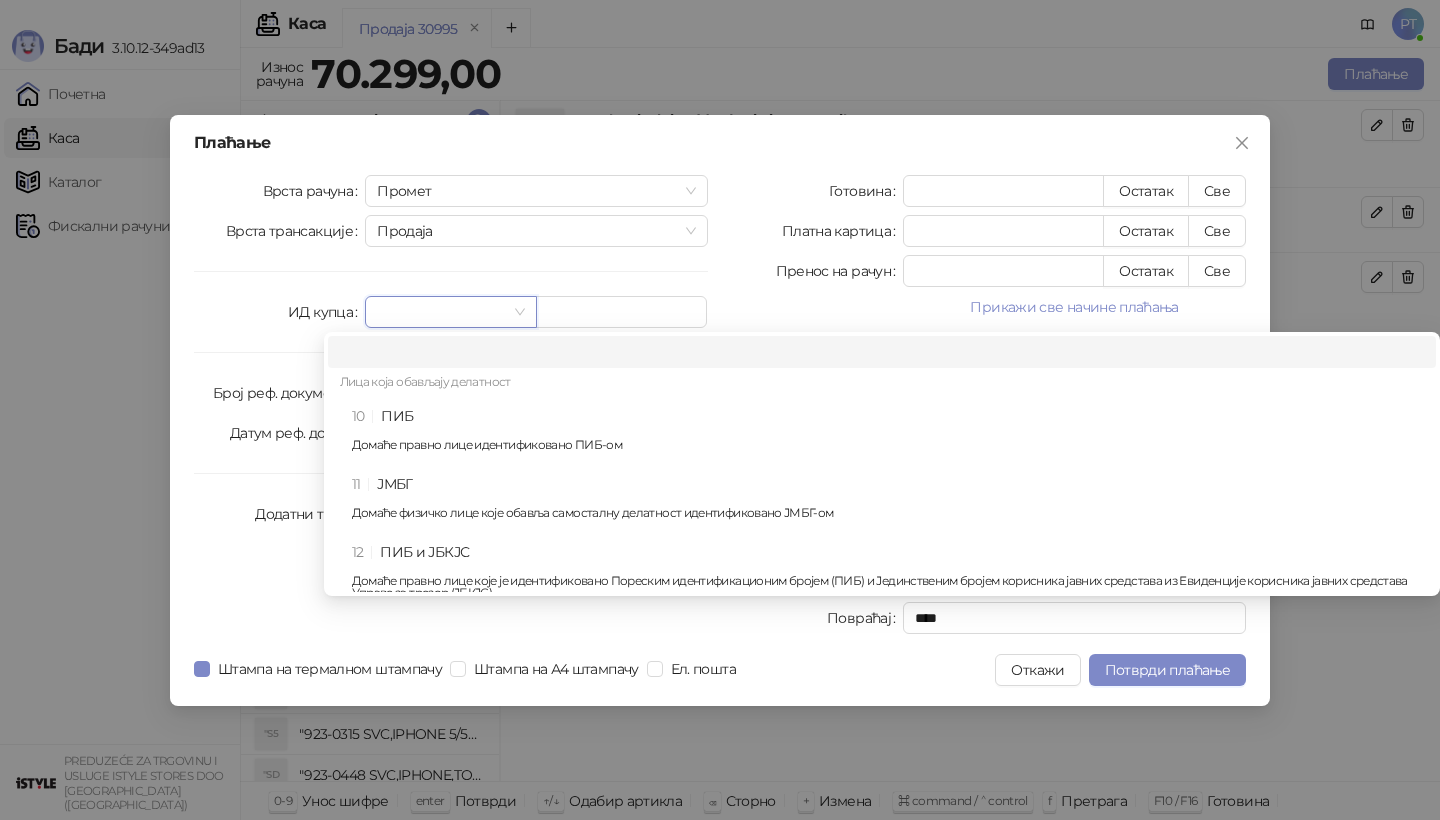 click on "Лица која обављају делатност" at bounding box center [882, 384] 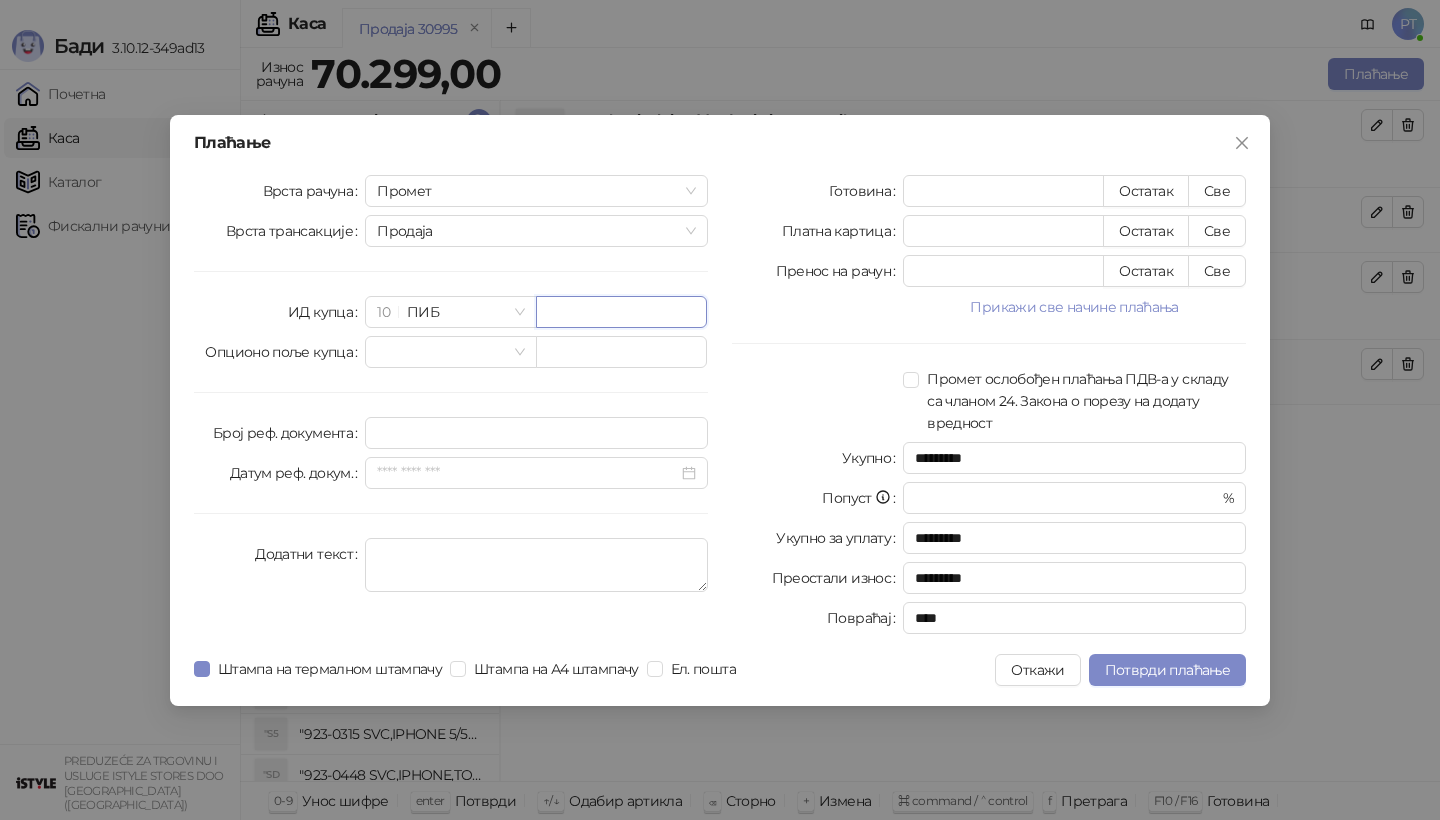 paste on "*********" 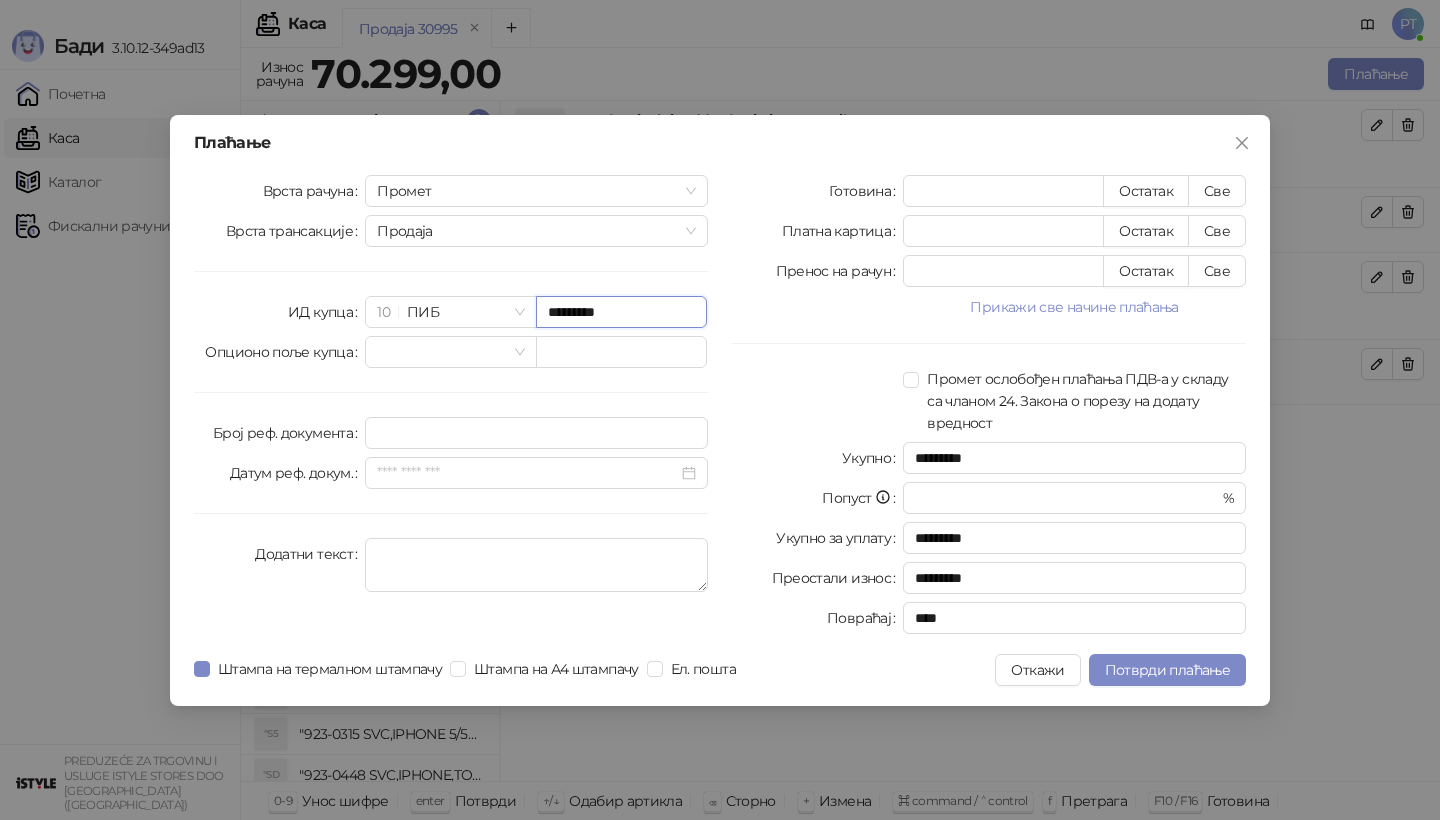 type on "*********" 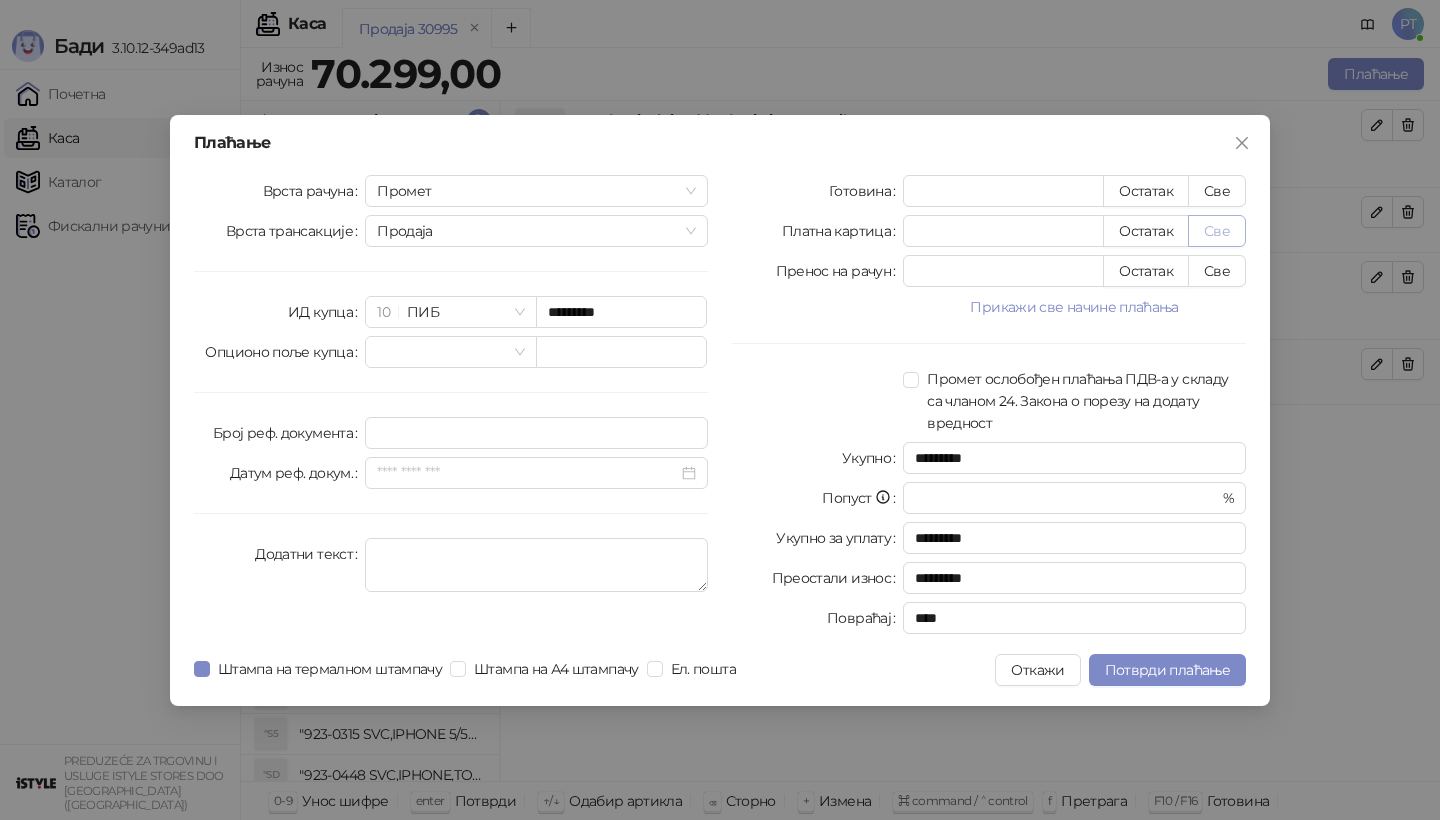 click on "Све" at bounding box center [1217, 231] 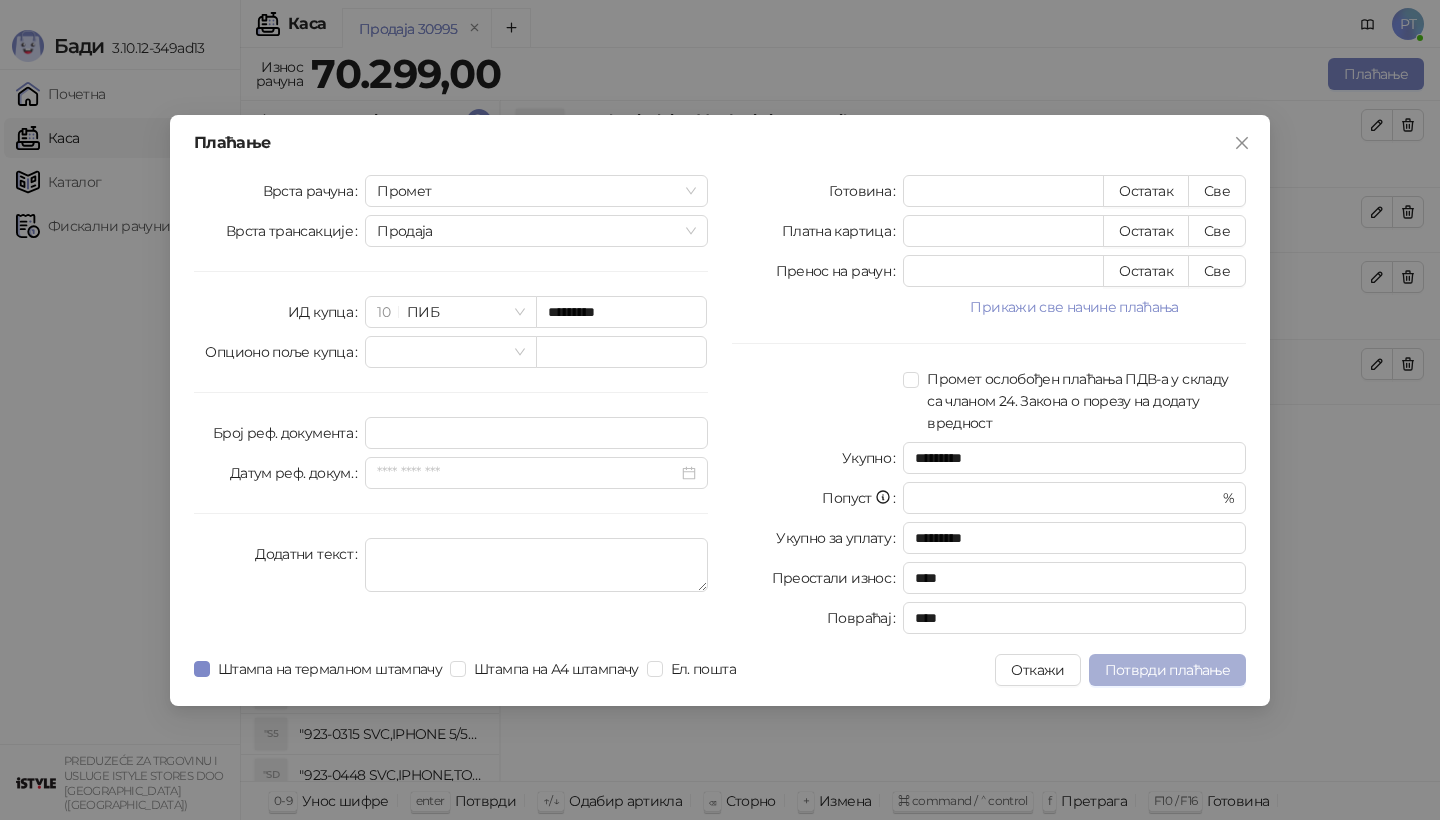 type 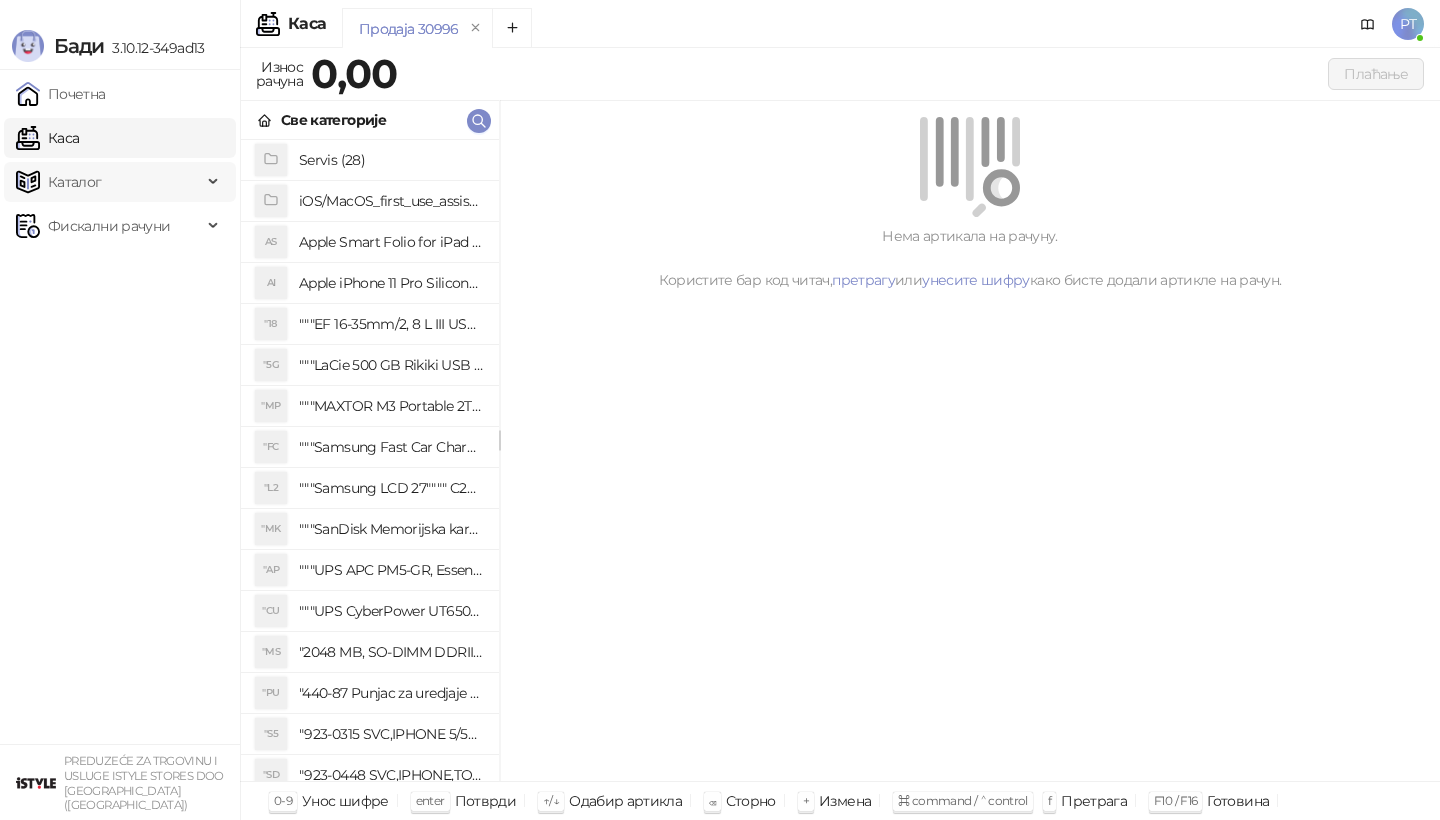 click on "Каталог" at bounding box center [75, 182] 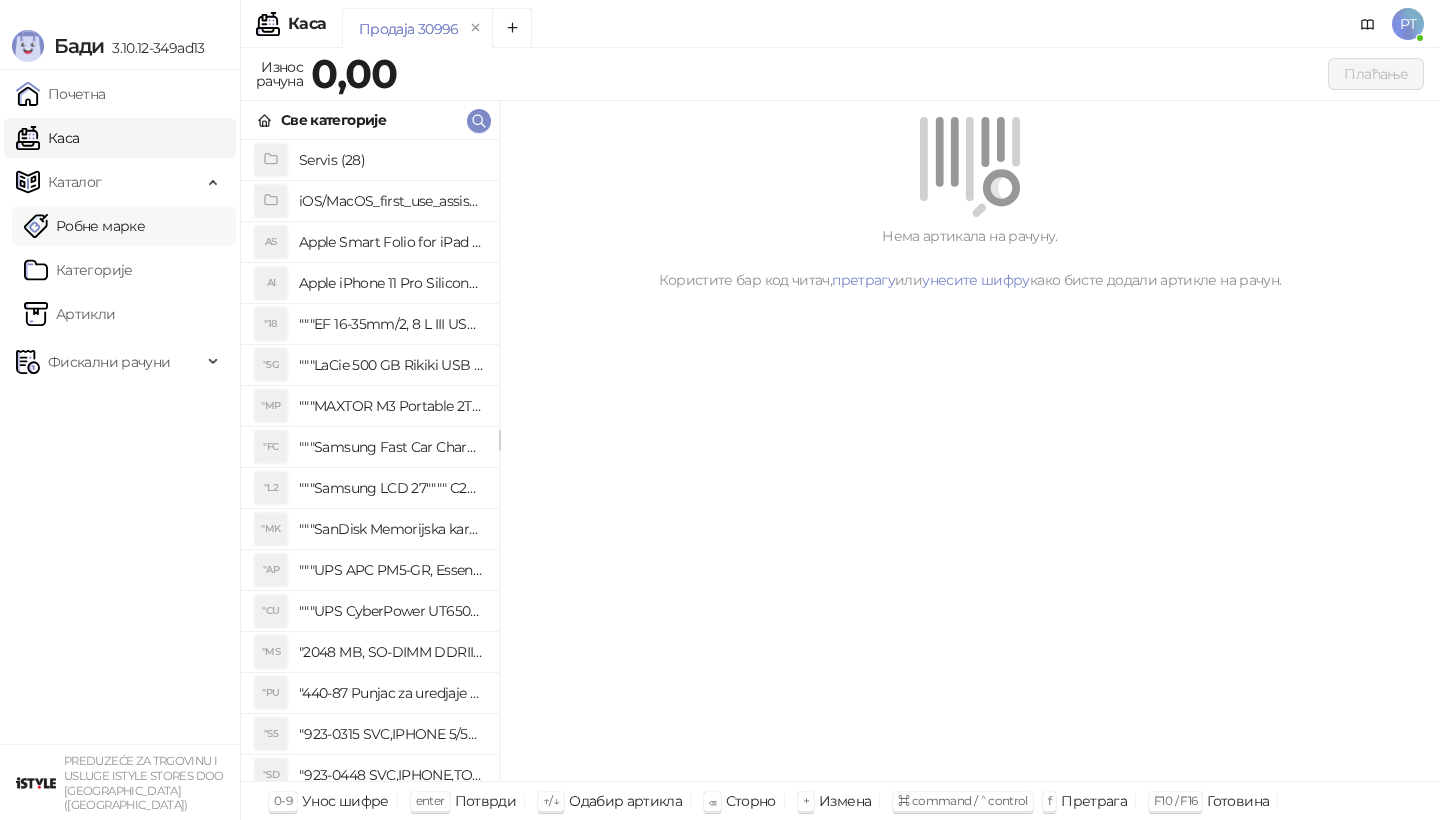 click on "Робне марке" at bounding box center (84, 226) 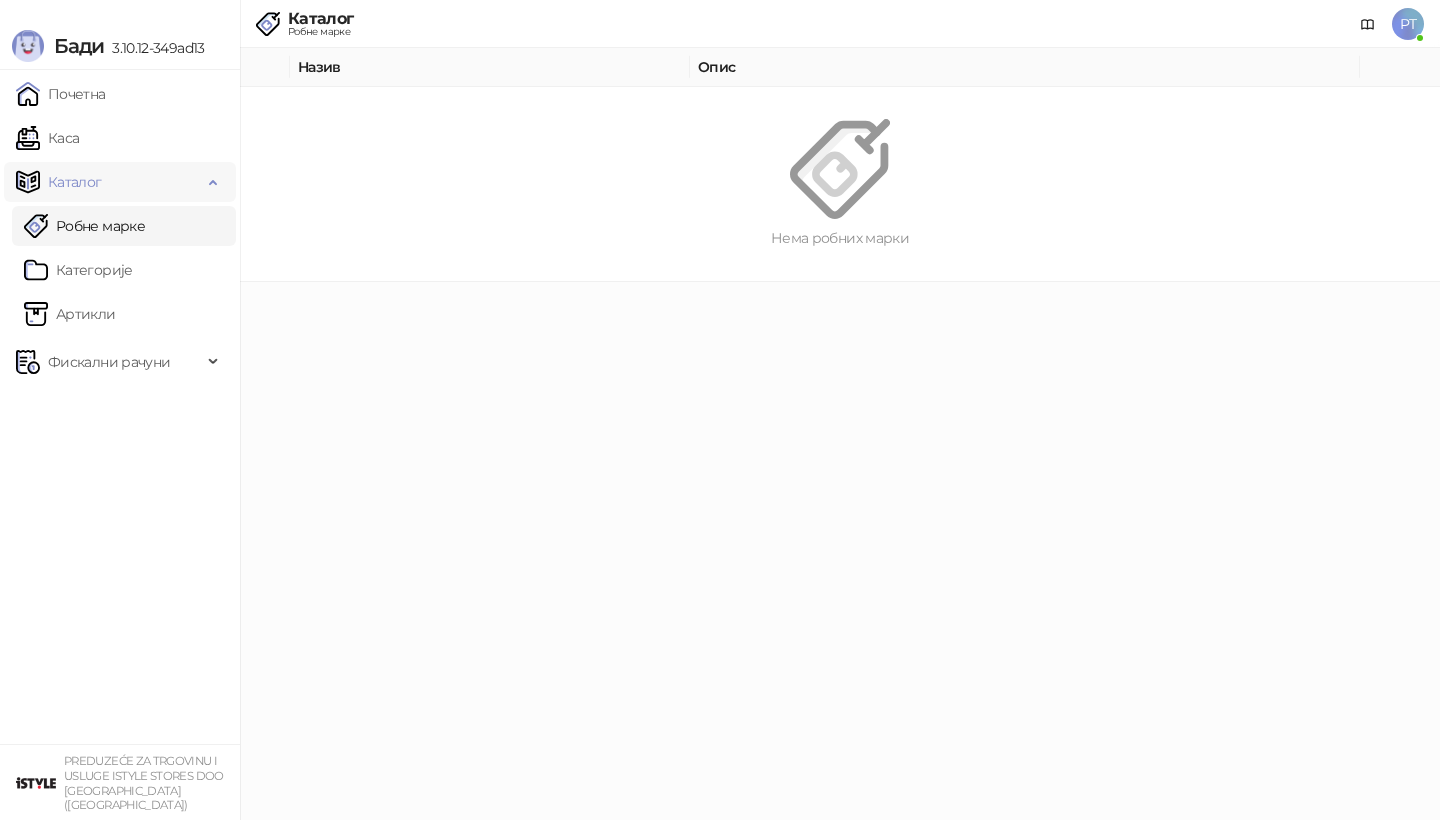 click on "Каталог" at bounding box center [109, 182] 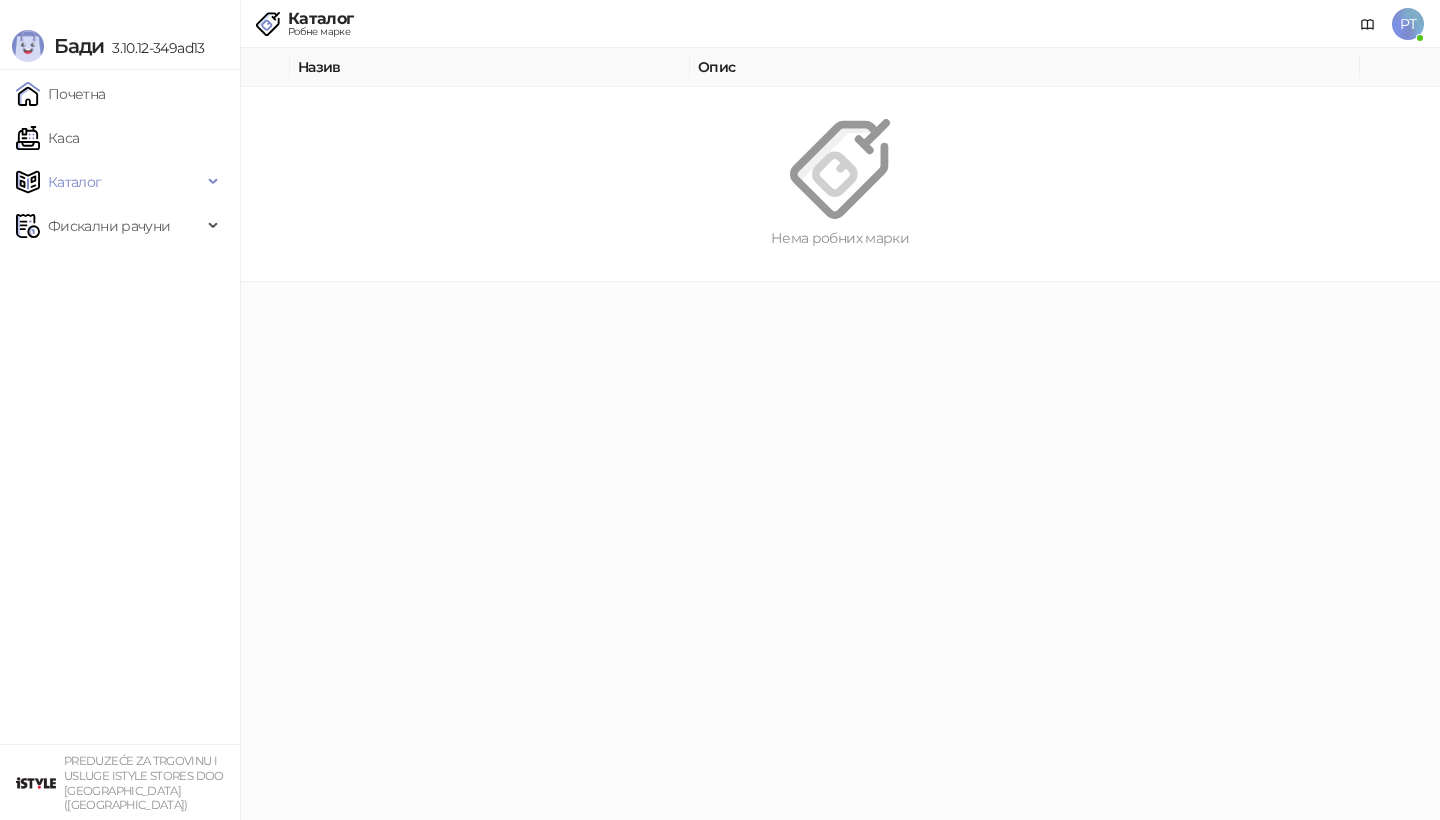 click on "Почетна [PERSON_NAME] Робне марке [PERSON_NAME] Фискални рачуни" at bounding box center (120, 407) 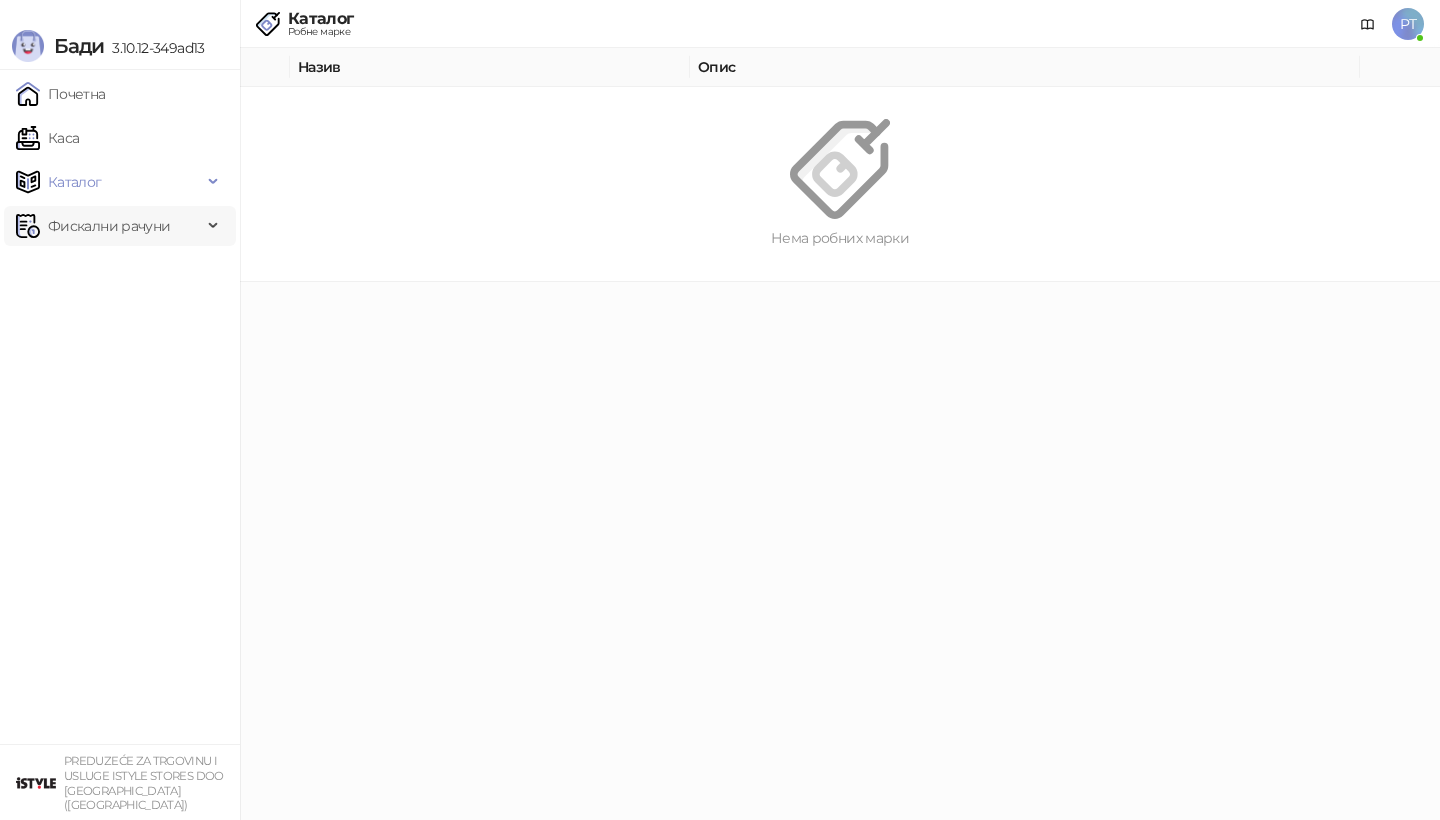 click on "Фискални рачуни" at bounding box center (109, 226) 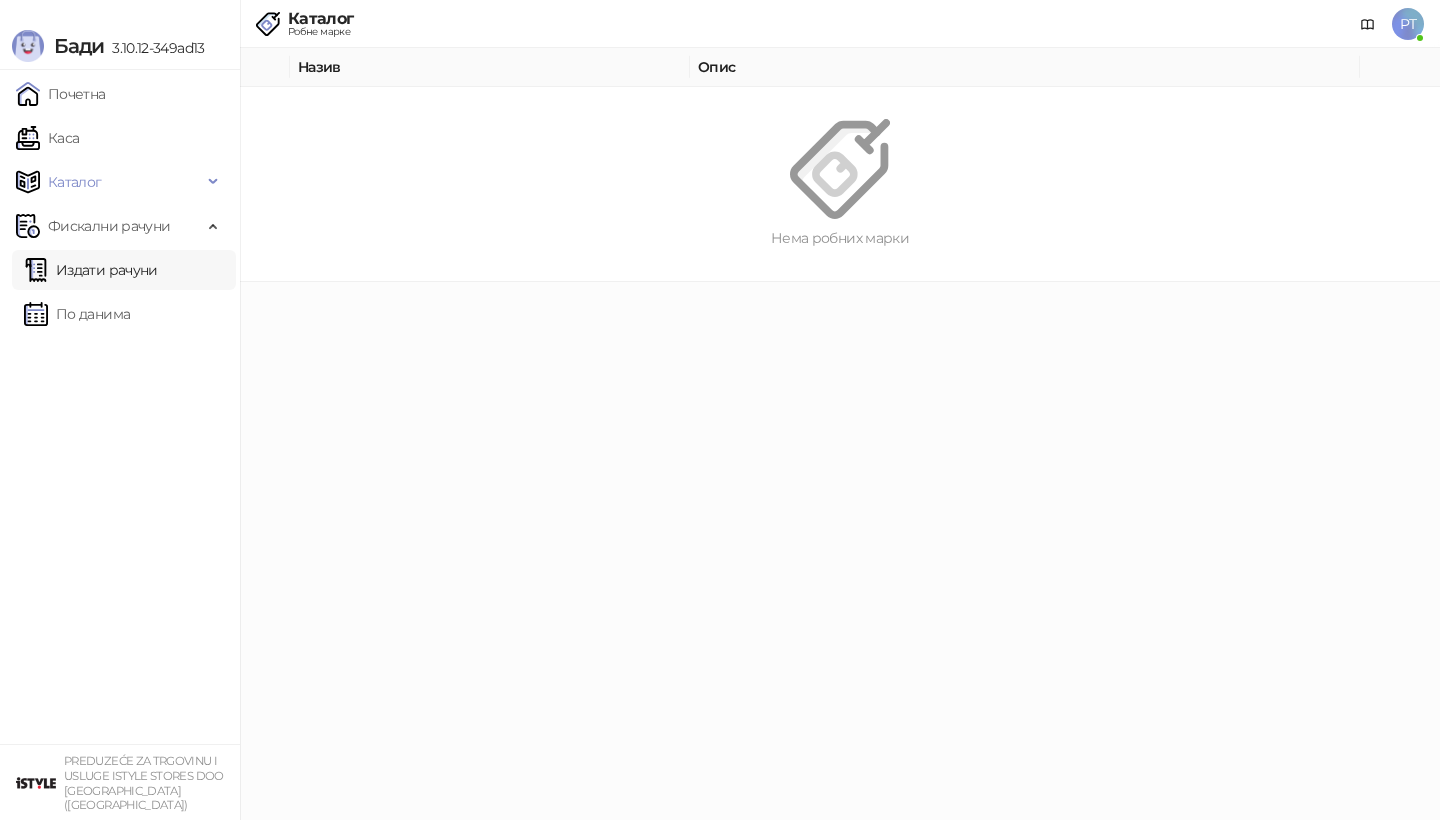 click on "Издати рачуни" at bounding box center (91, 270) 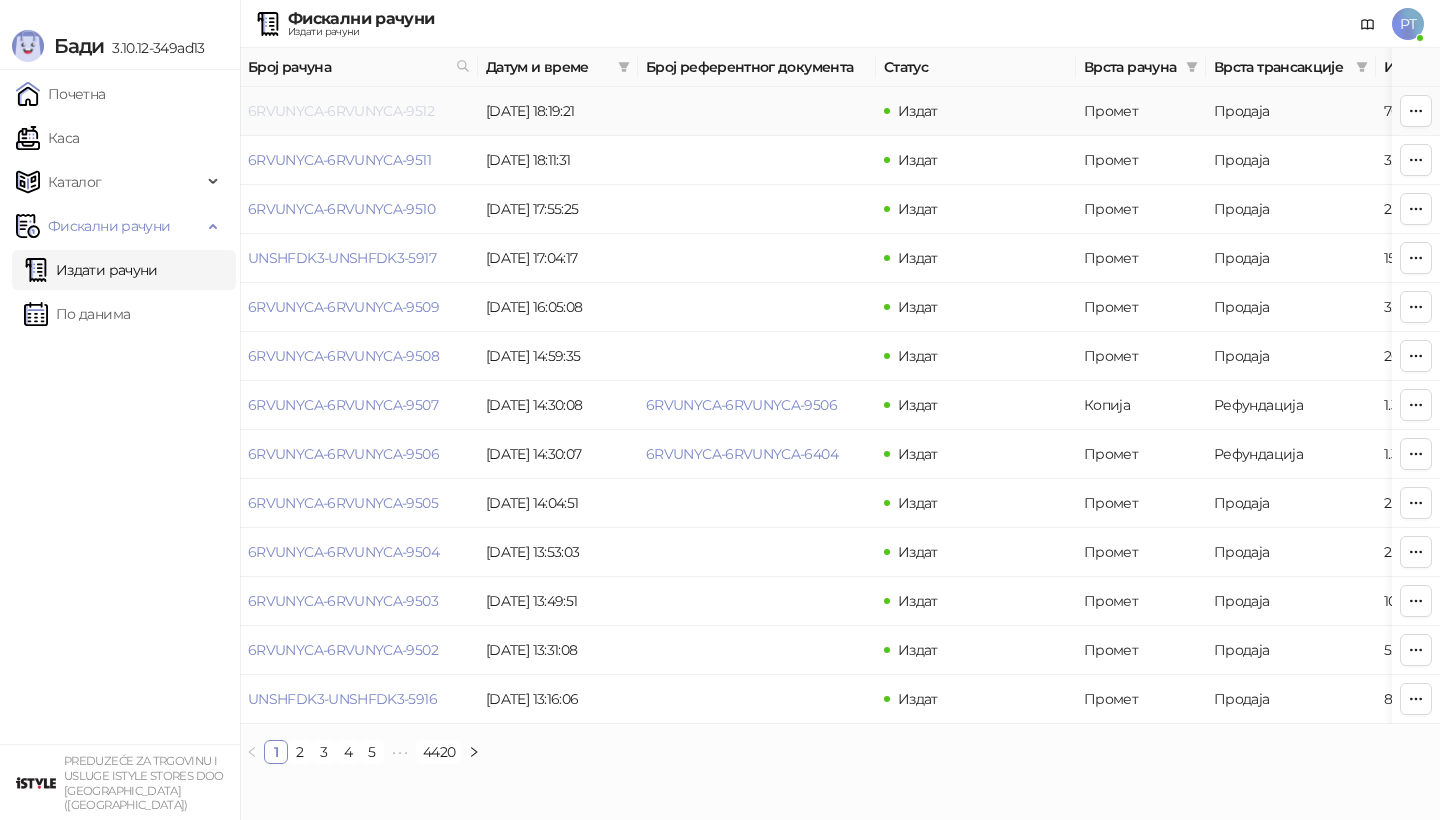 click on "6RVUNYCA-6RVUNYCA-9512" at bounding box center [341, 111] 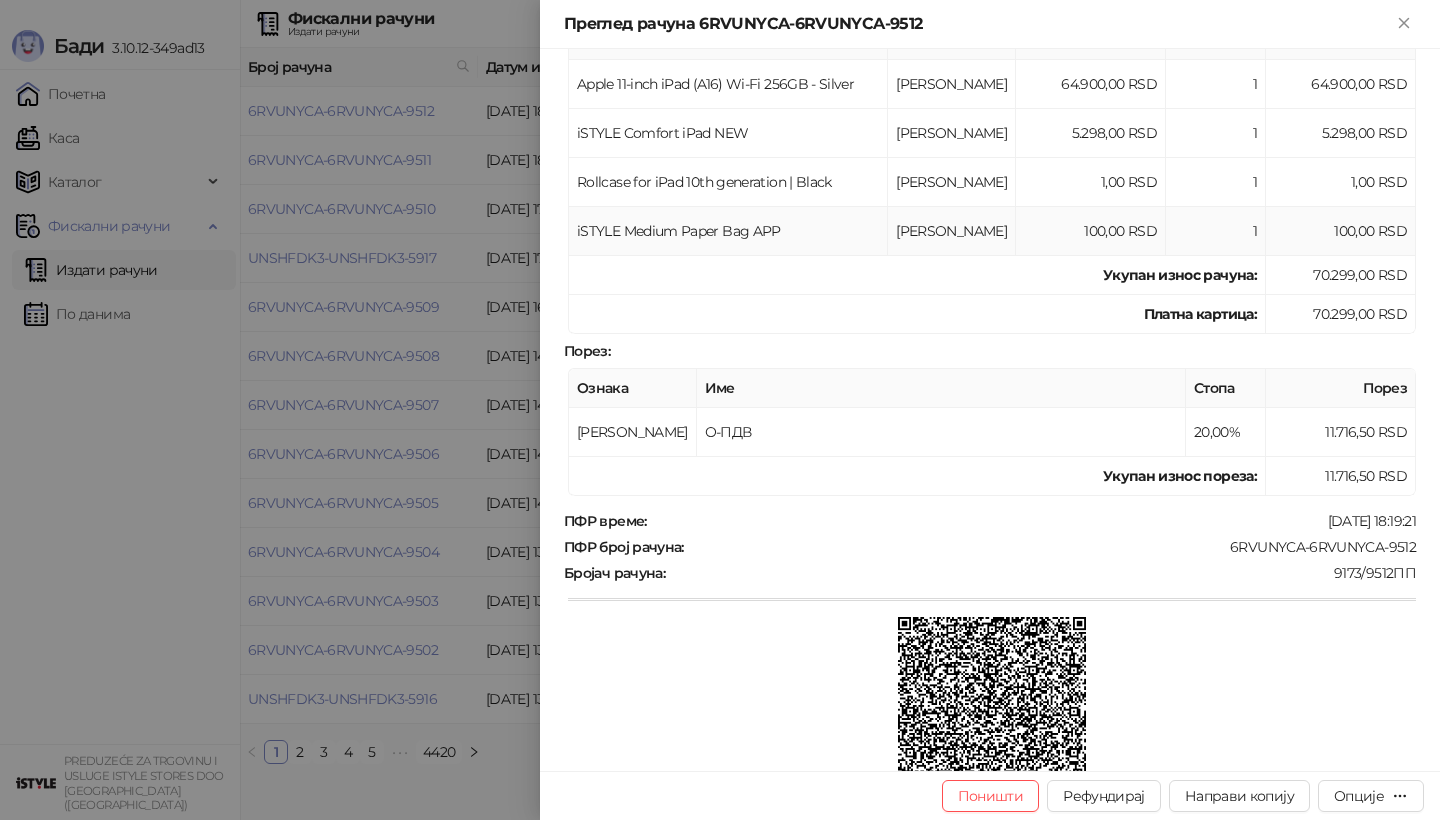 scroll, scrollTop: 473, scrollLeft: 0, axis: vertical 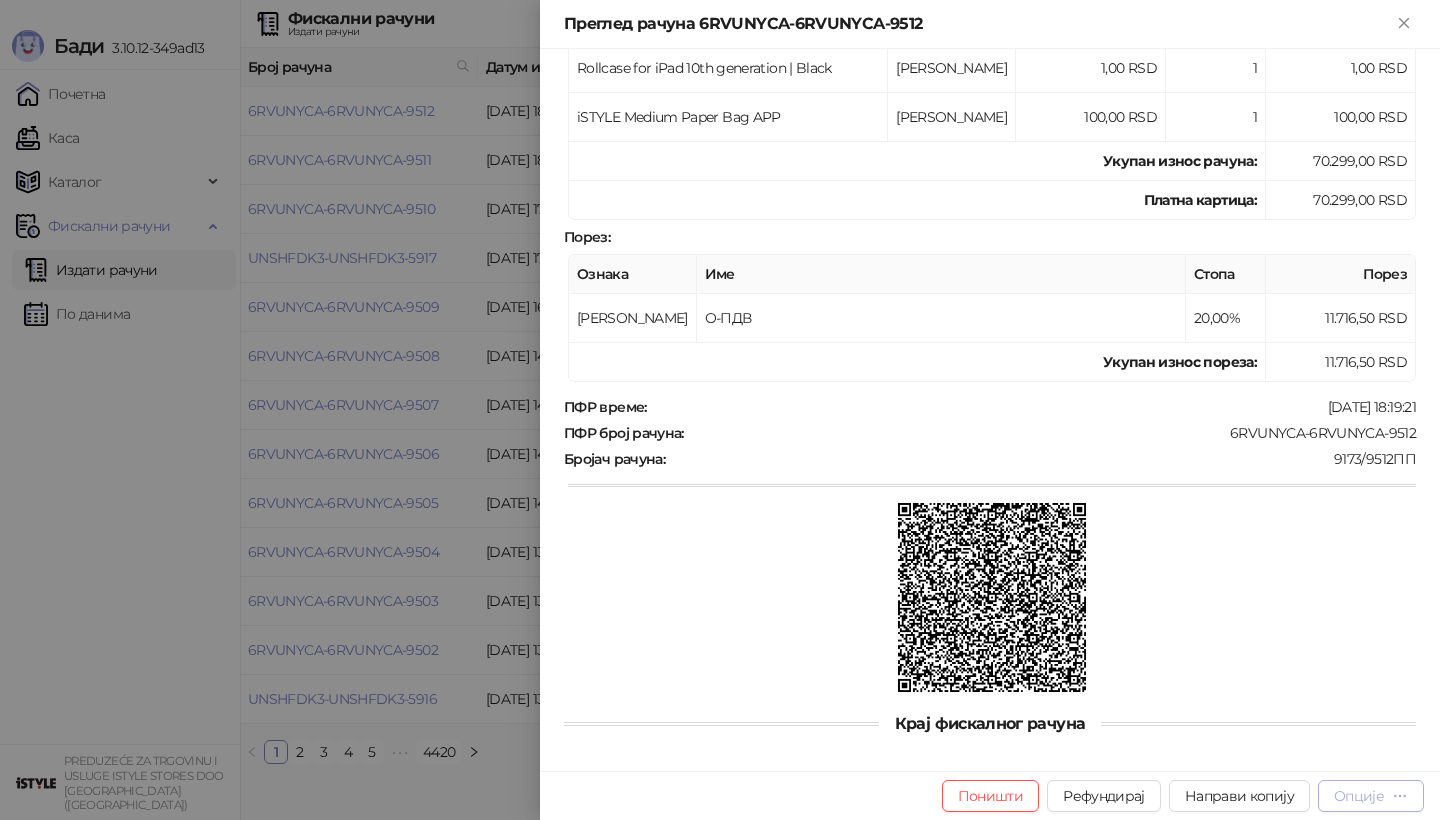click on "Опције" at bounding box center [1359, 796] 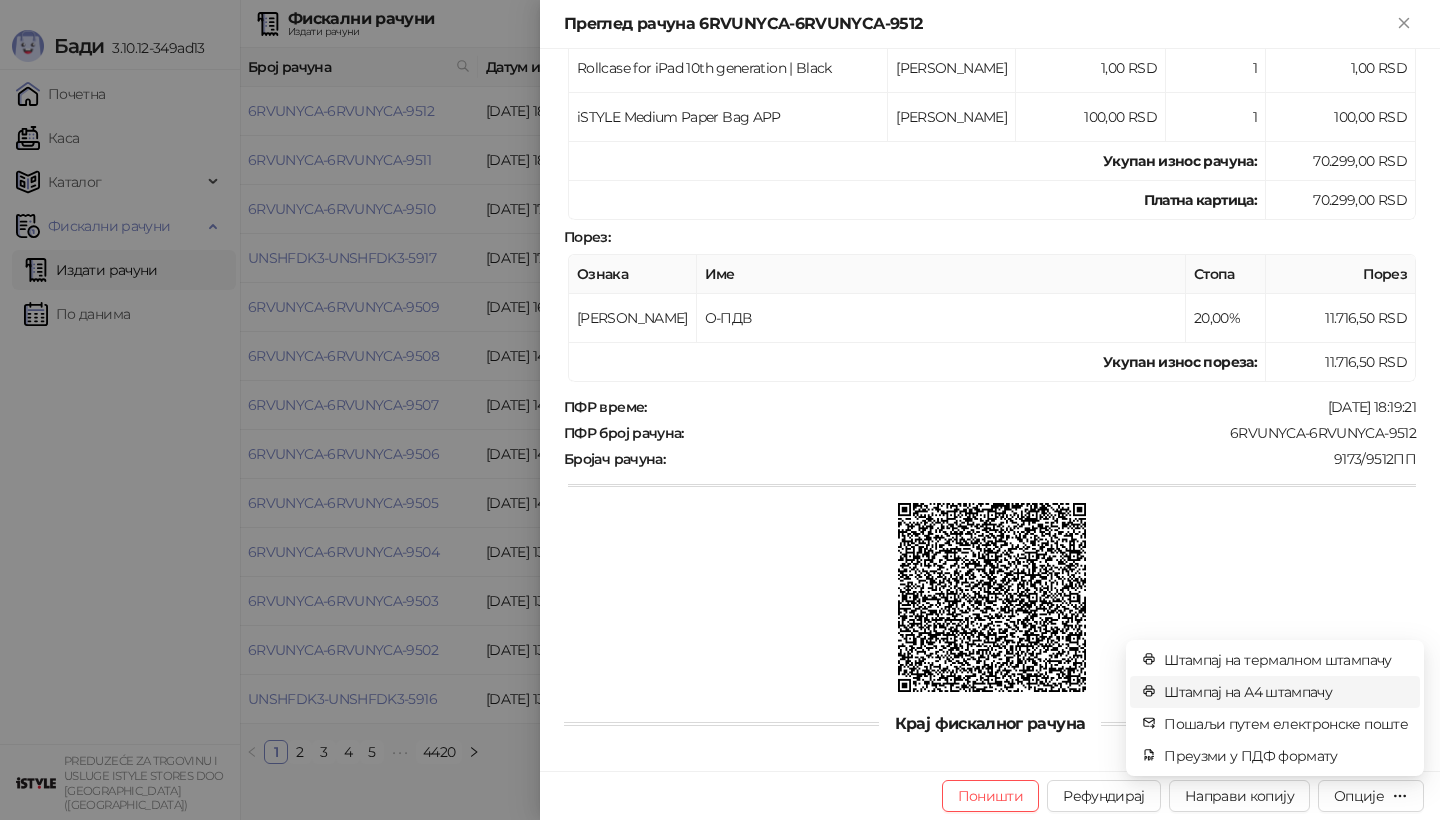 click on "Штампај на А4 штампачу" at bounding box center (1286, 692) 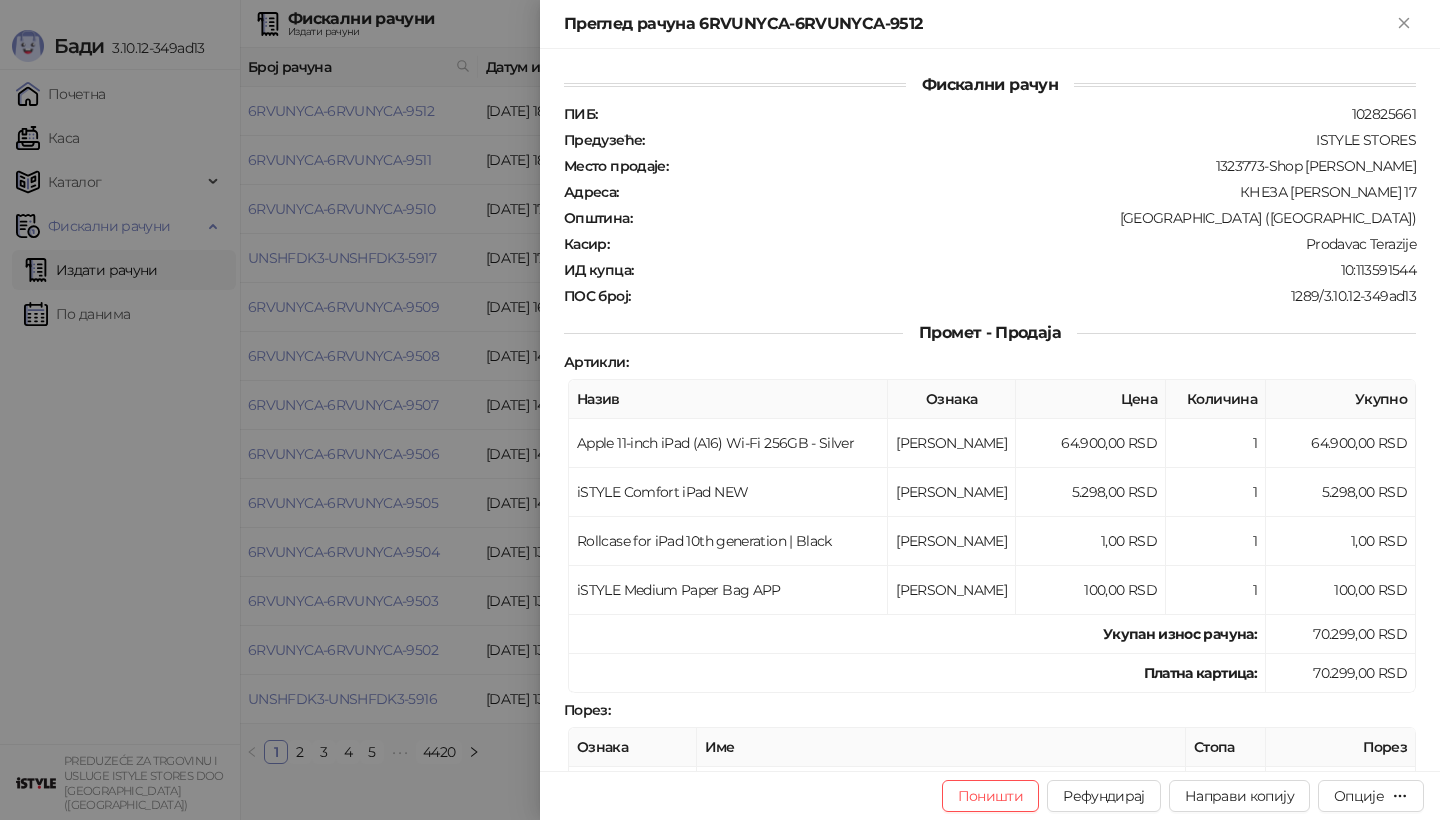 click at bounding box center [720, 410] 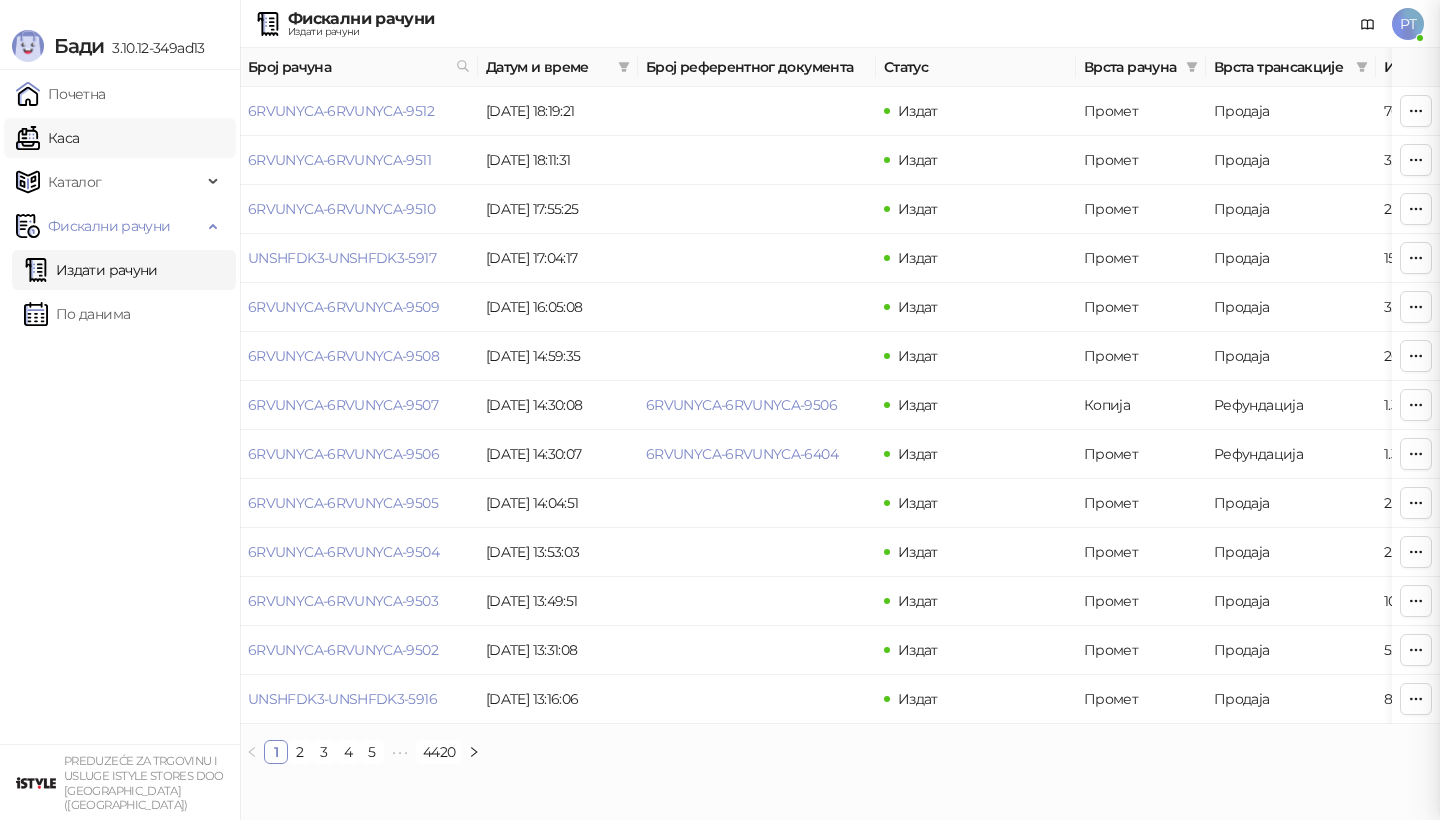 click on "Каса" at bounding box center [47, 138] 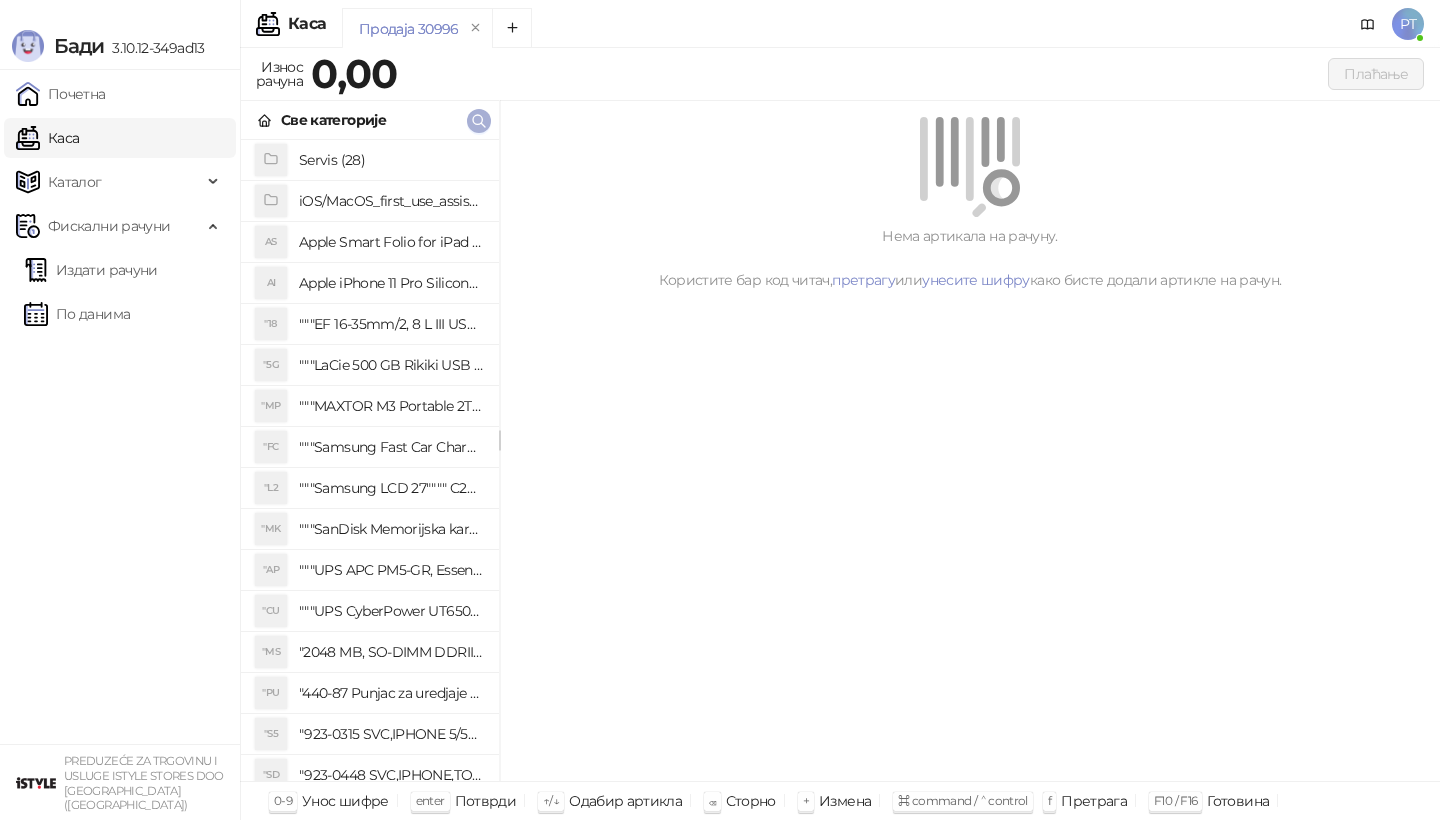 click 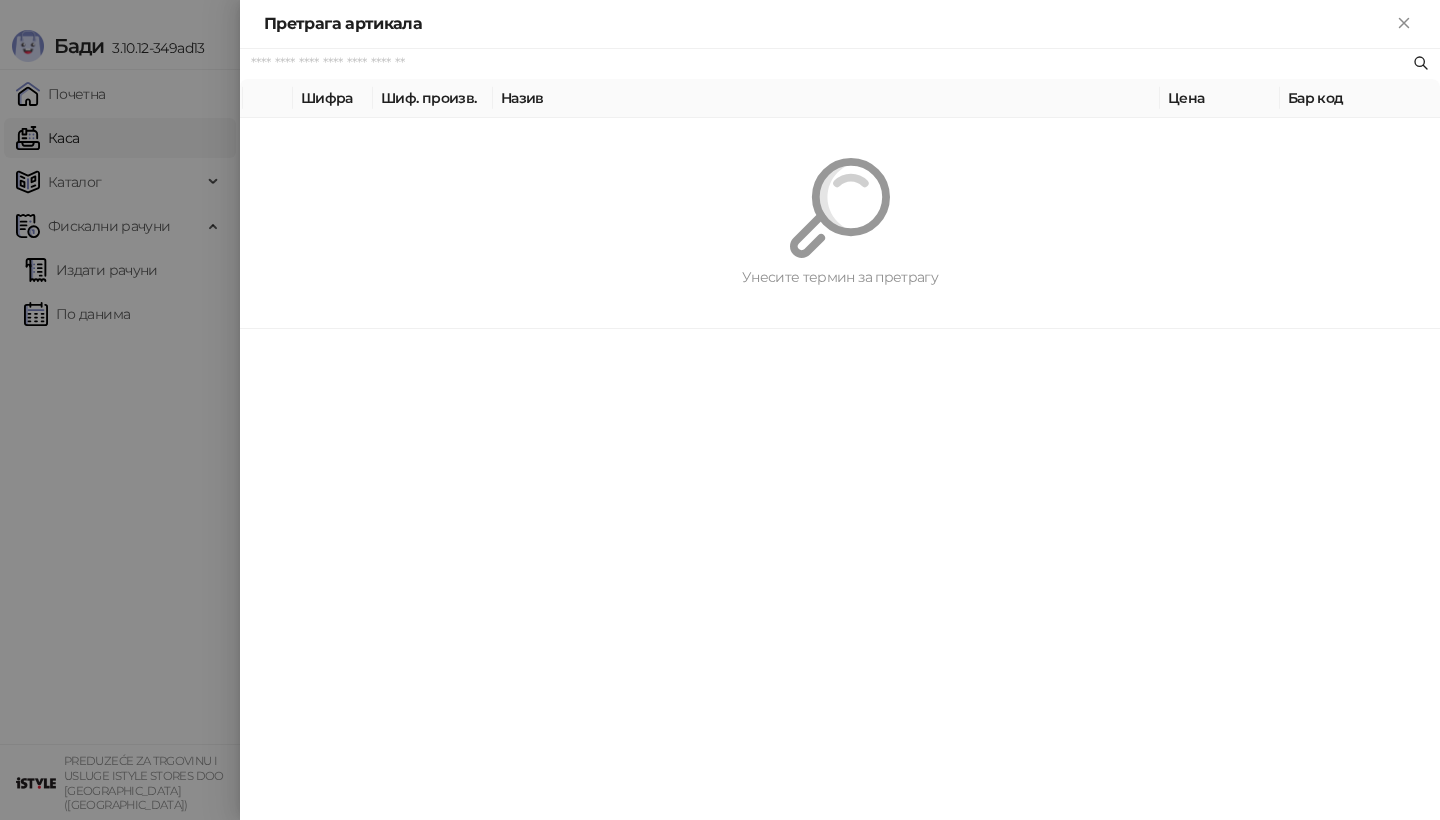 paste on "*********" 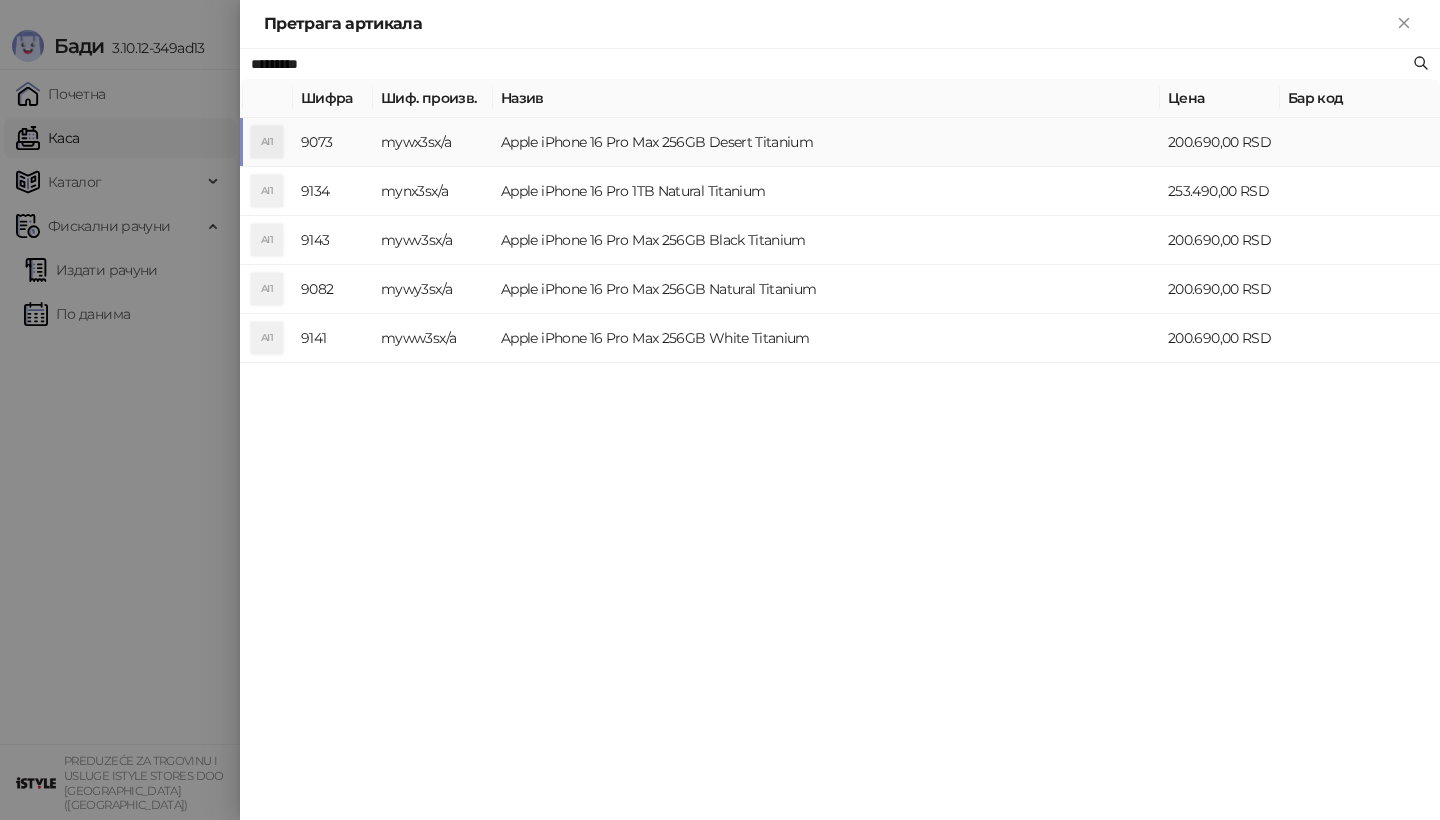 type on "*********" 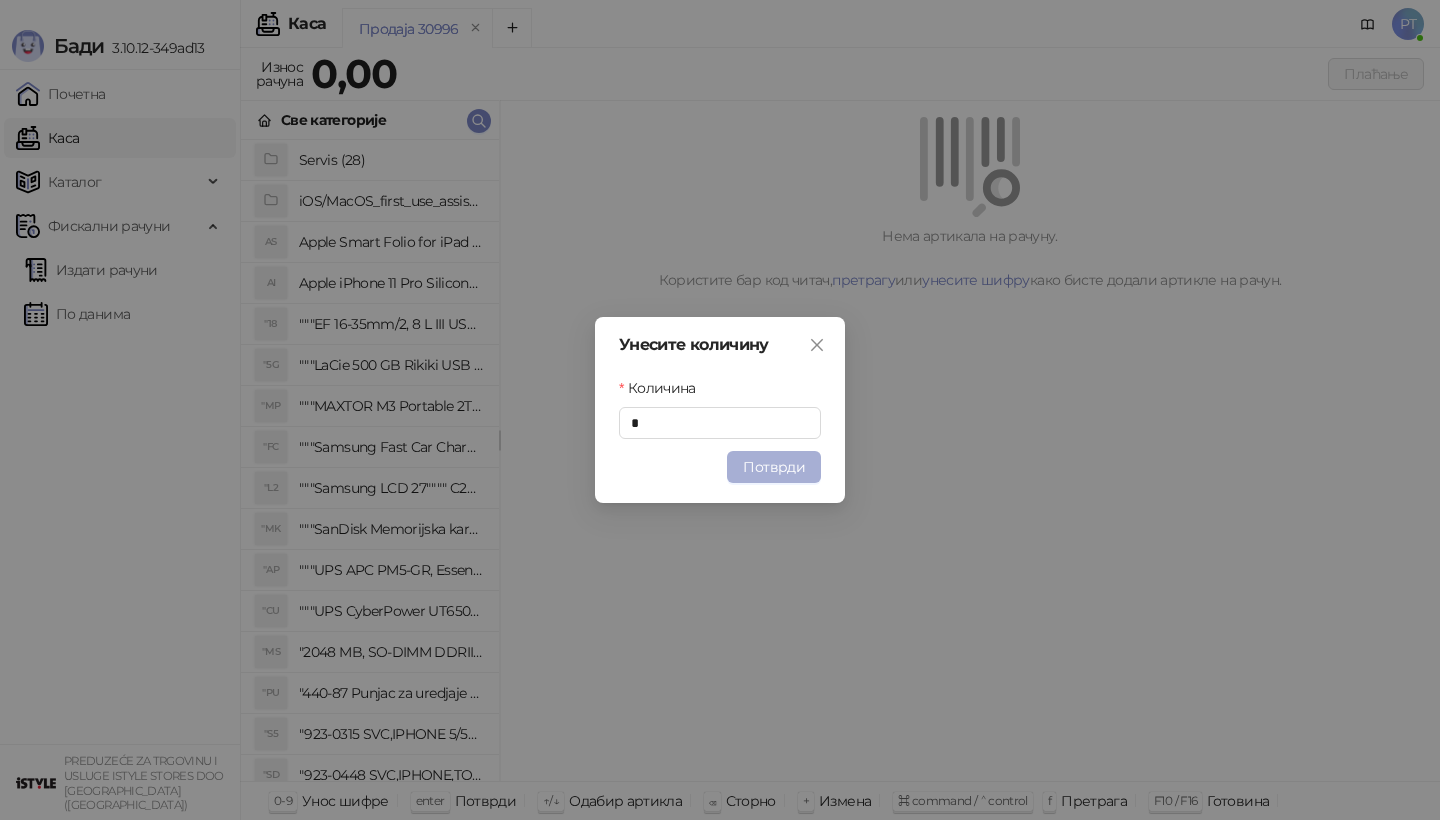 click on "Потврди" at bounding box center [774, 467] 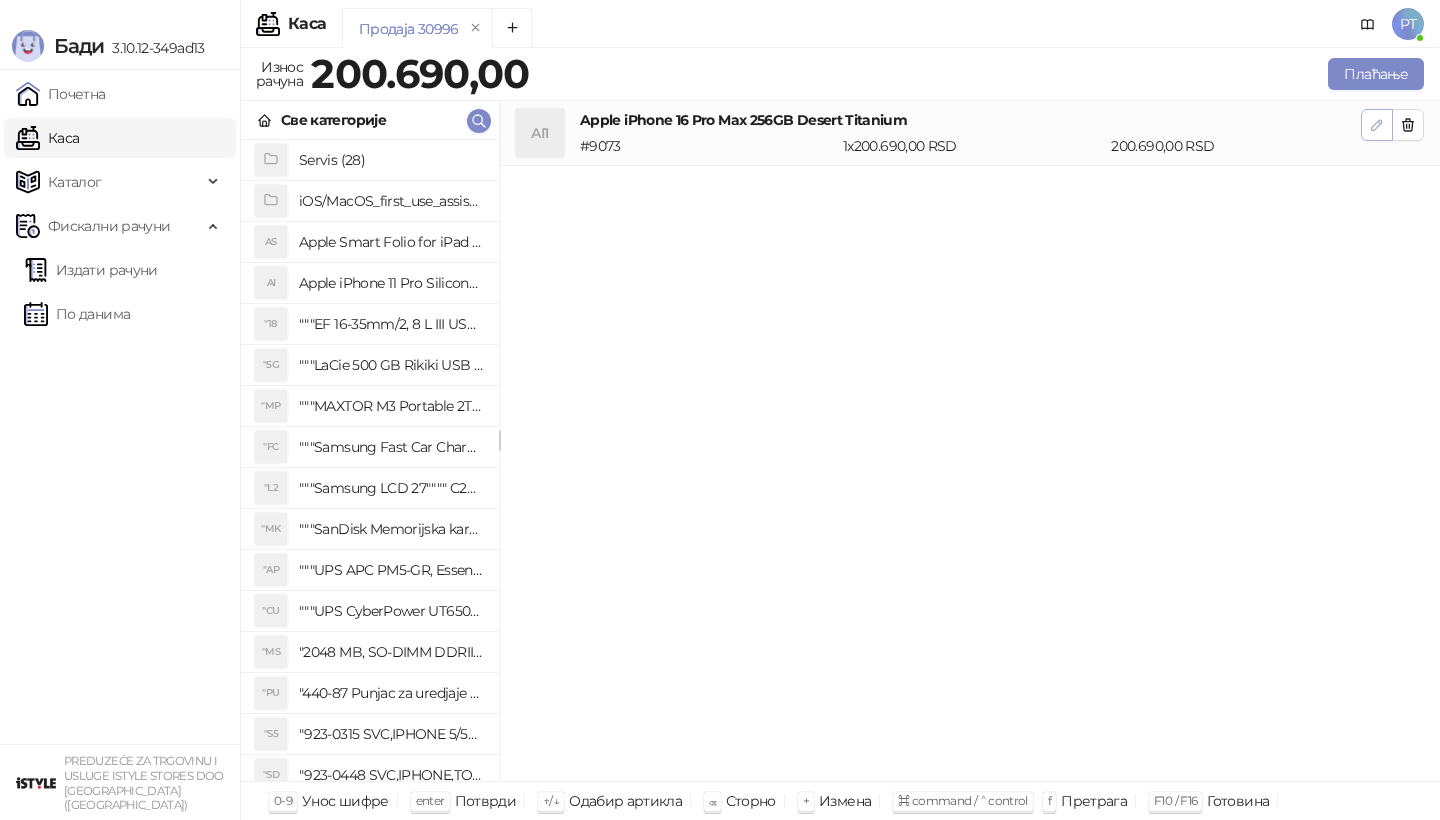 click 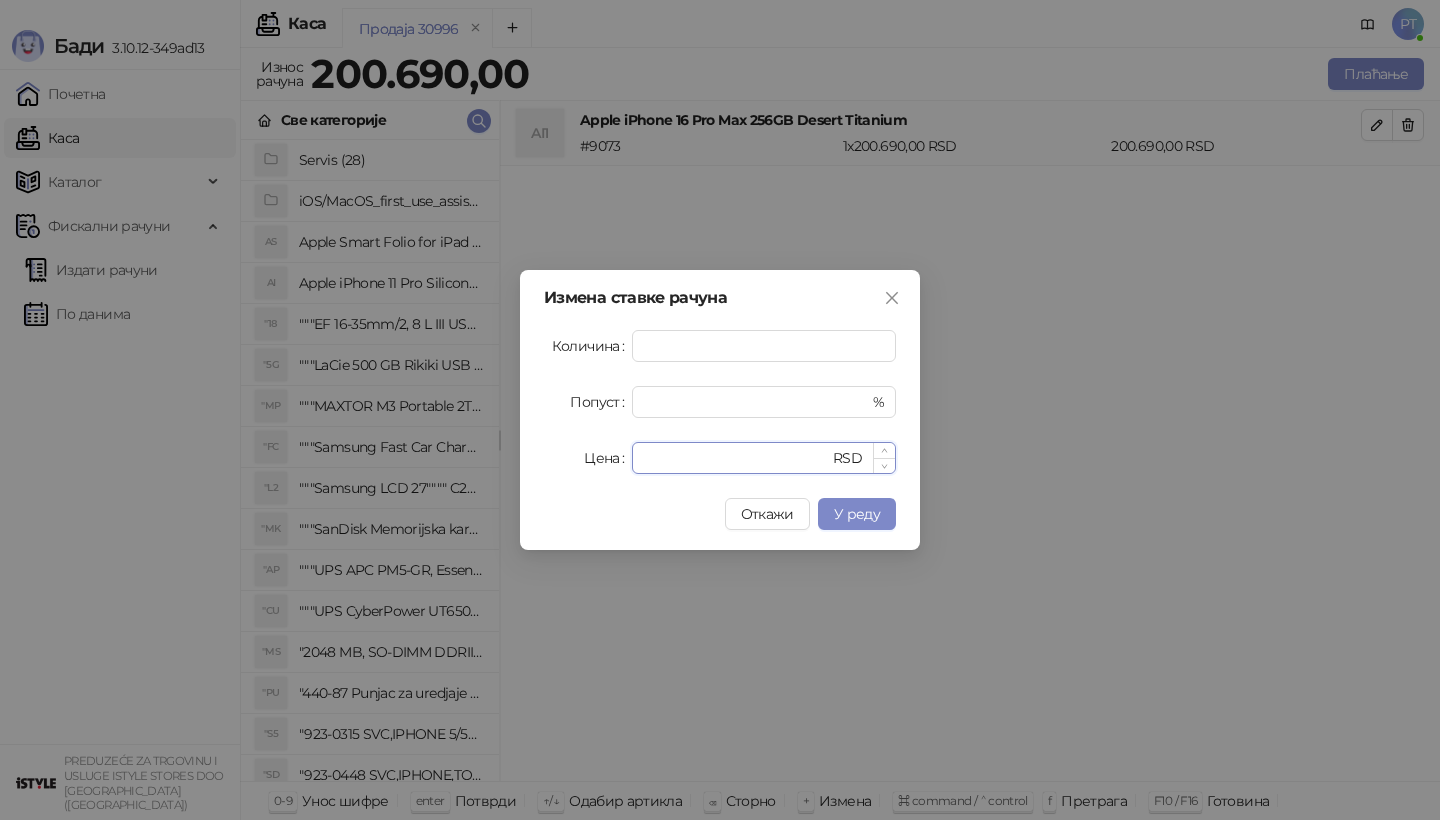 click on "******" at bounding box center [736, 458] 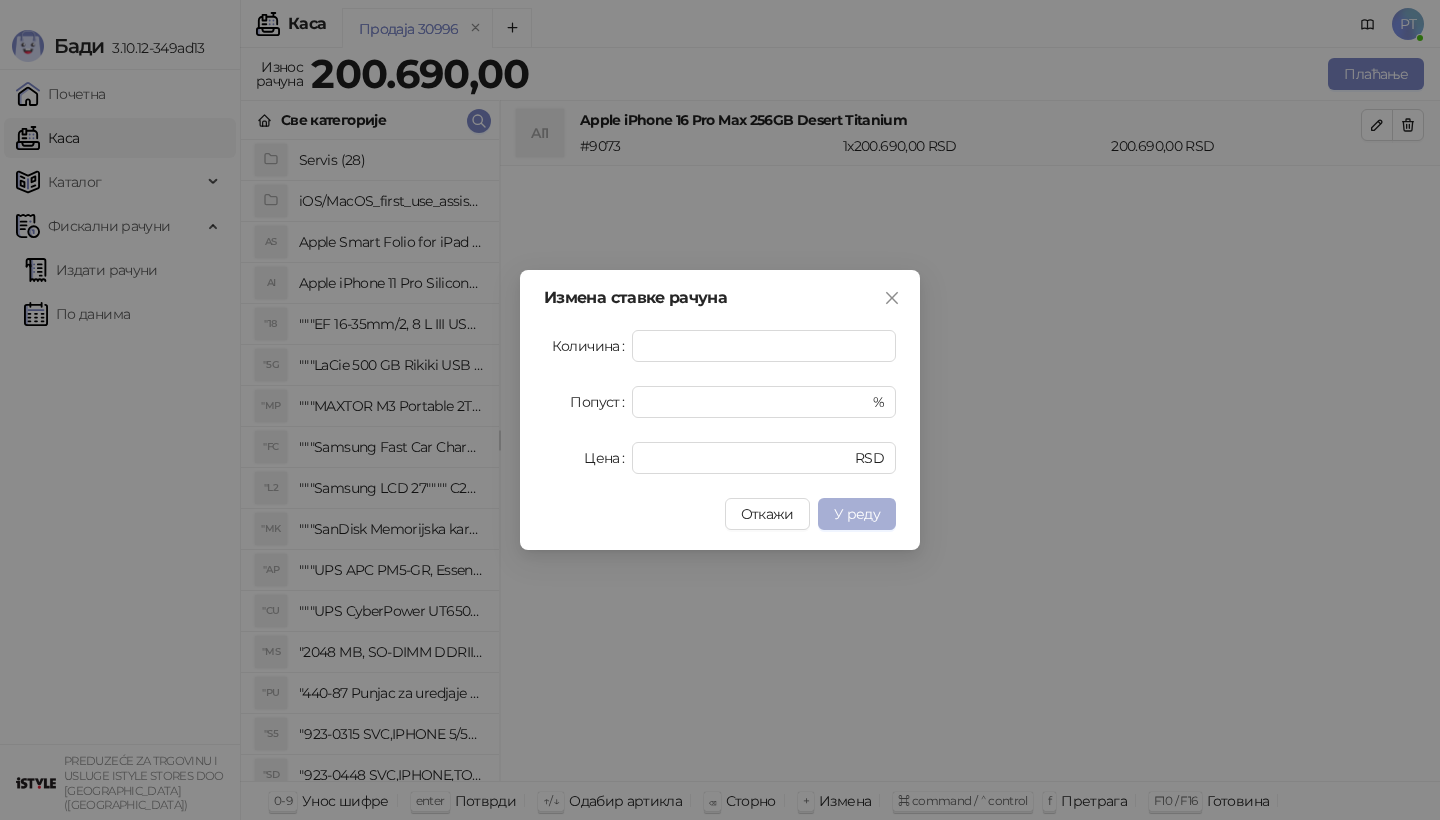 type on "******" 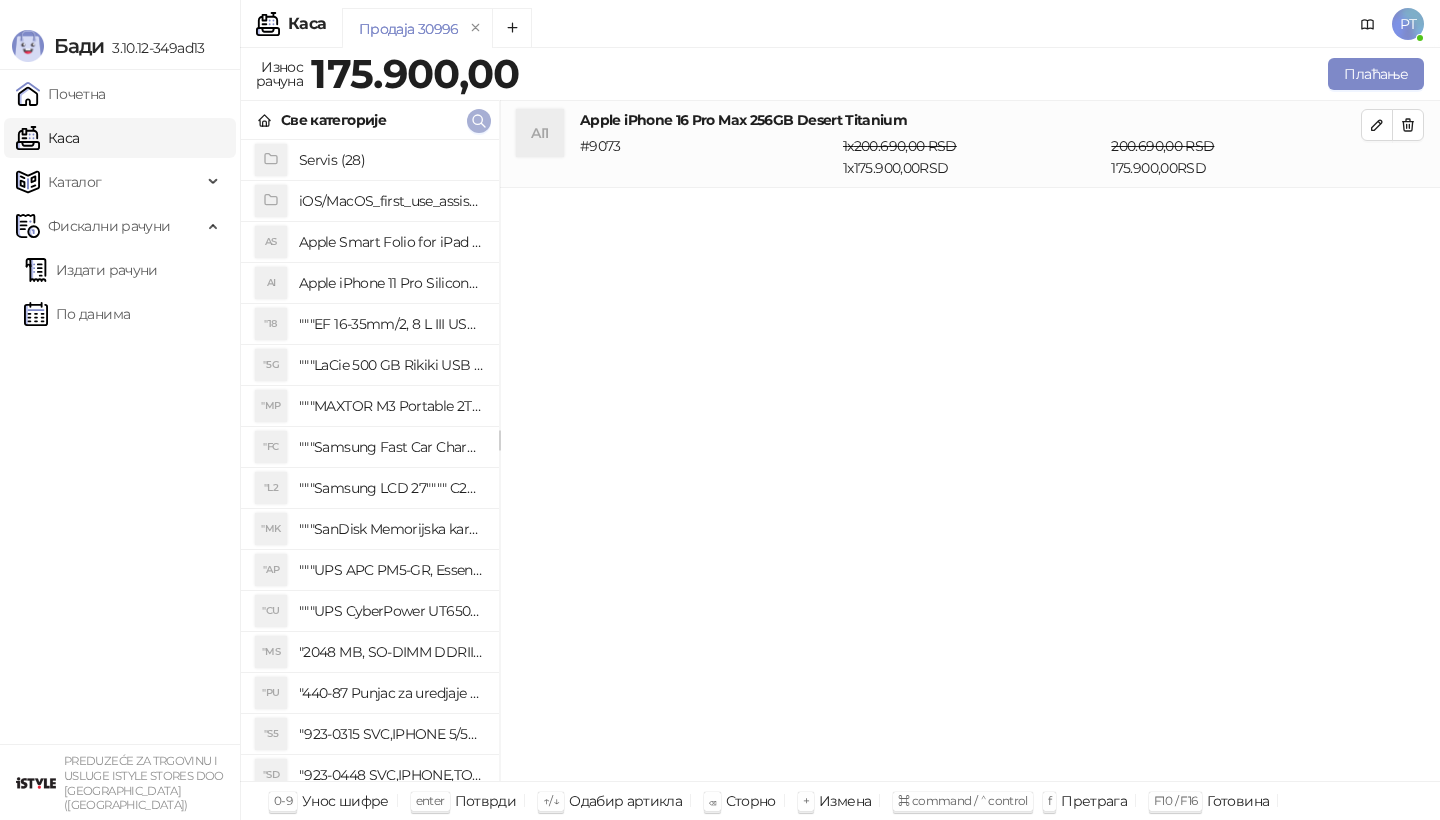 type 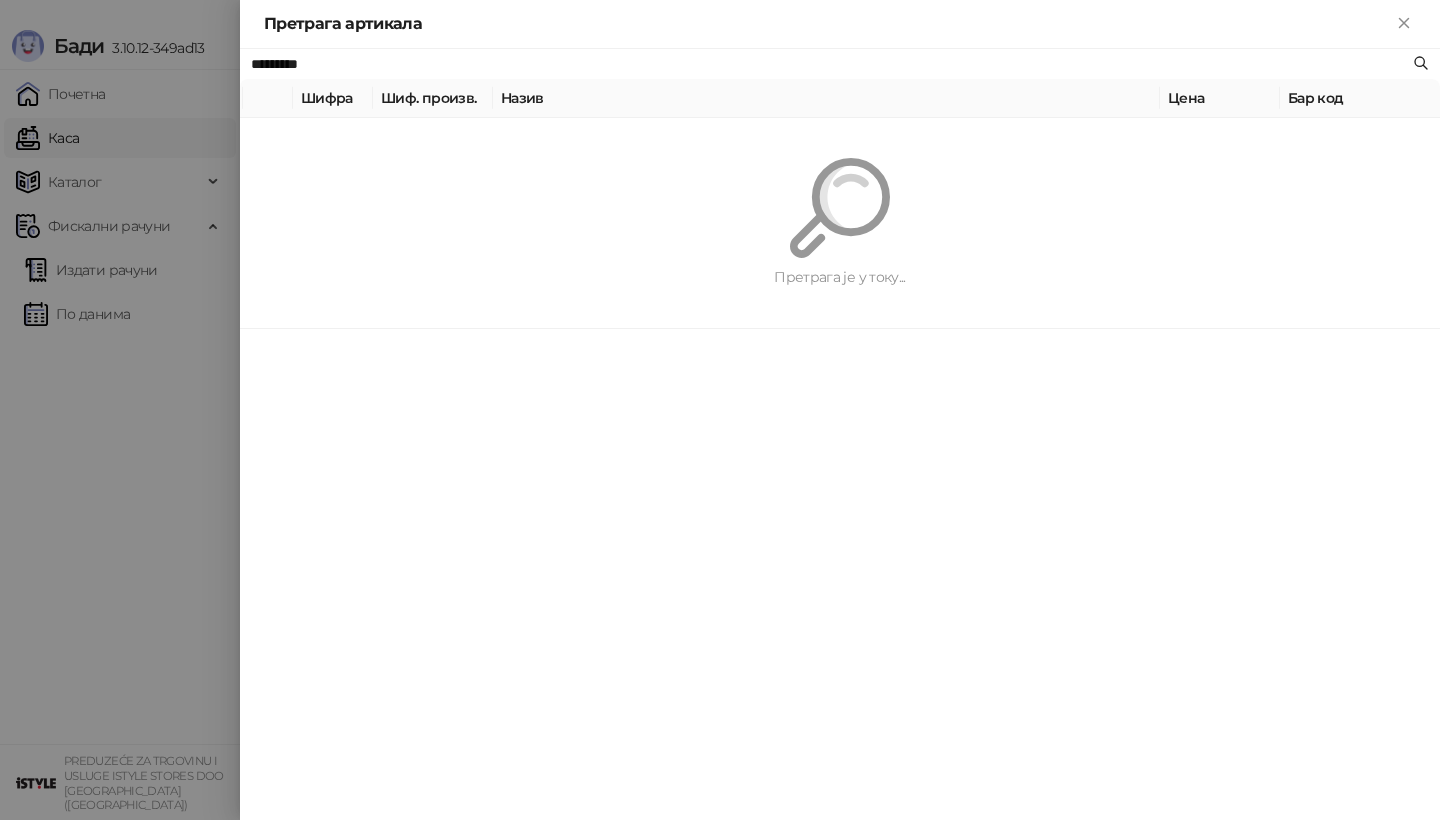 paste on "**********" 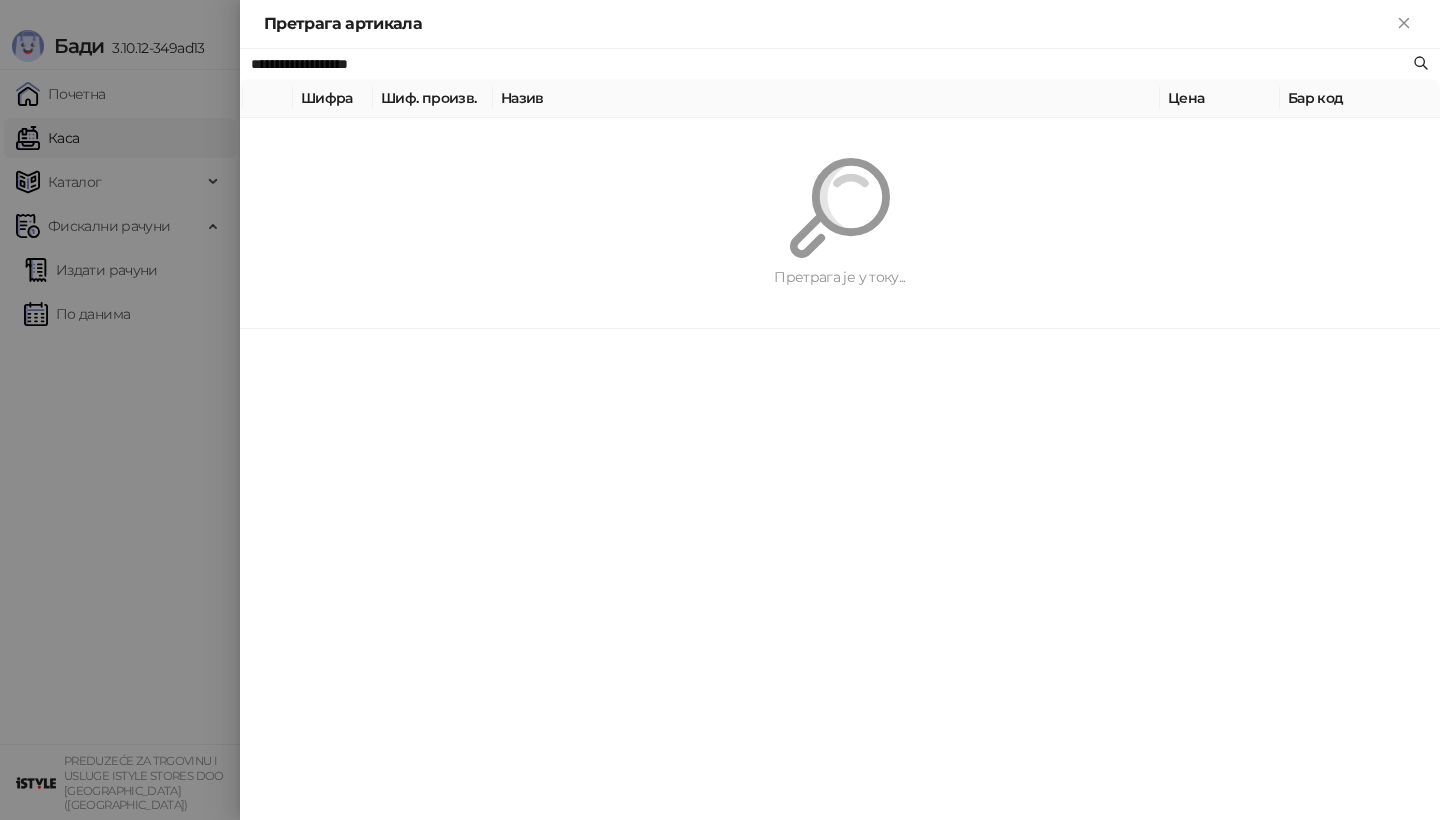 type on "**********" 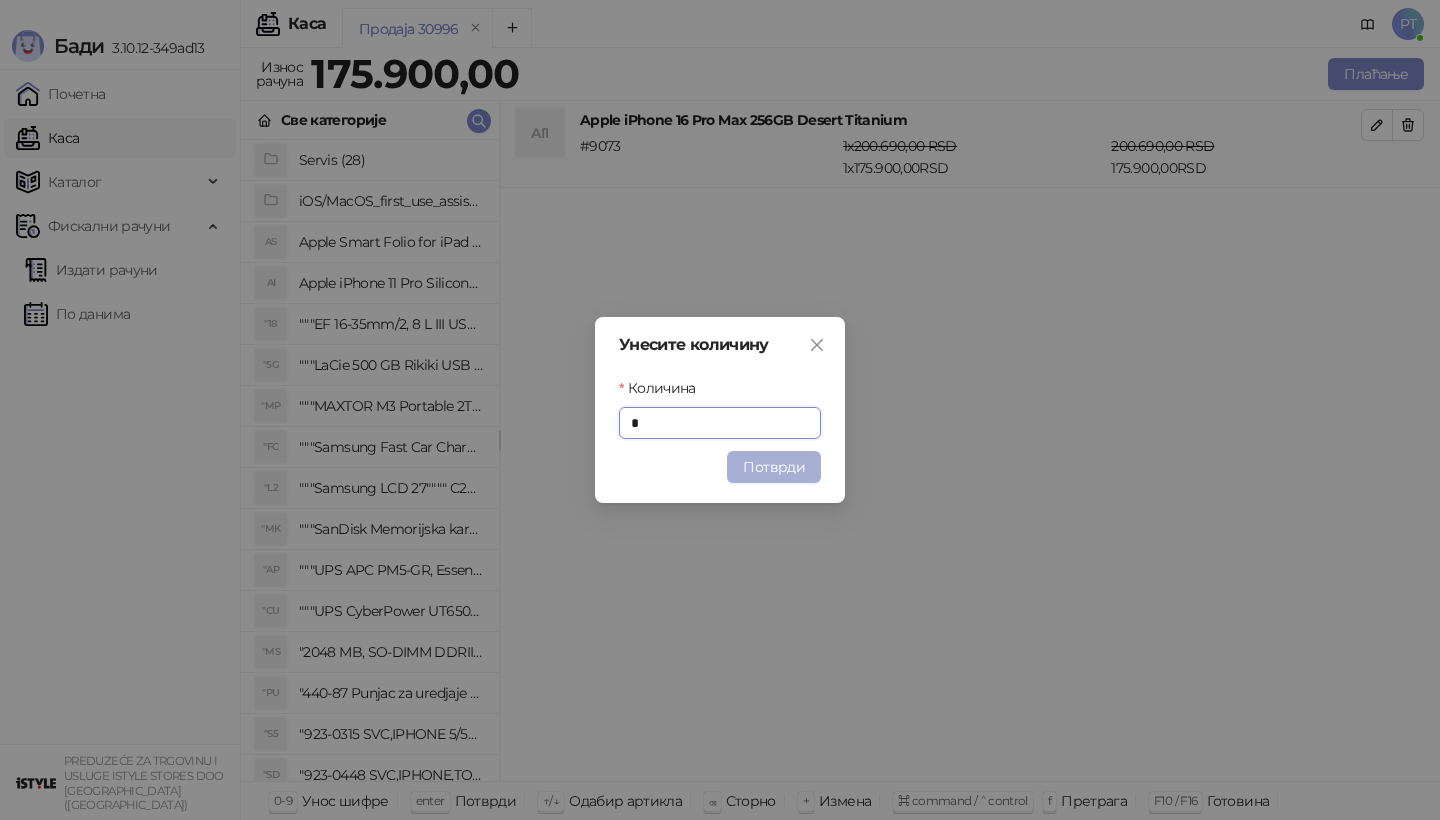 click on "Потврди" at bounding box center [774, 467] 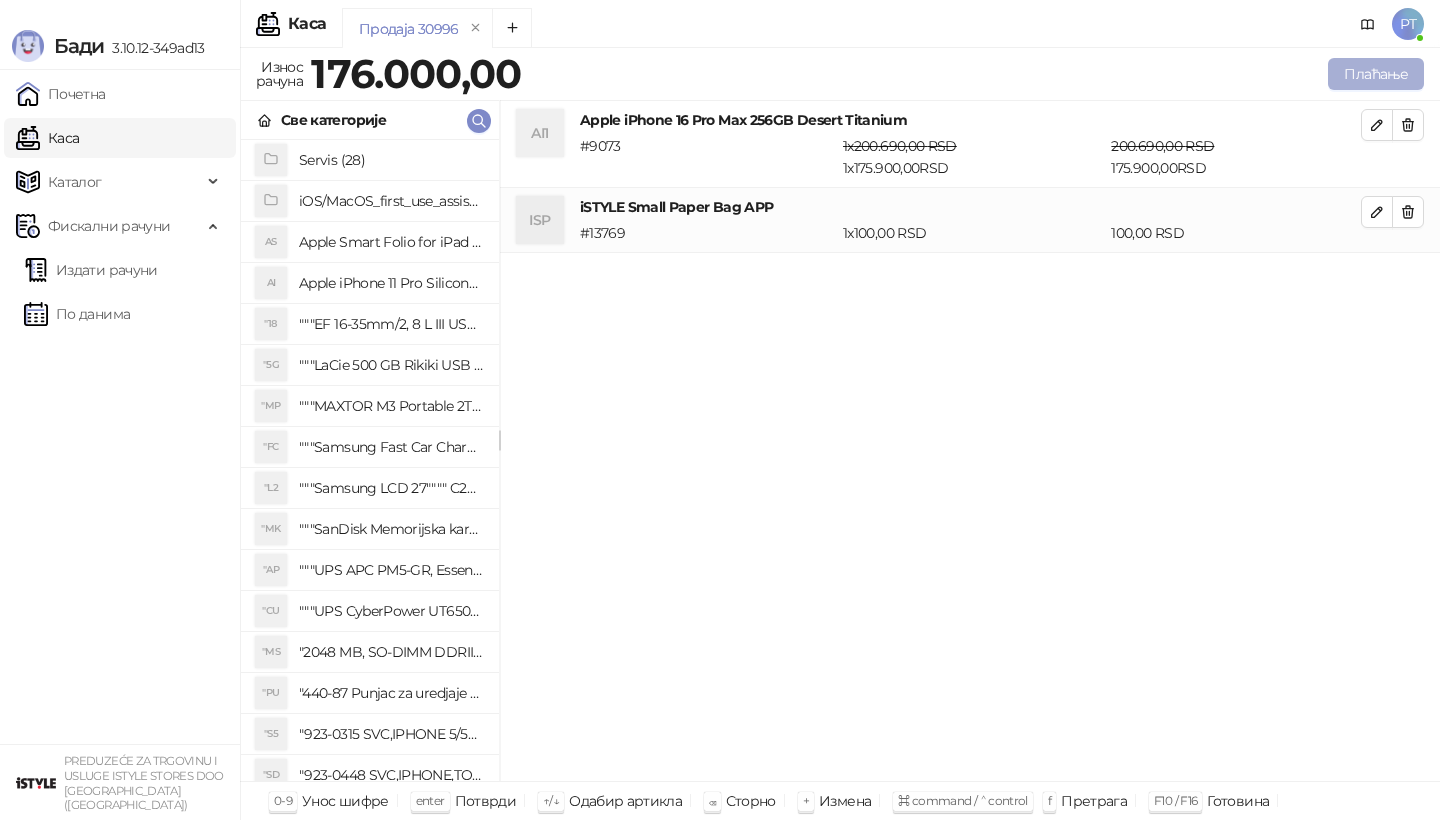 click on "Плаћање" at bounding box center (1376, 74) 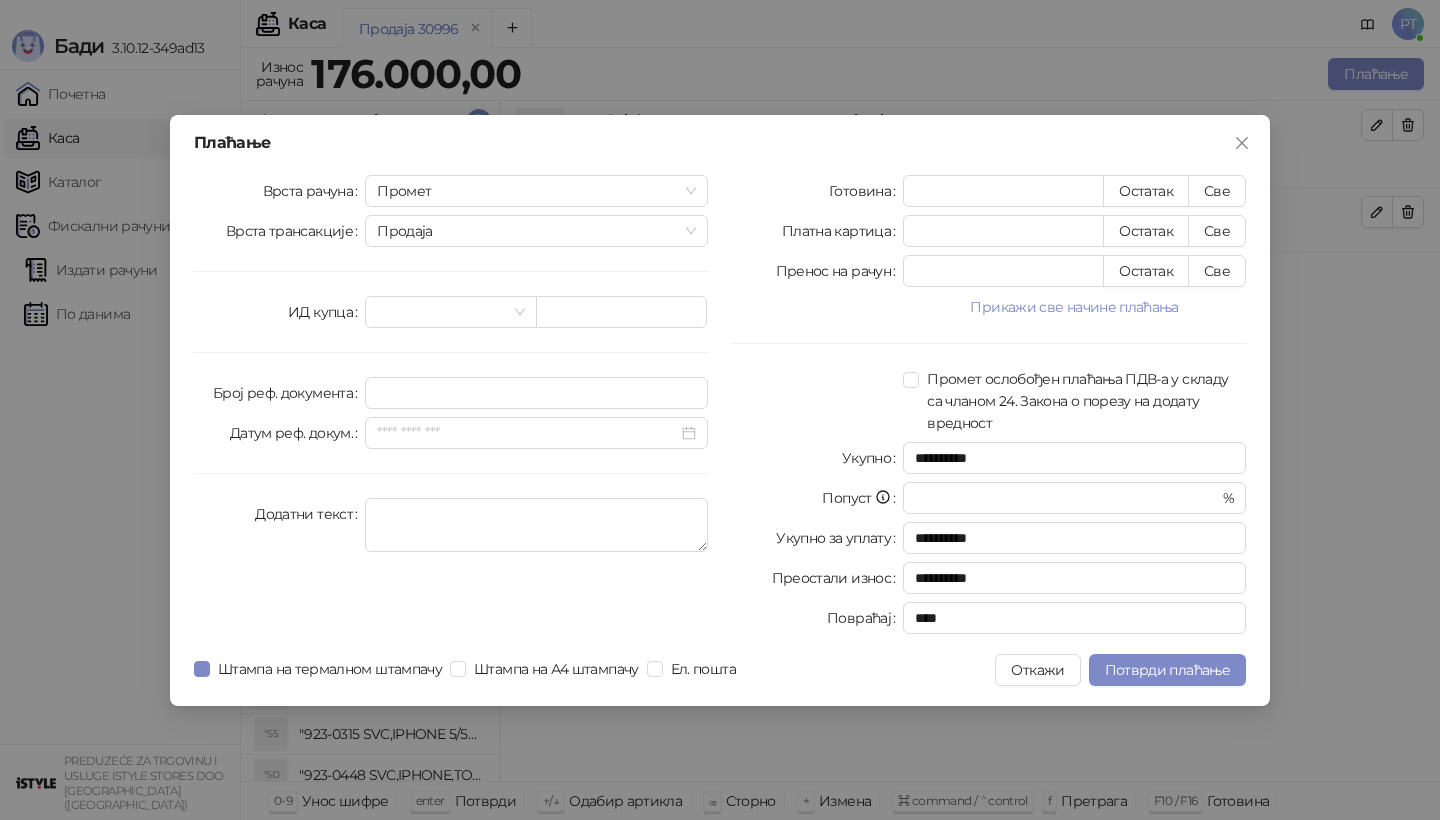 click on "**********" at bounding box center [989, 408] 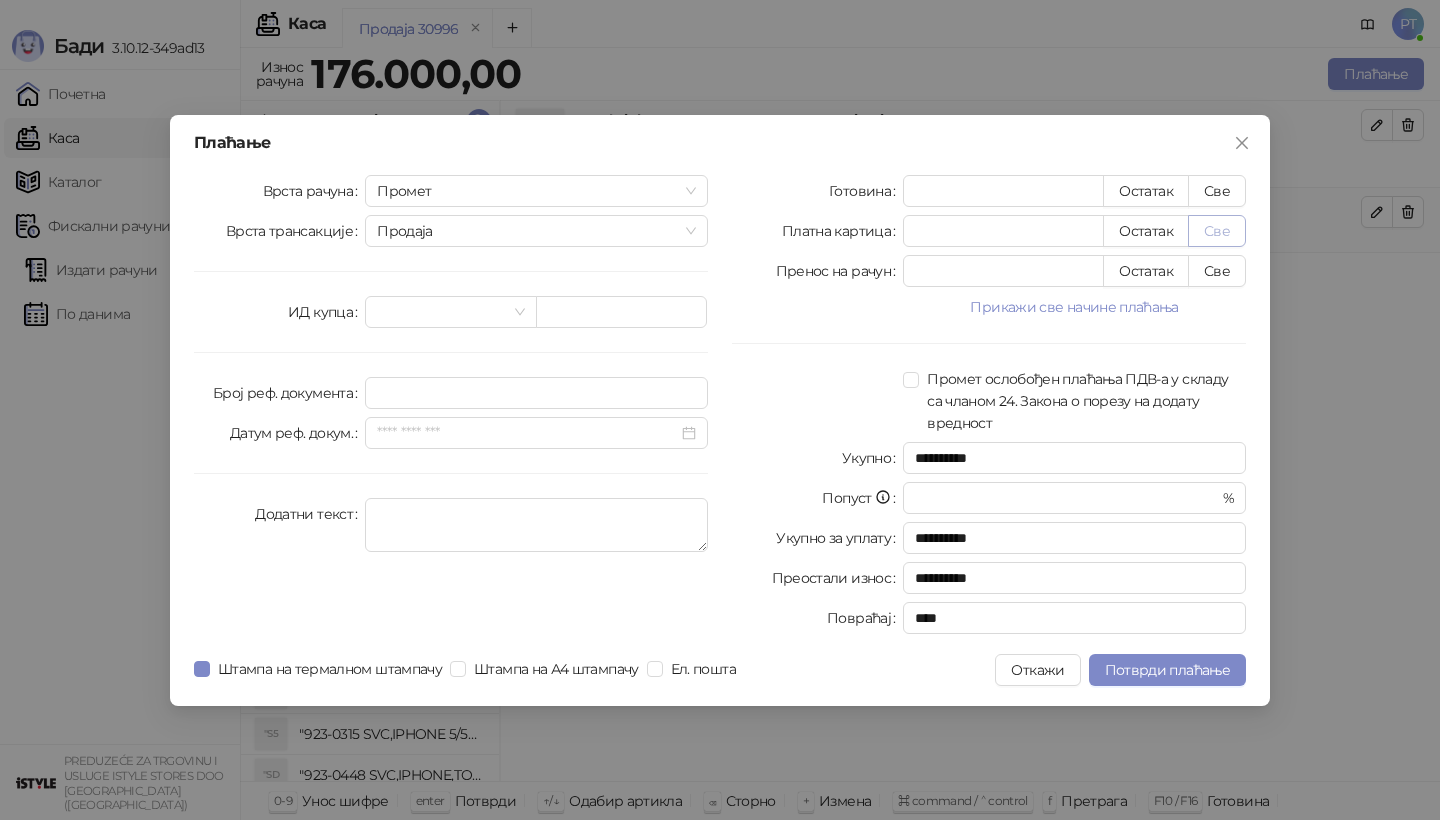 click on "Све" at bounding box center (1217, 231) 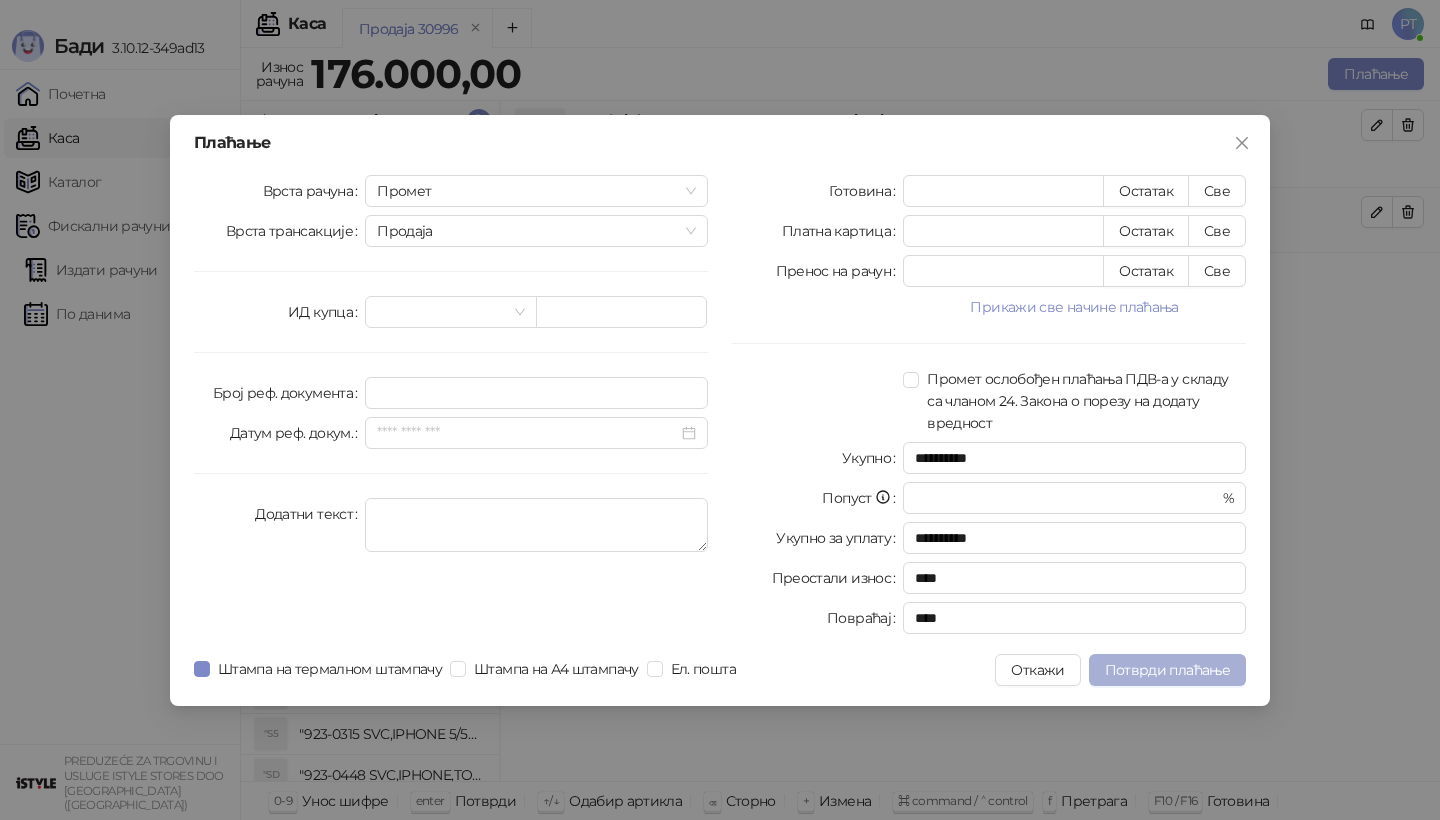click on "Потврди плаћање" at bounding box center (1167, 670) 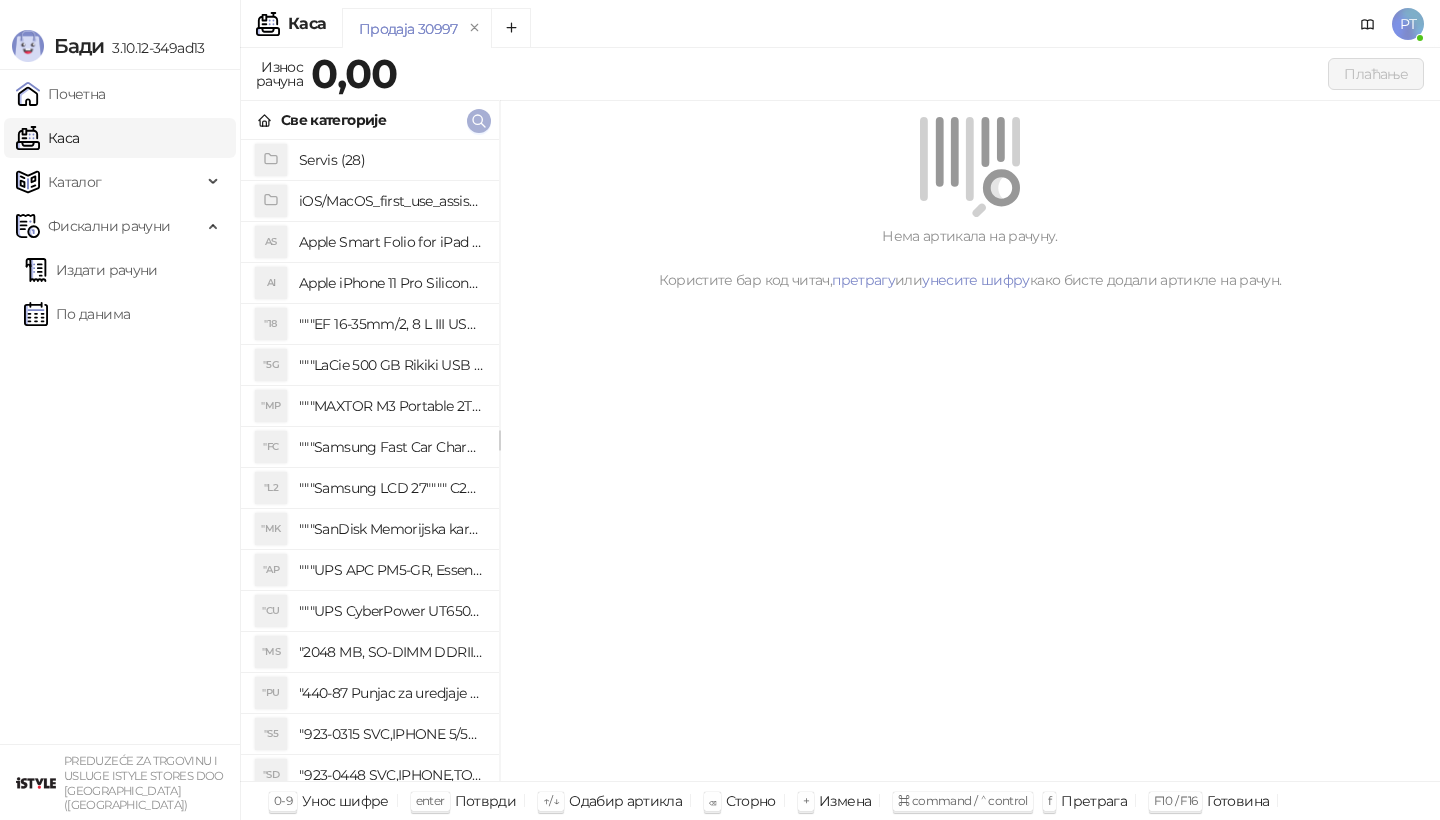 click at bounding box center [479, 120] 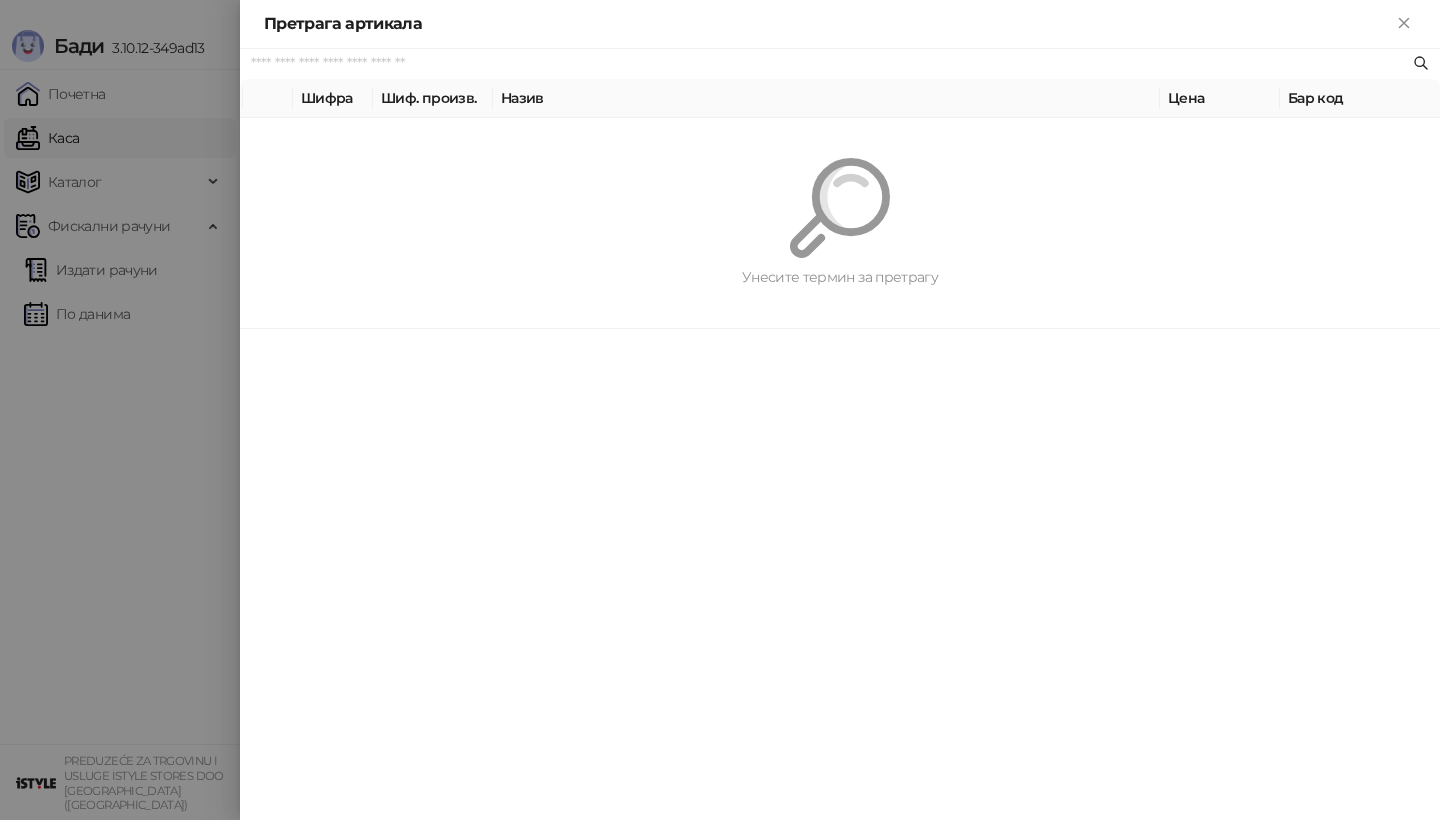 paste on "**********" 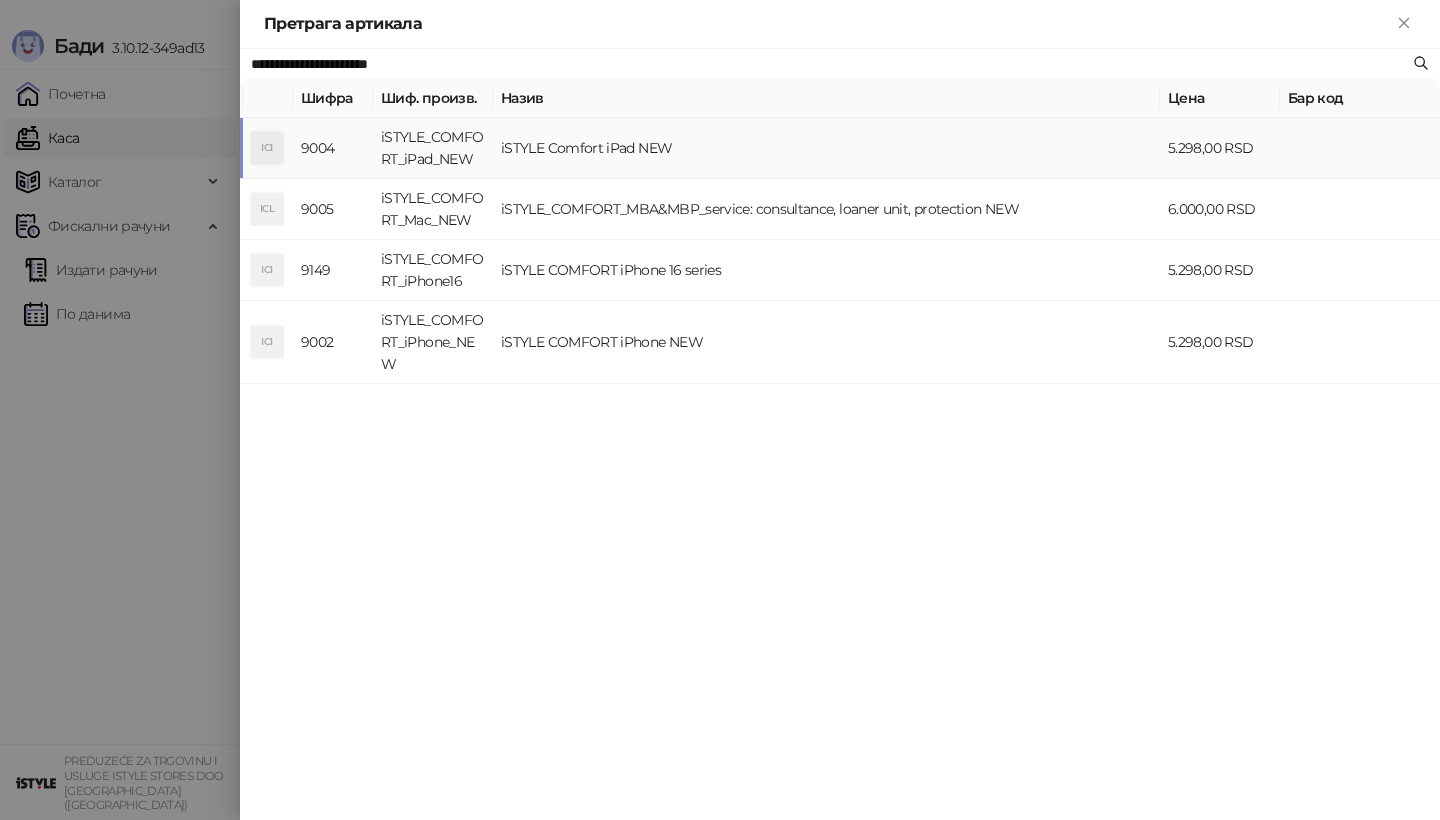 type on "**********" 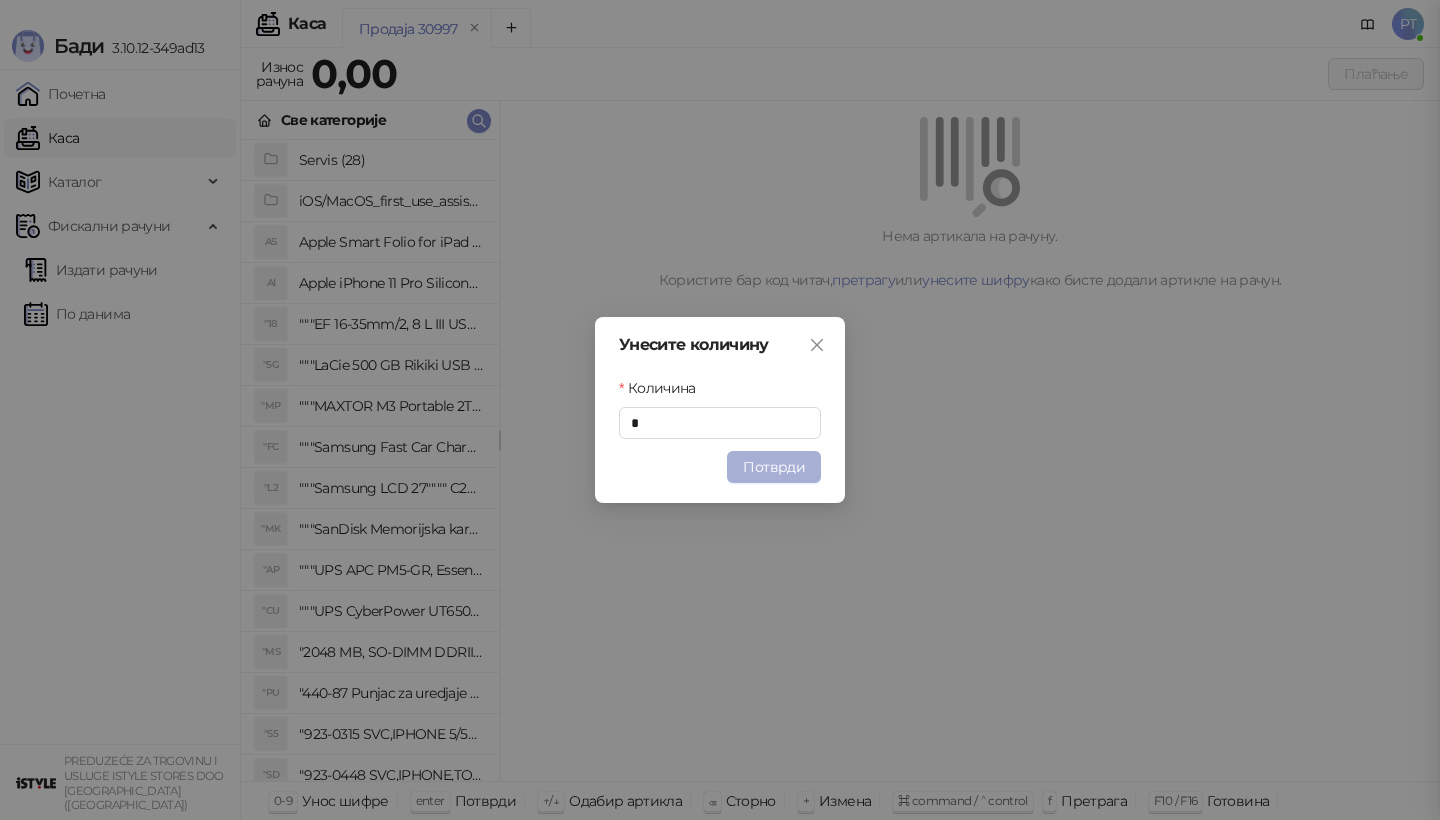 click on "Потврди" at bounding box center (774, 467) 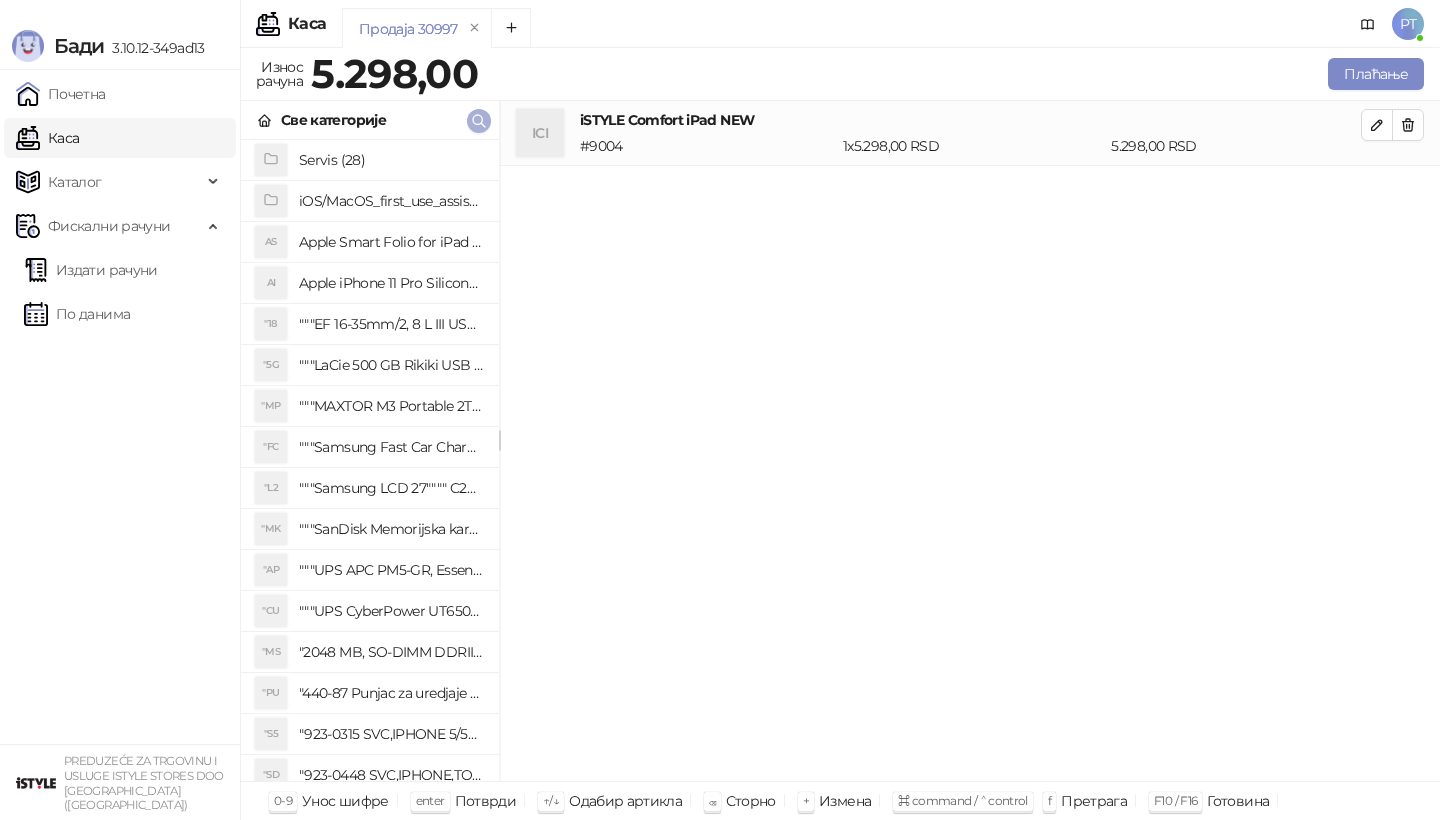 type 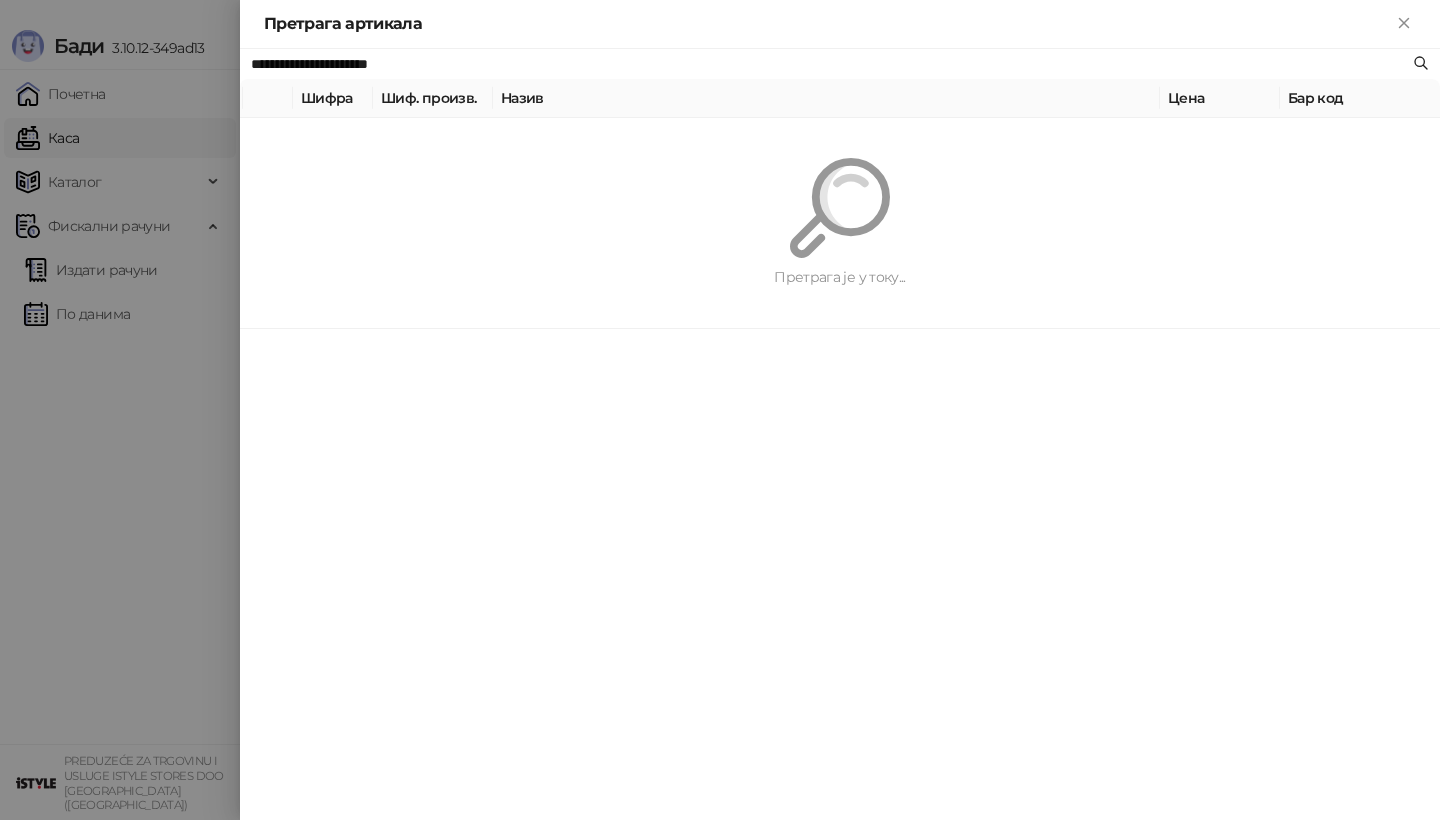 paste 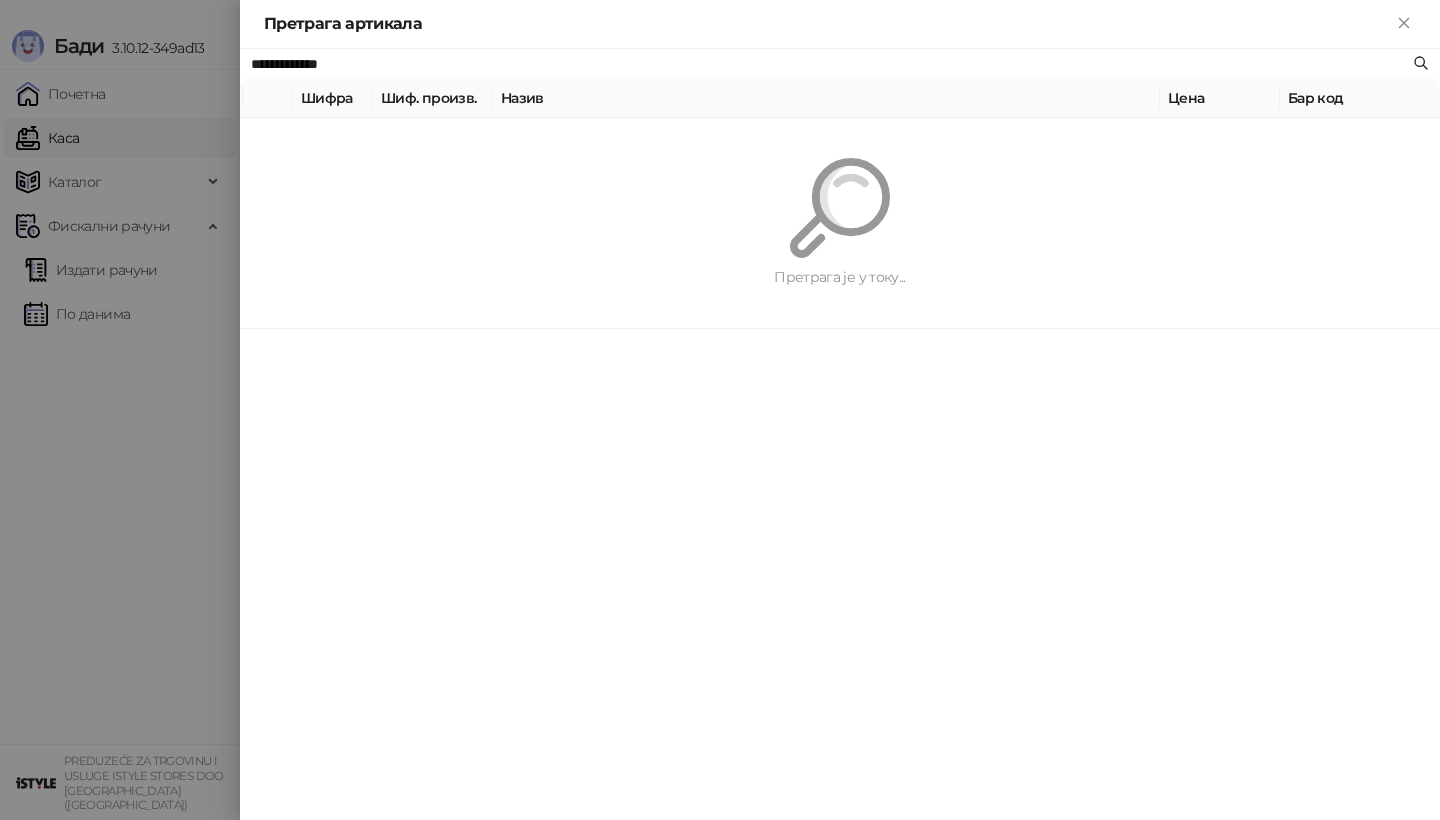 type on "**********" 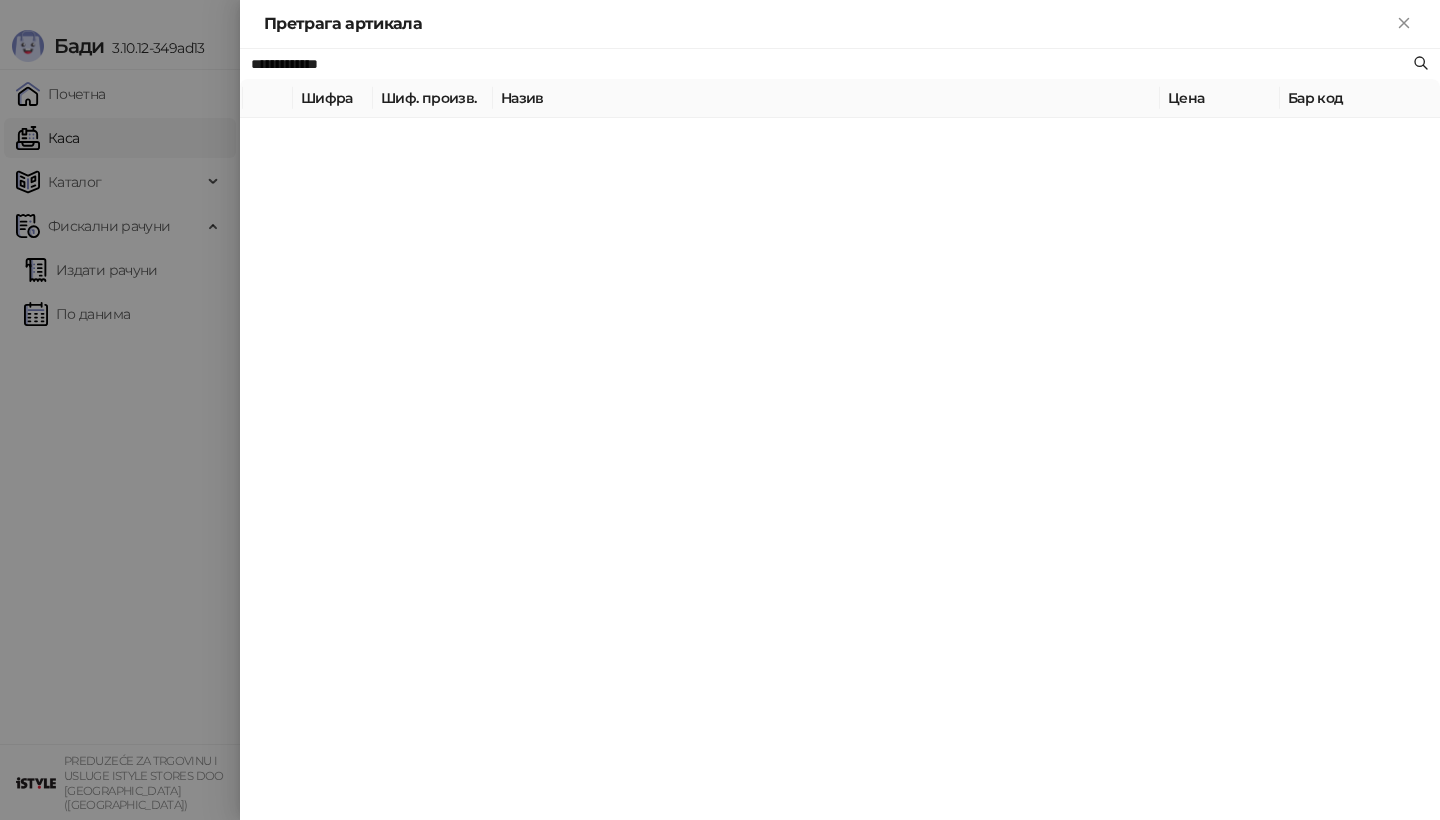 click on "**********" at bounding box center (840, 434) 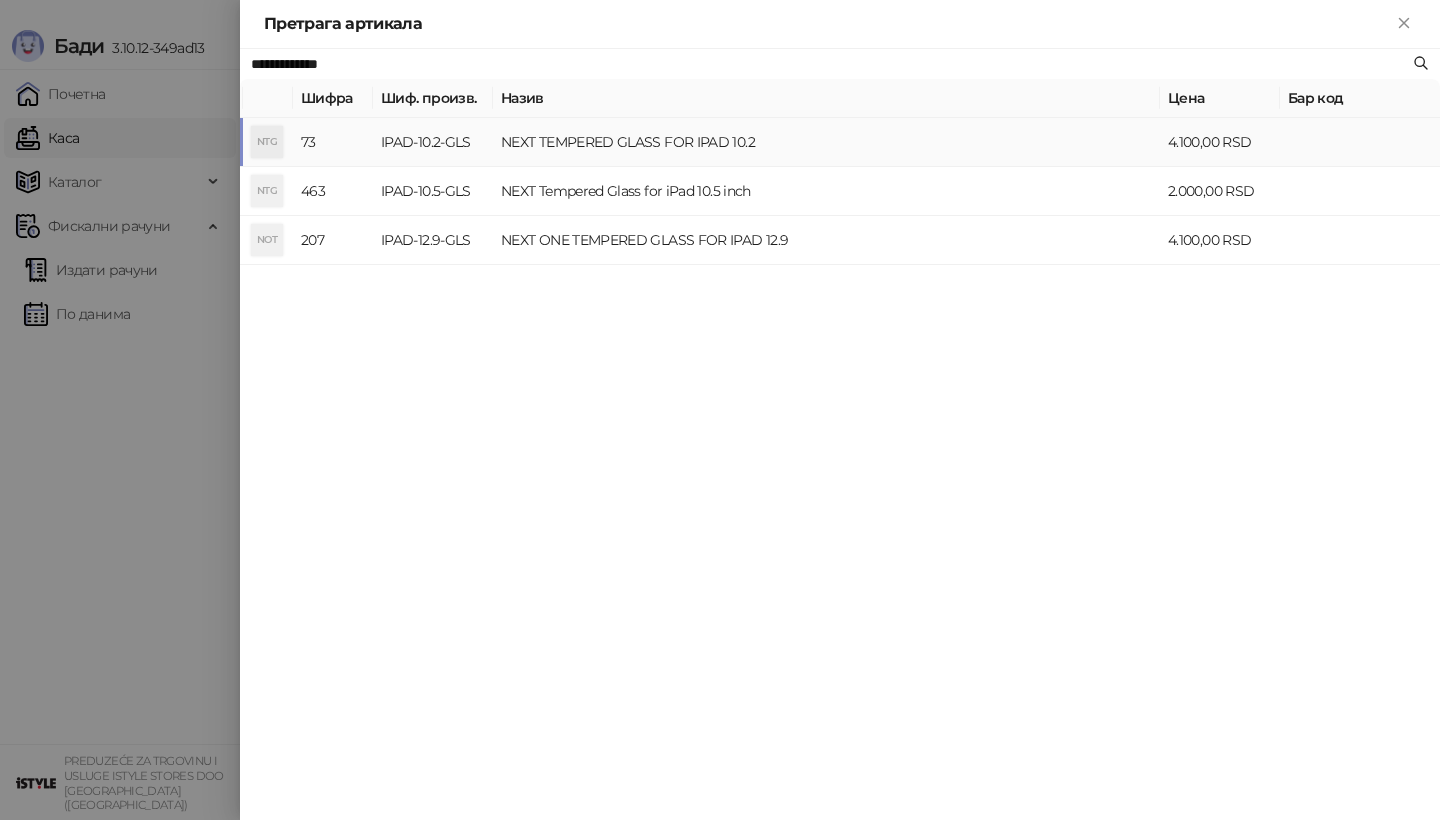 click on "NEXT TEMPERED GLASS FOR IPAD 10.2" at bounding box center [826, 142] 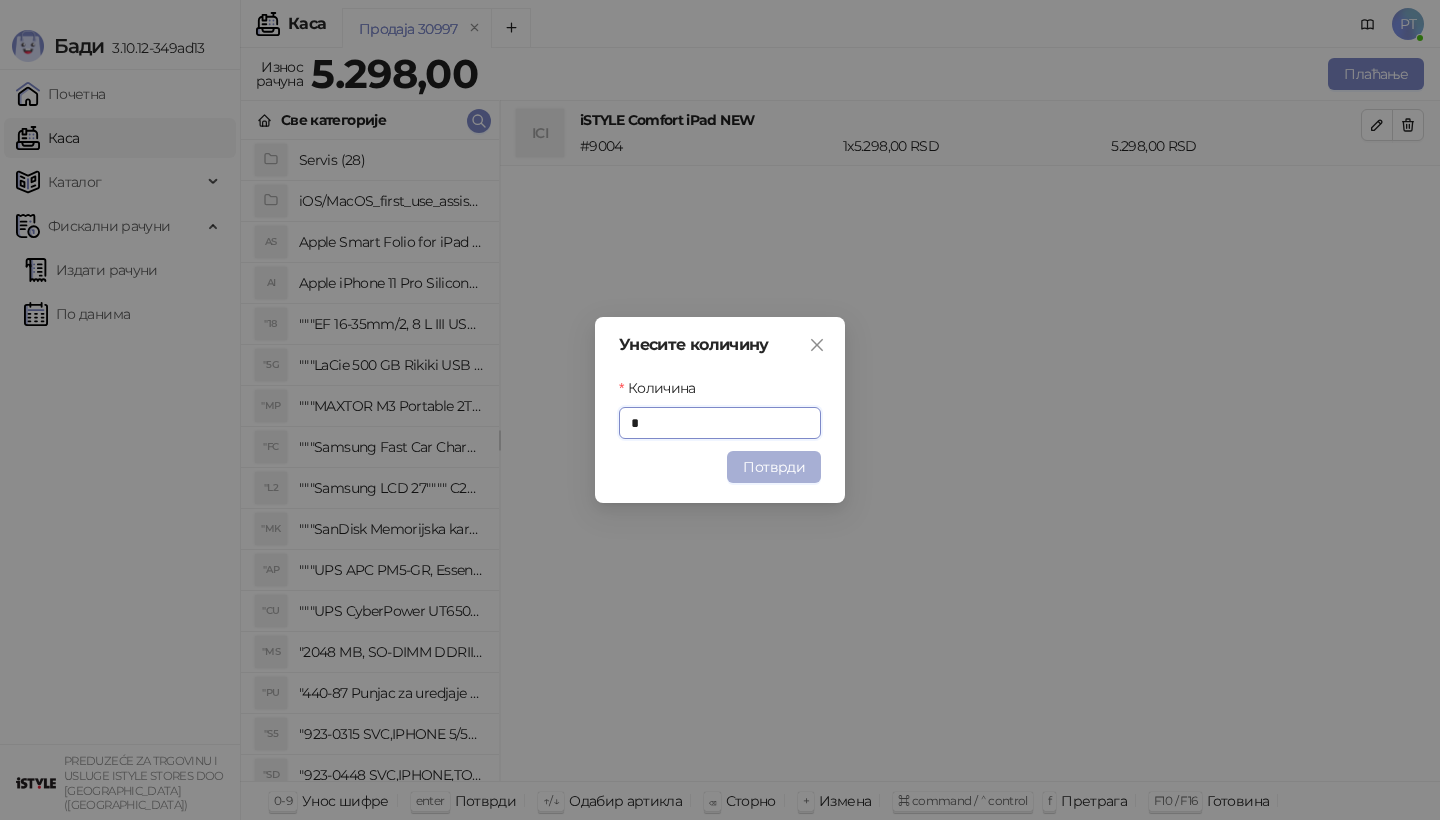 click on "Потврди" at bounding box center (774, 467) 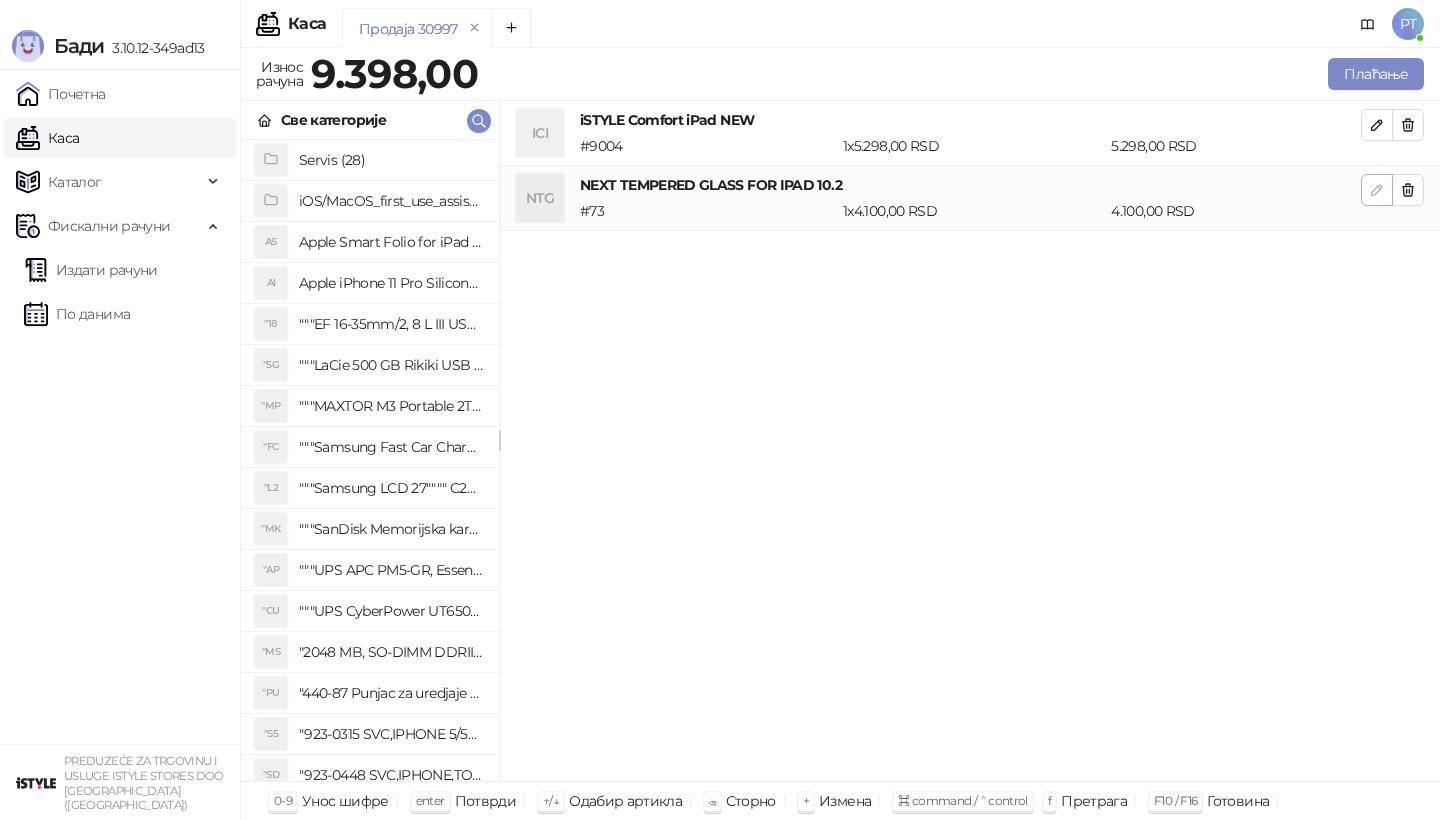 click at bounding box center [1377, 190] 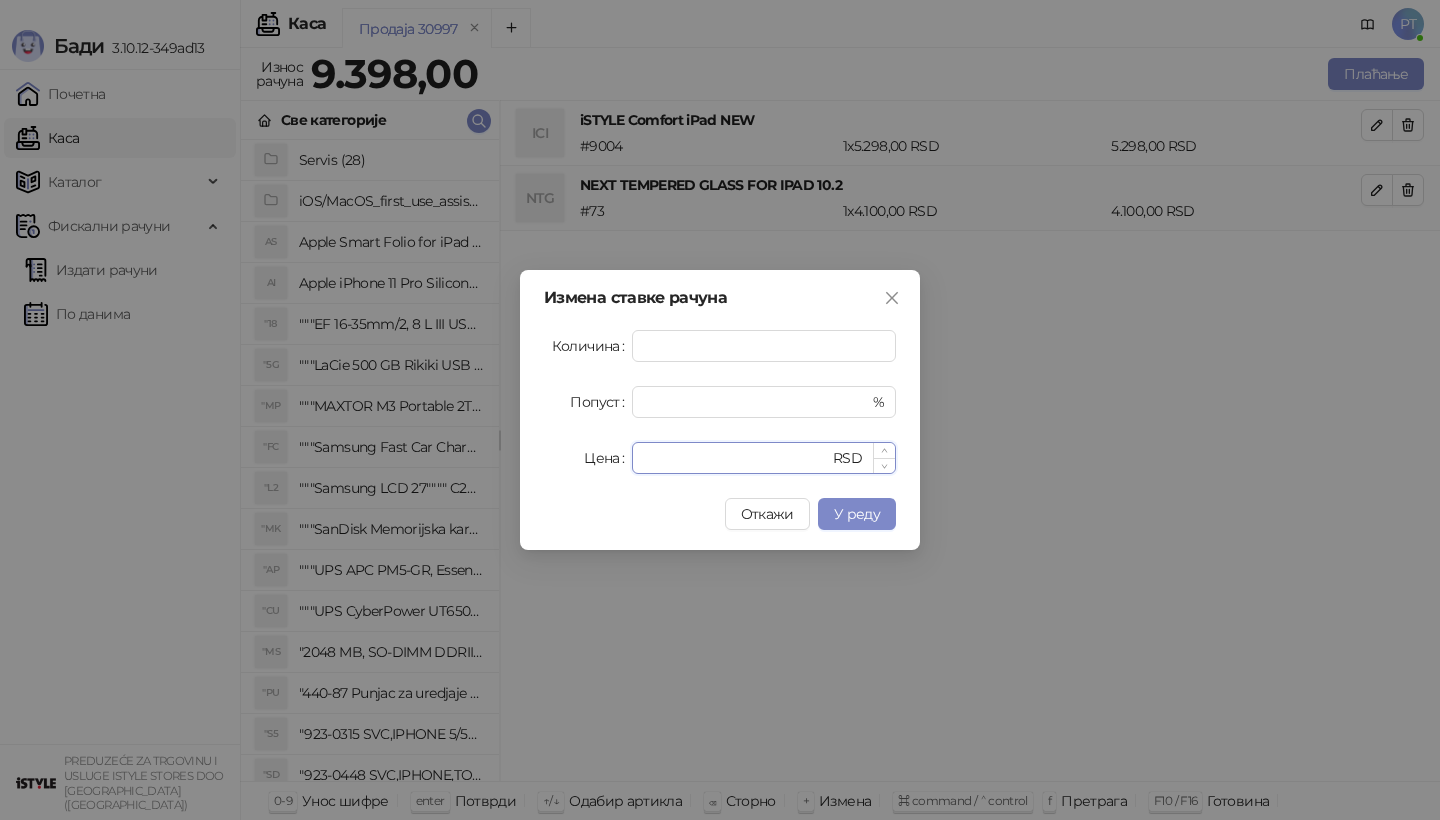 click on "****" at bounding box center [736, 458] 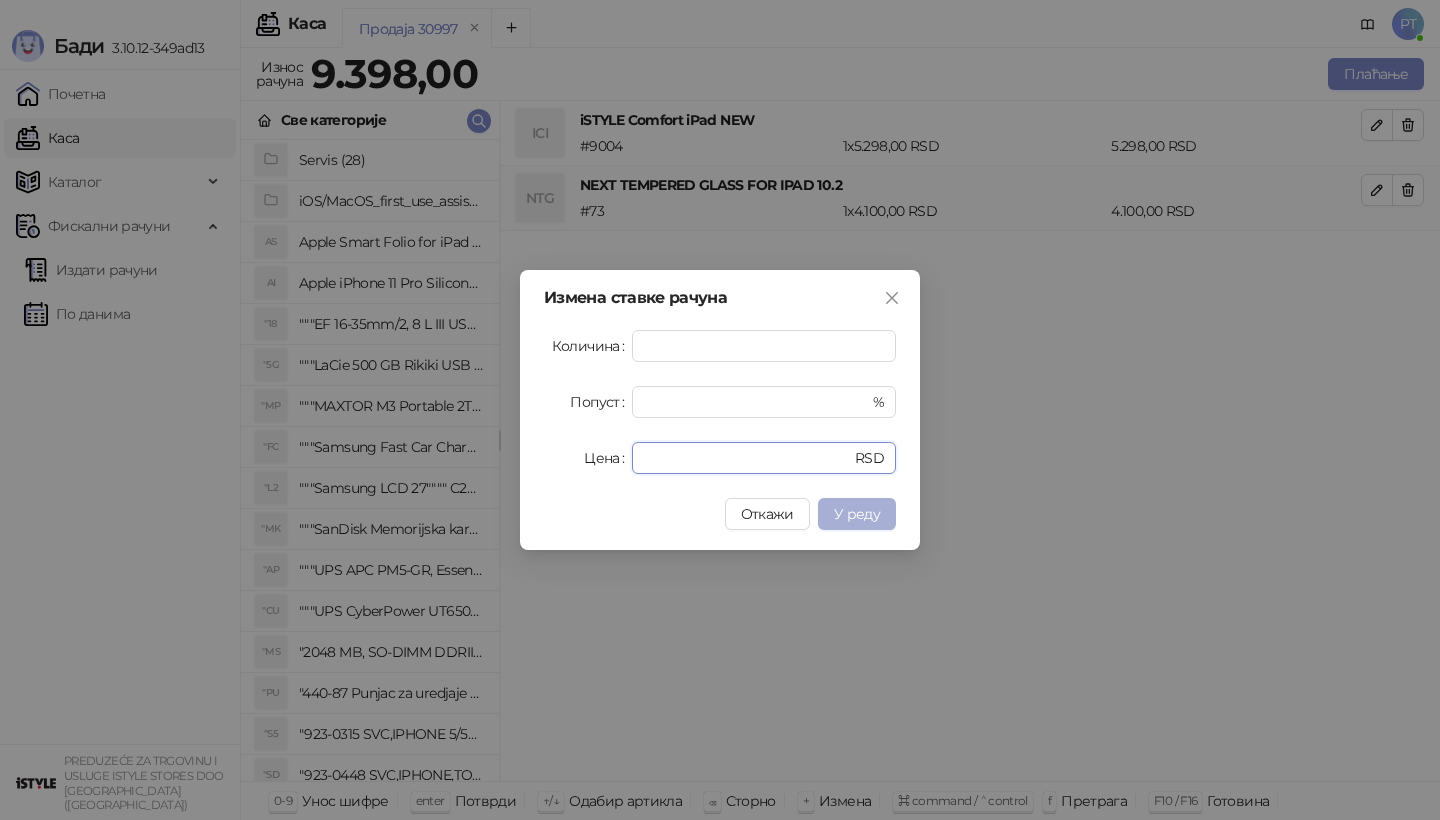 type on "*" 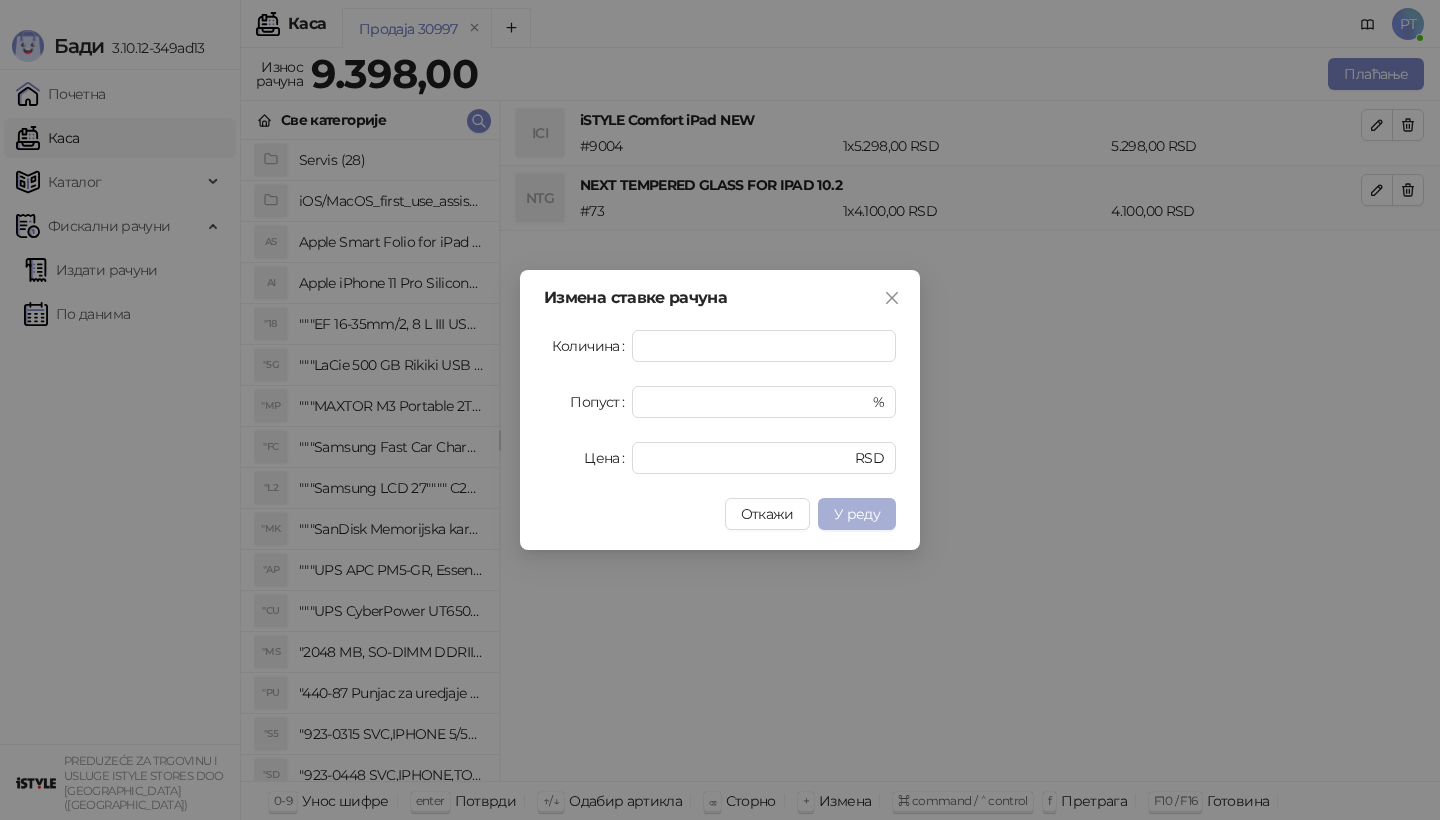 click on "У реду" at bounding box center [857, 514] 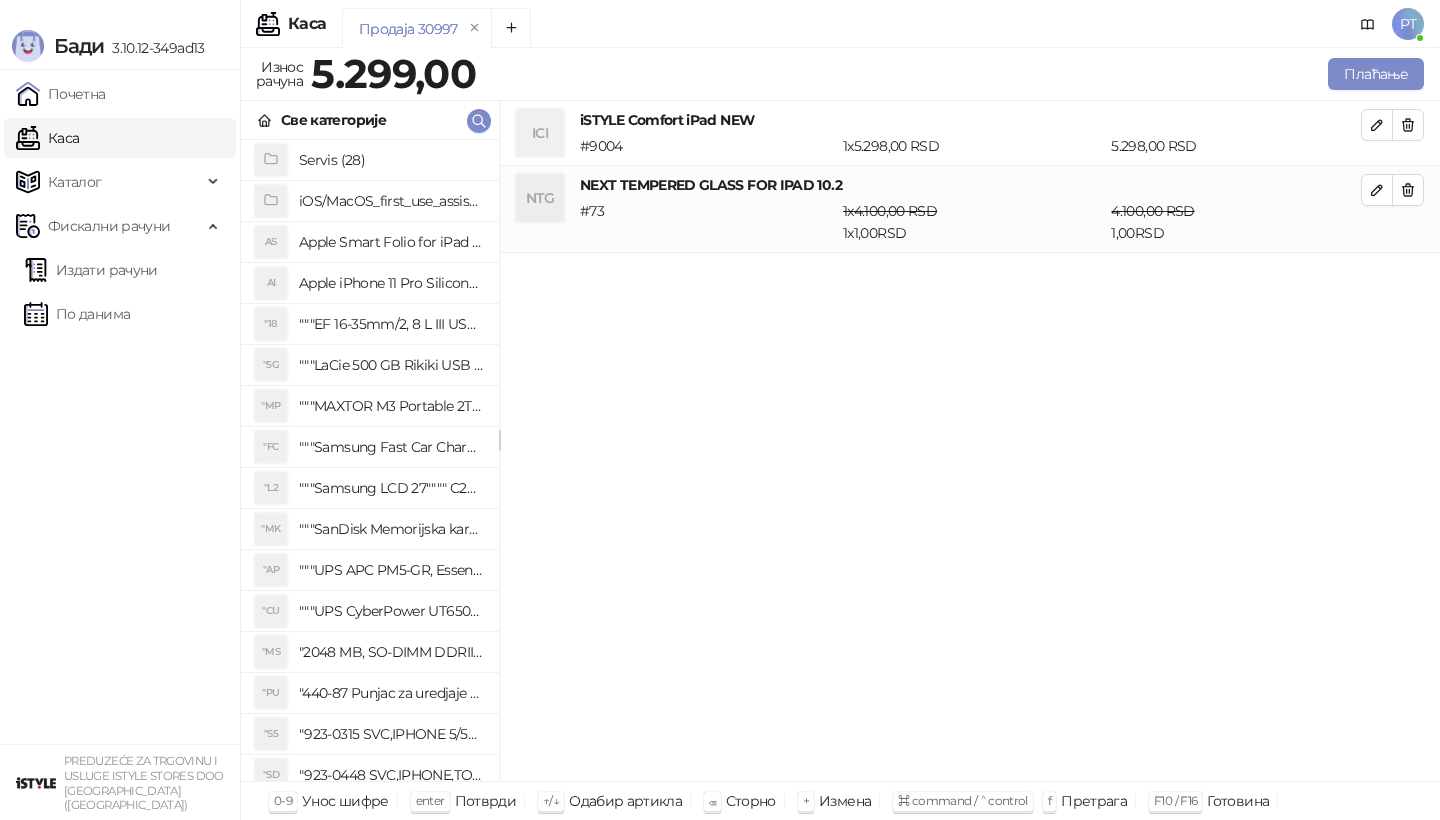 click on "Све категорије" at bounding box center [370, 120] 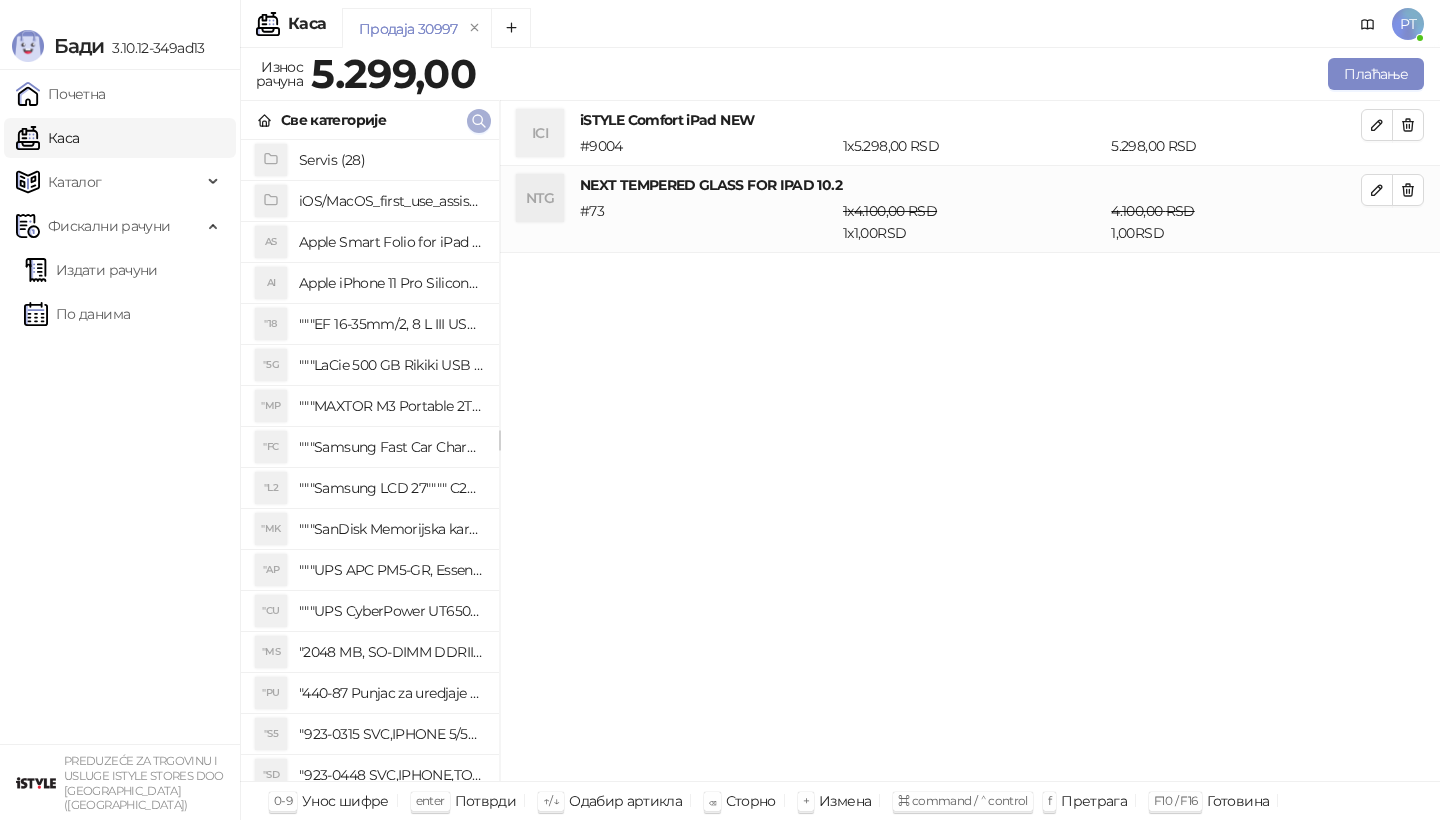 click 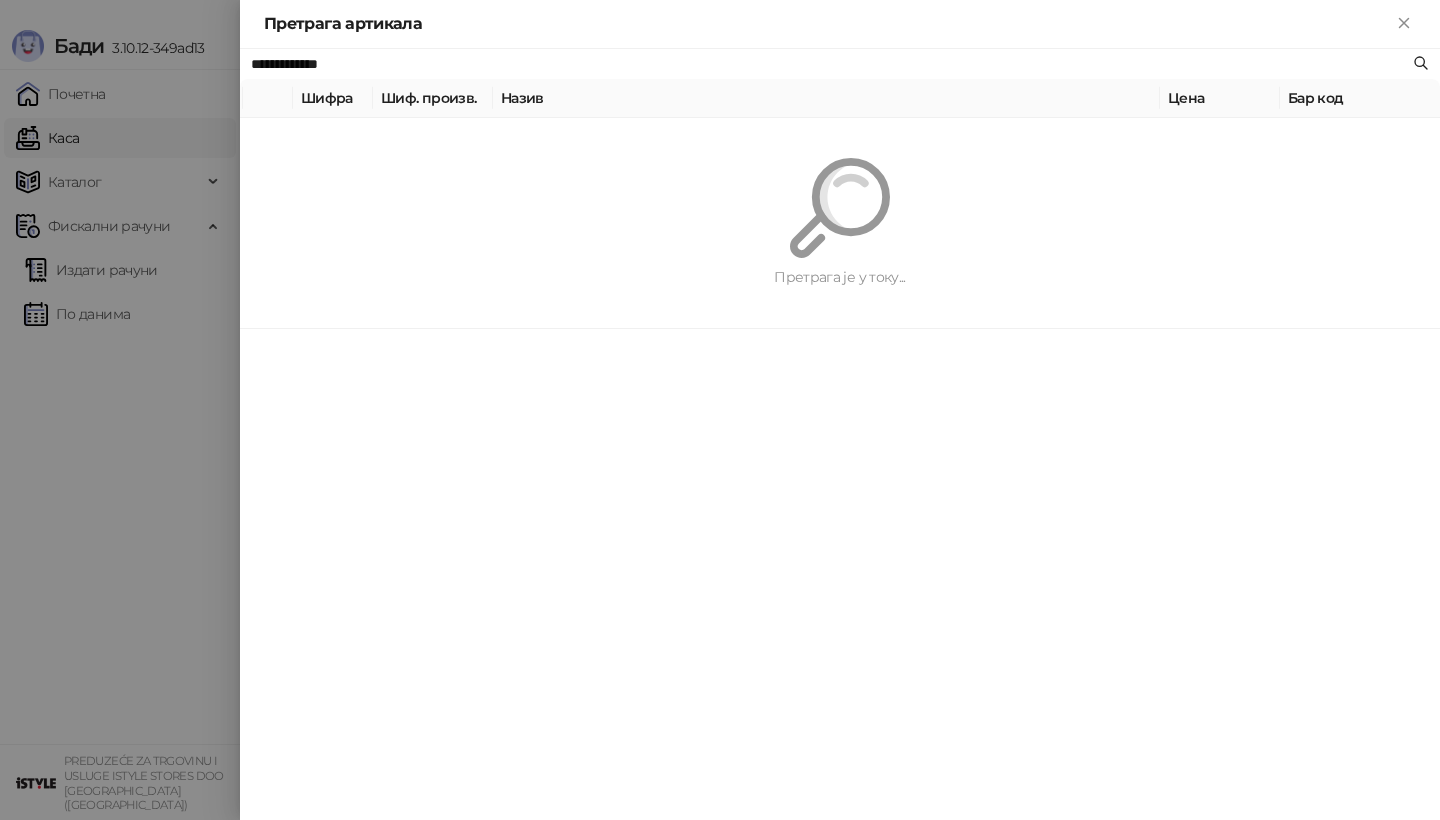 paste 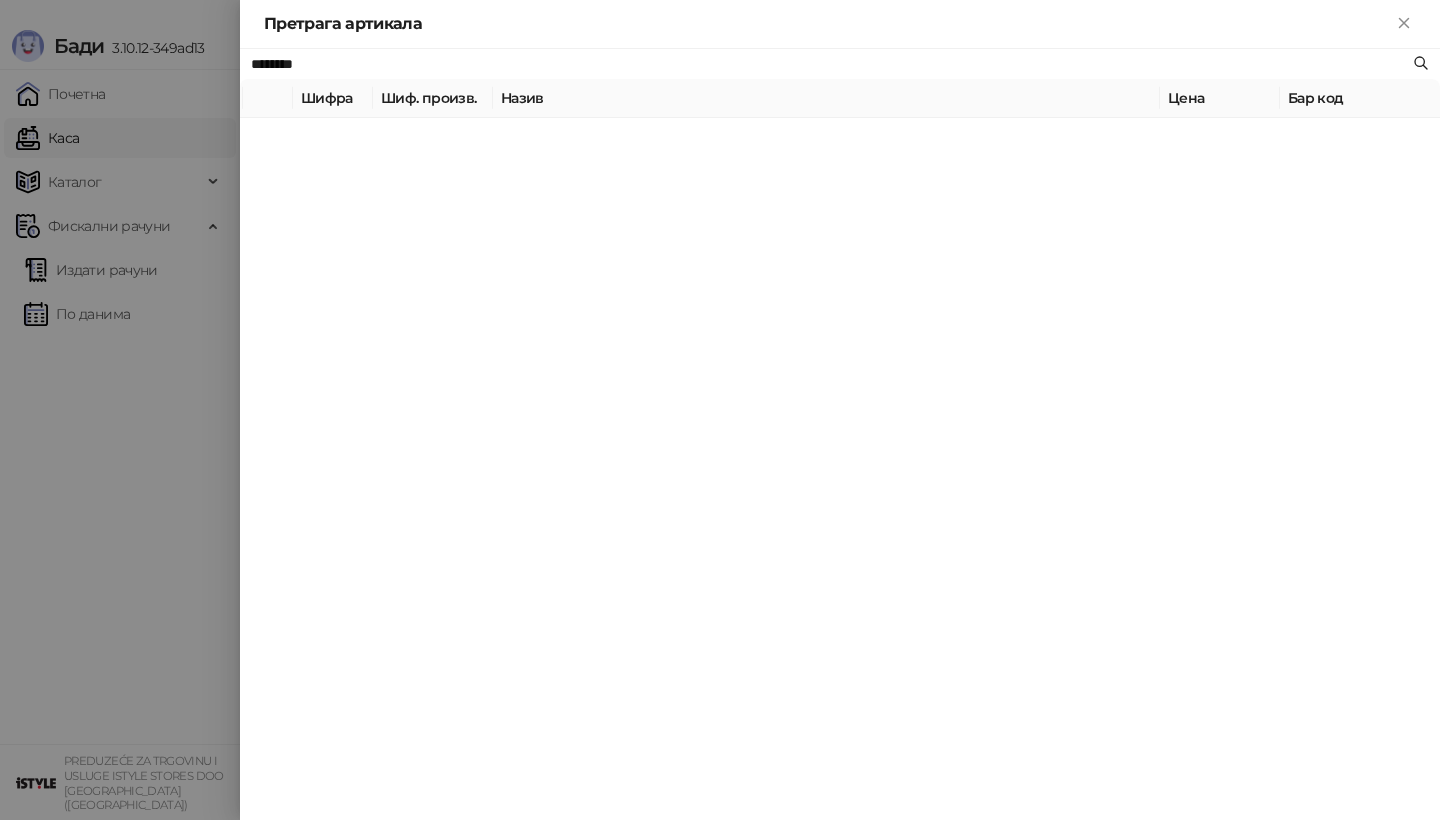 type on "********" 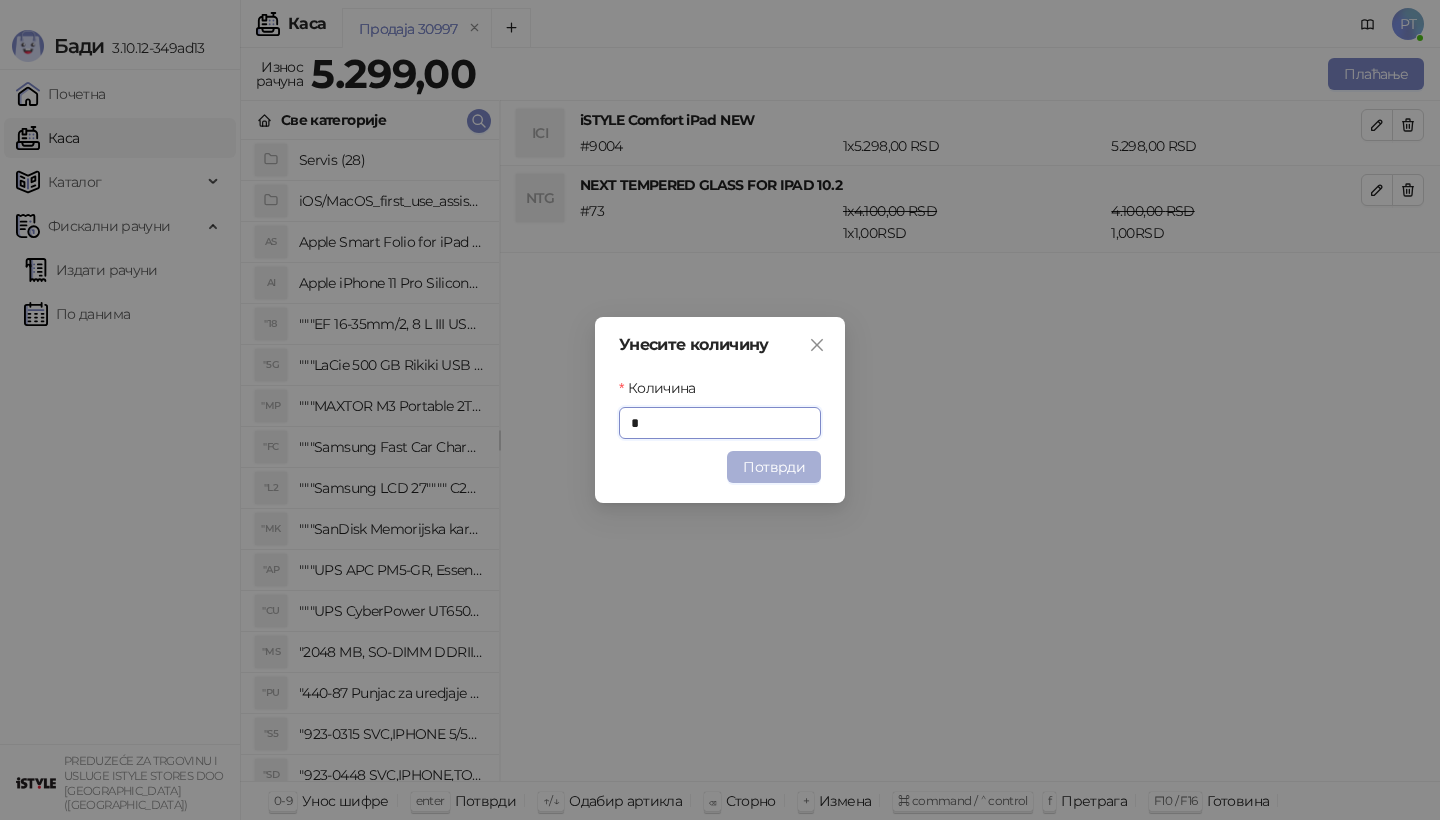 click on "Потврди" at bounding box center [774, 467] 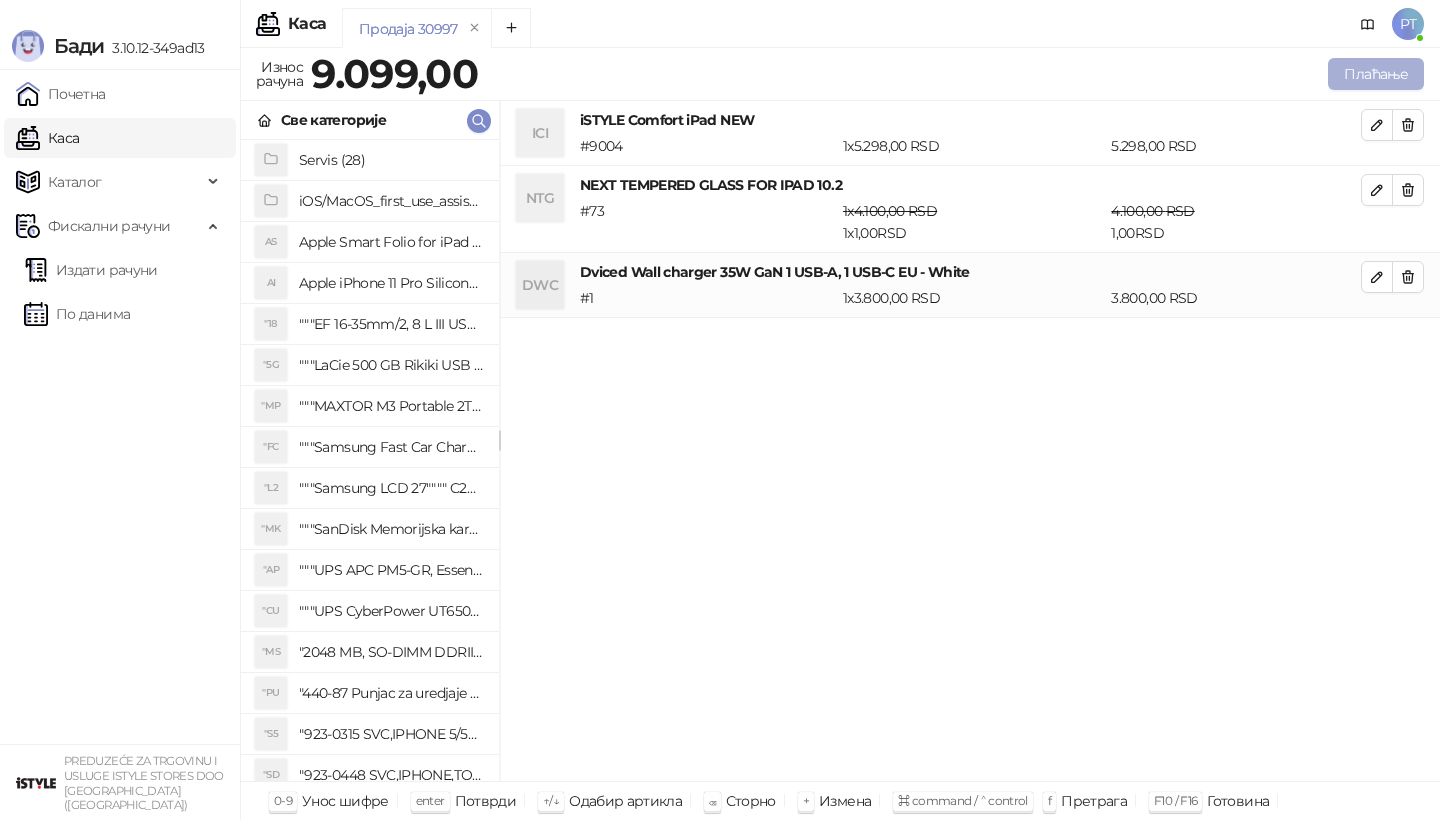 click on "Плаћање" at bounding box center [1376, 74] 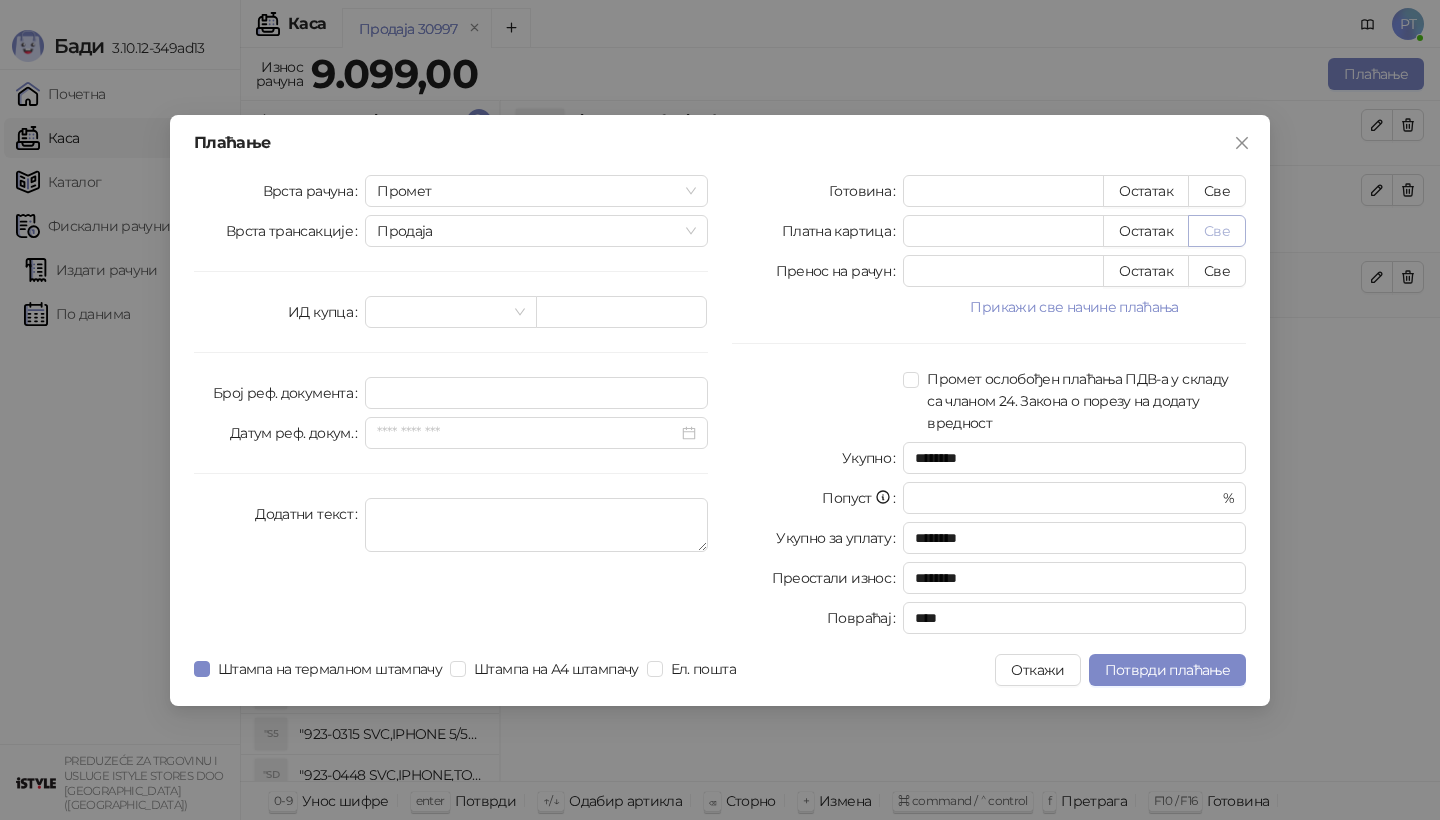 click on "Све" at bounding box center (1217, 231) 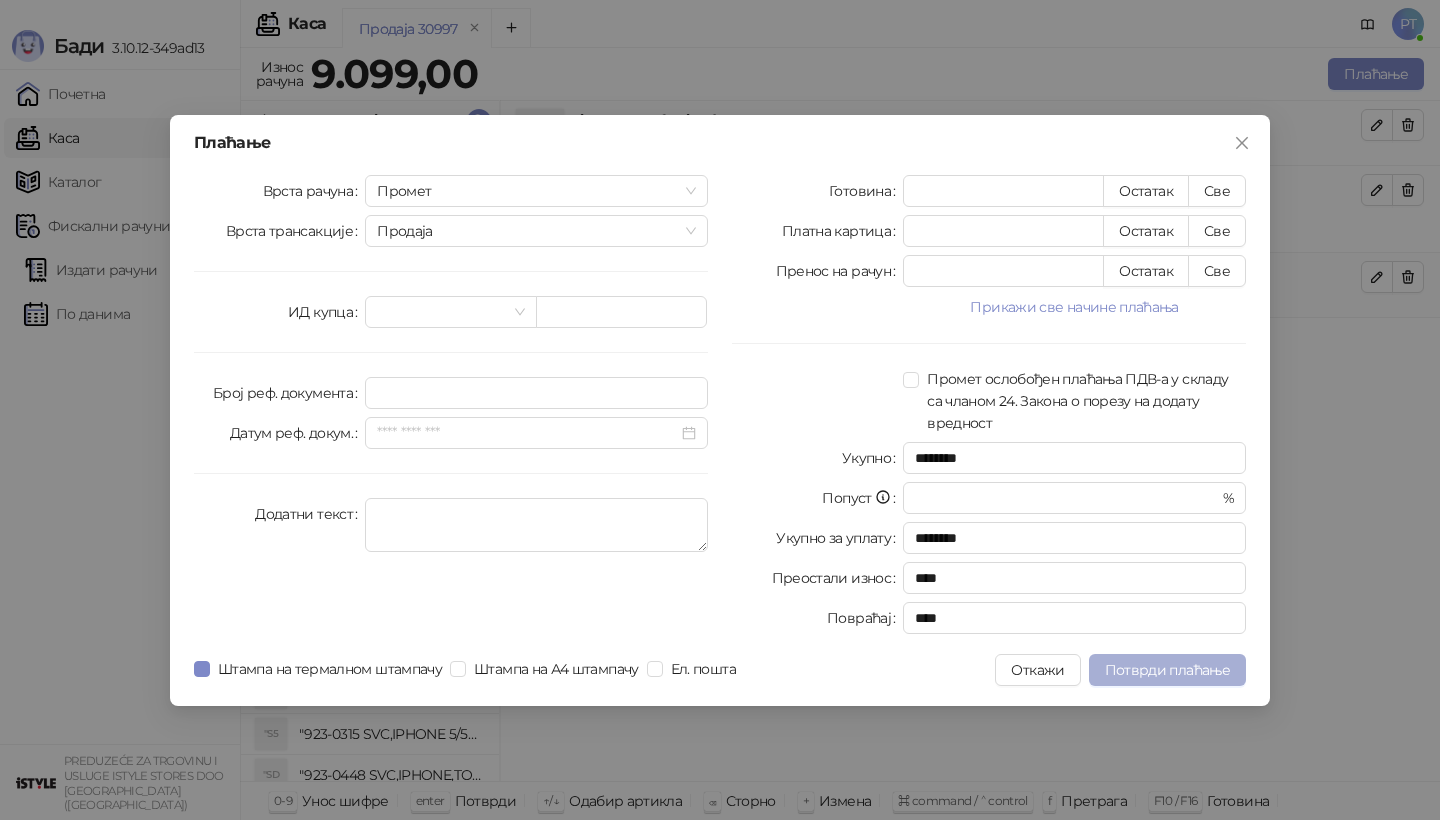 click on "Потврди плаћање" at bounding box center (1167, 670) 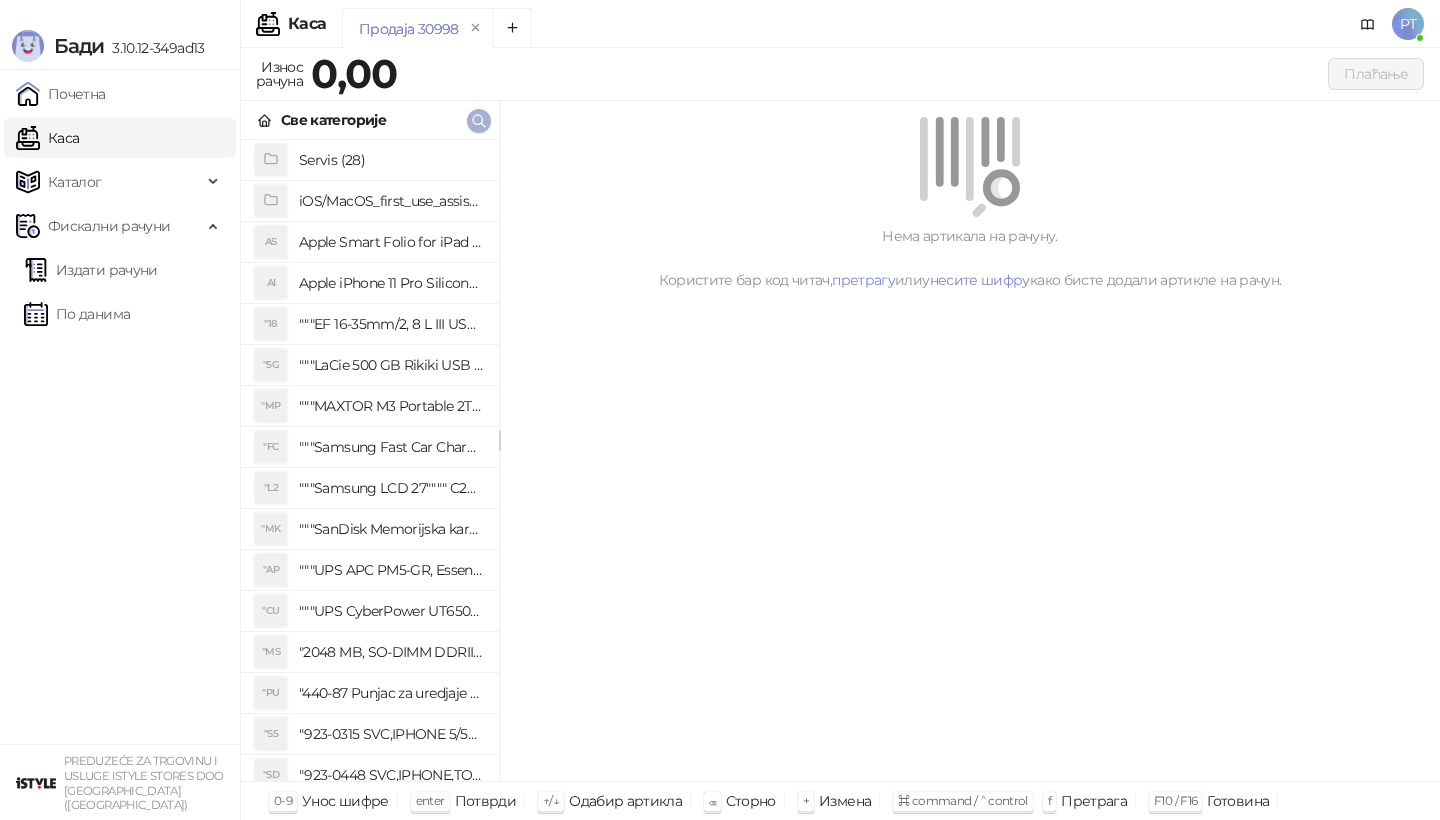 type 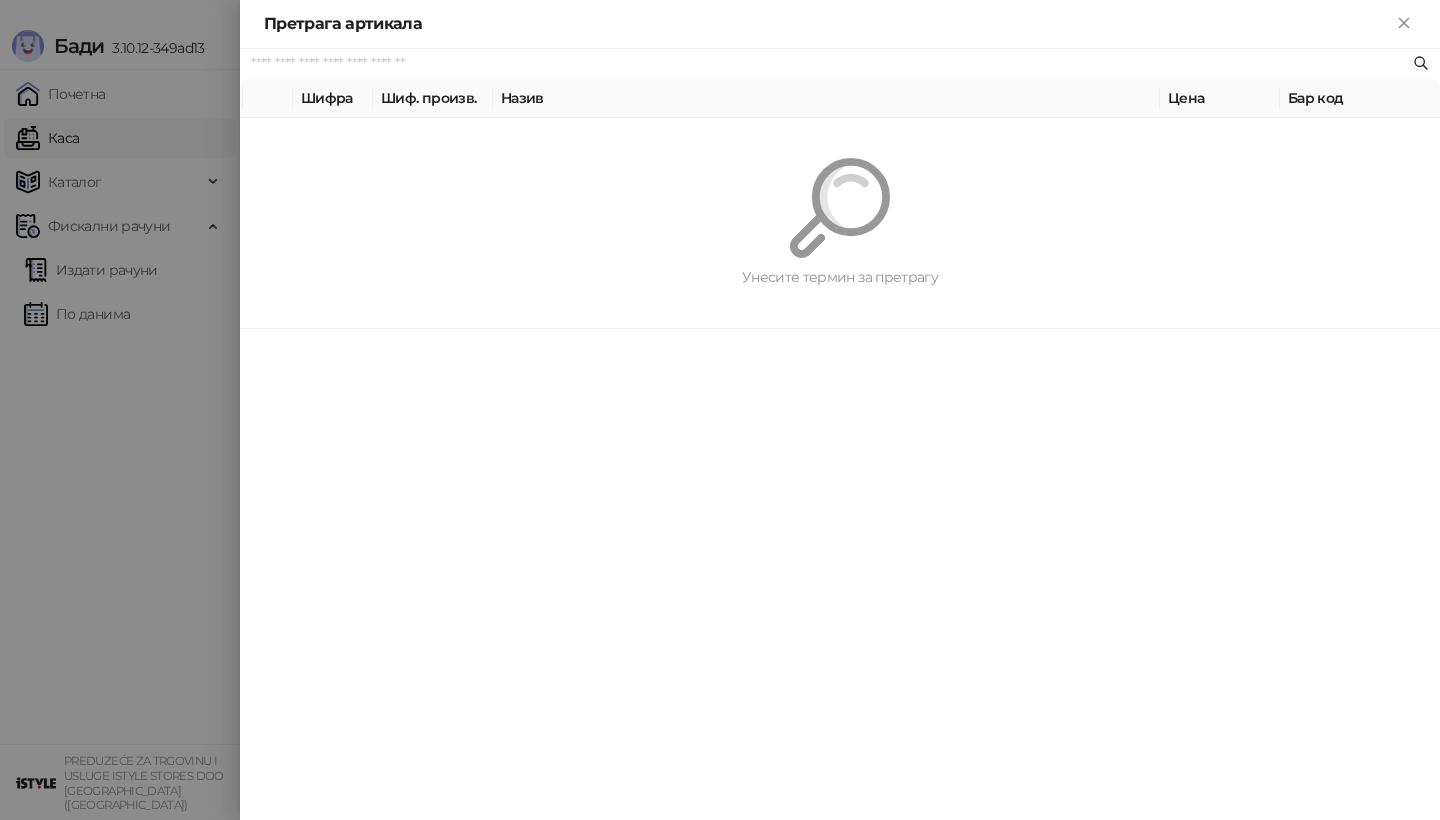 paste on "*********" 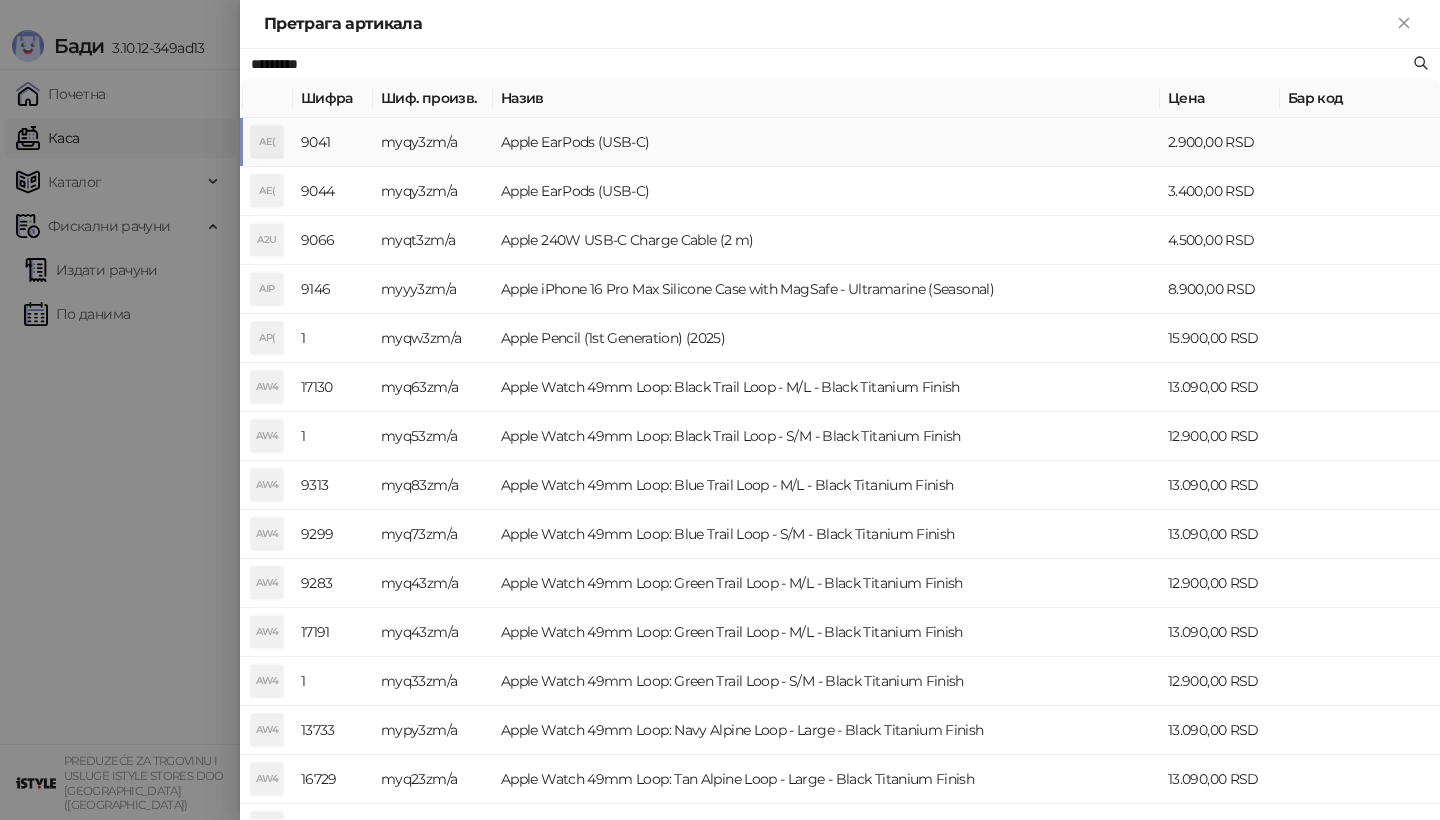 click on "myqy3zm/a" at bounding box center (433, 142) 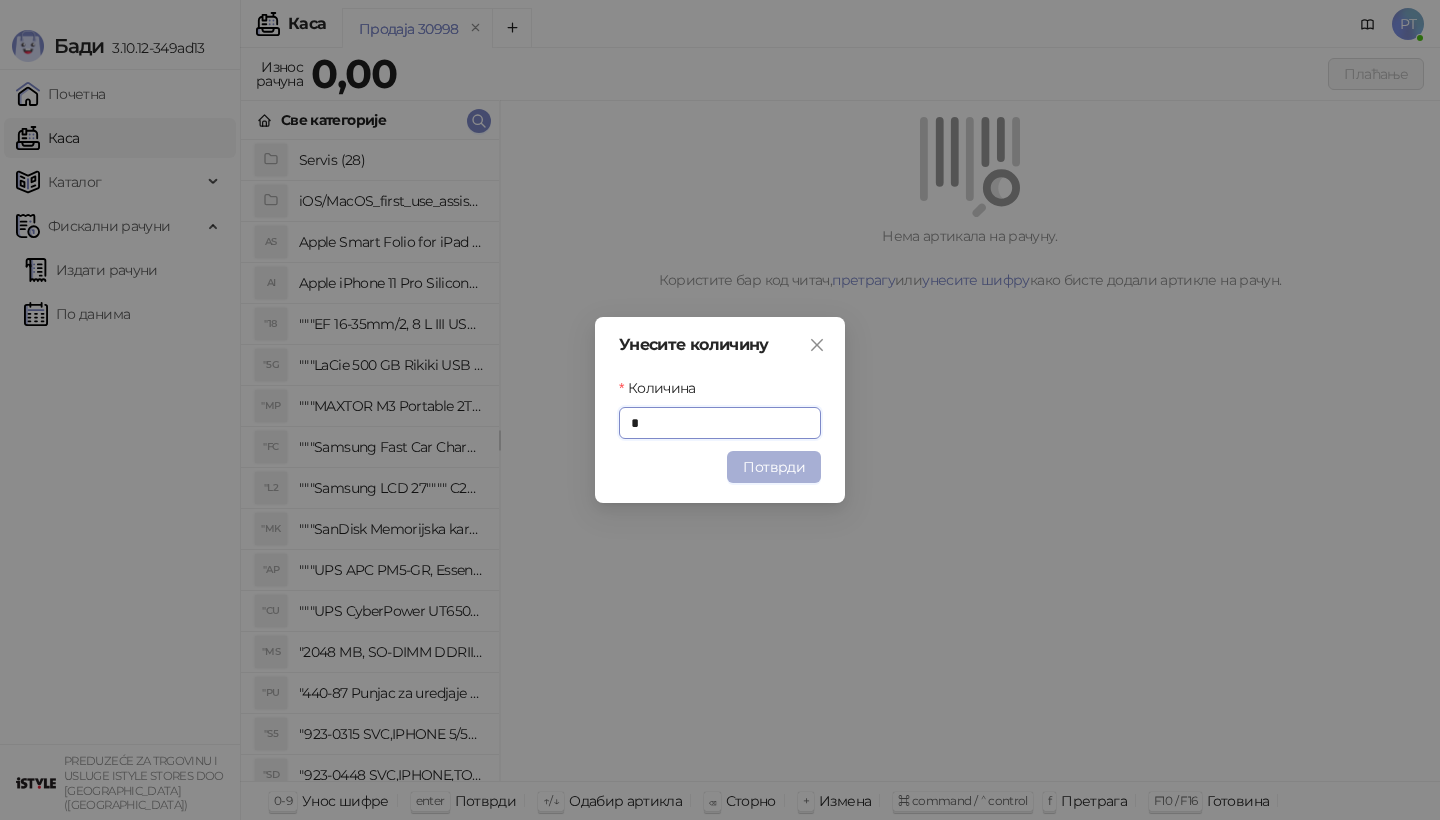 click on "Потврди" at bounding box center (774, 467) 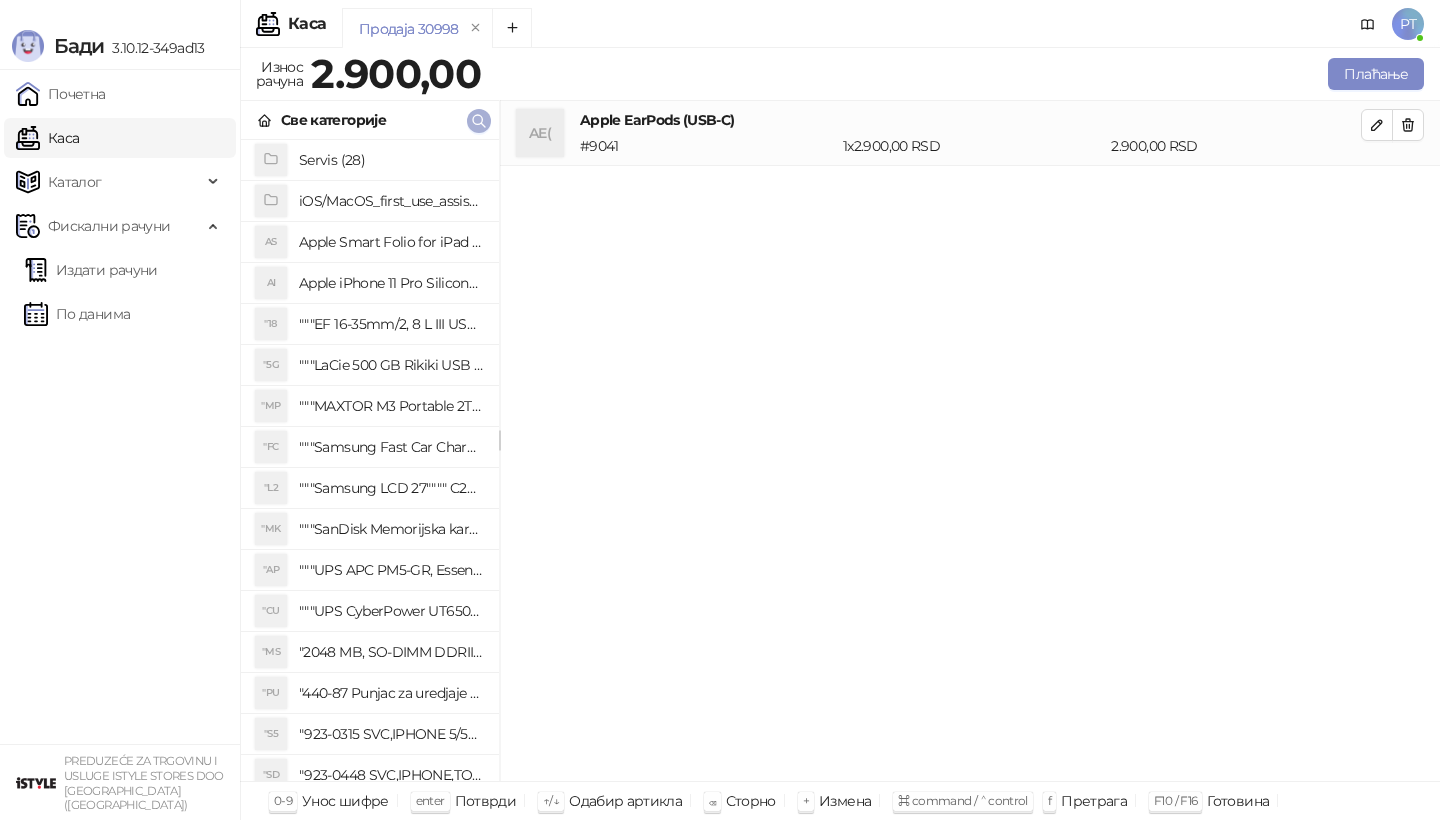 click 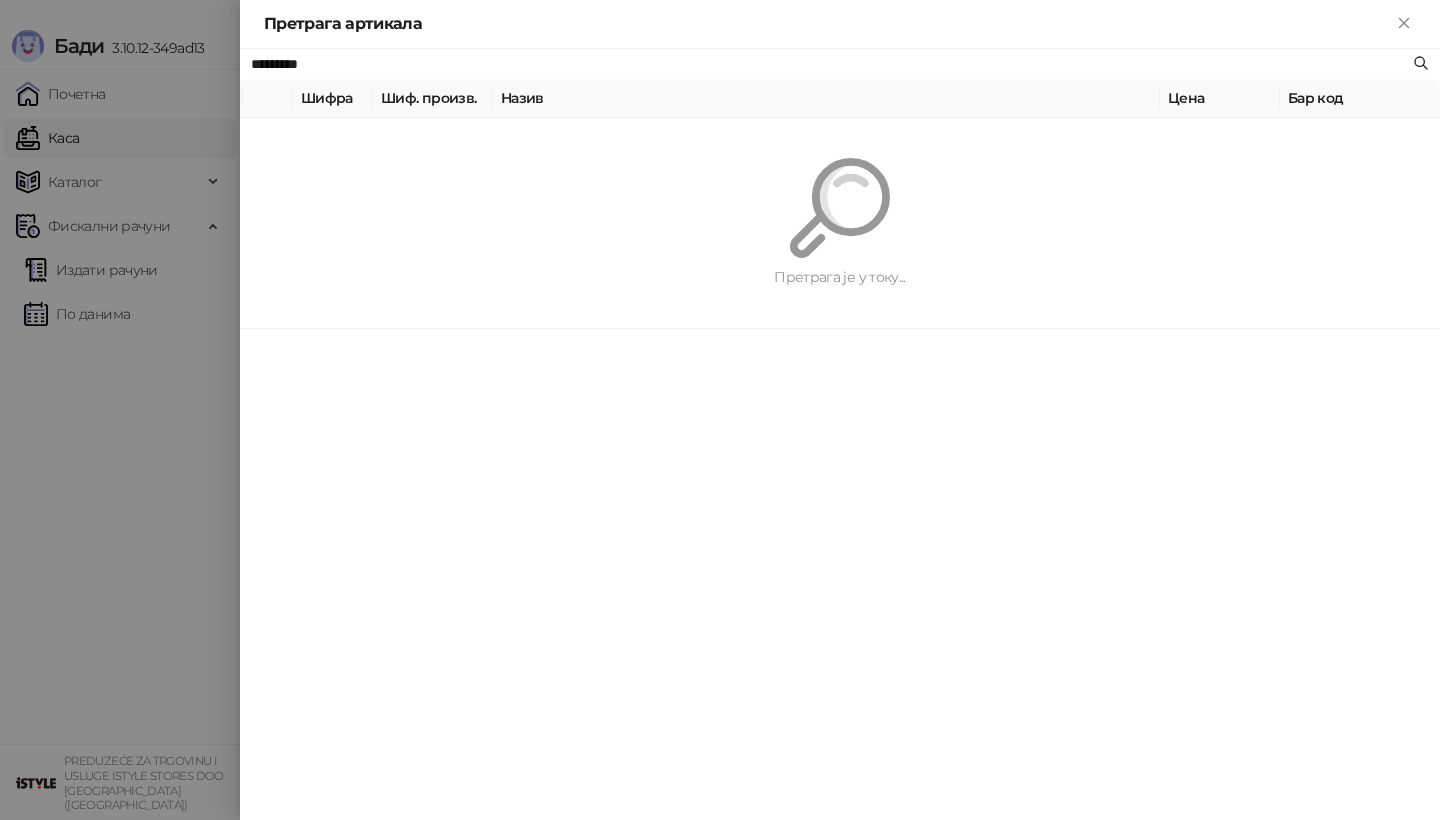 paste on "**********" 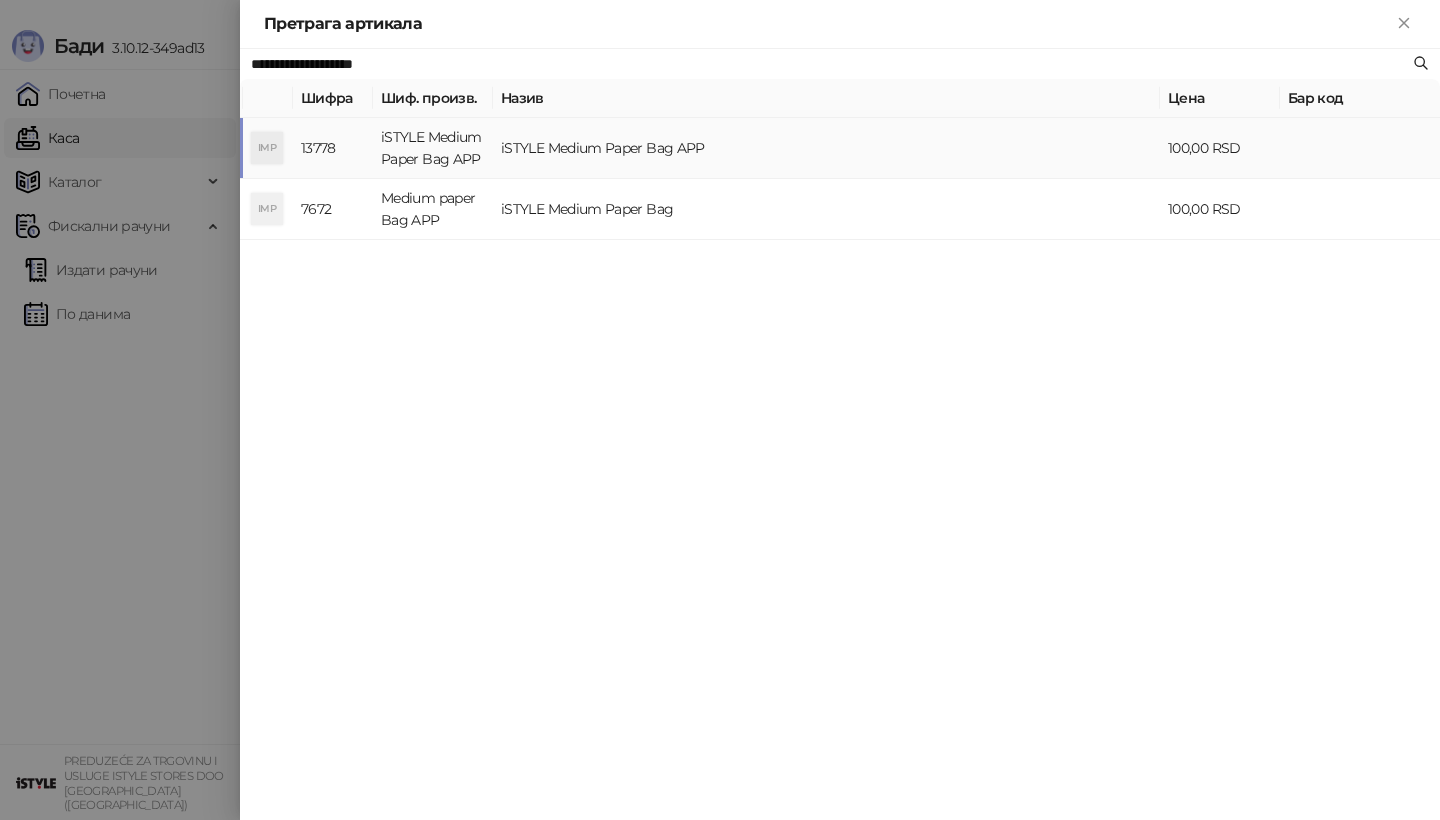 type on "**********" 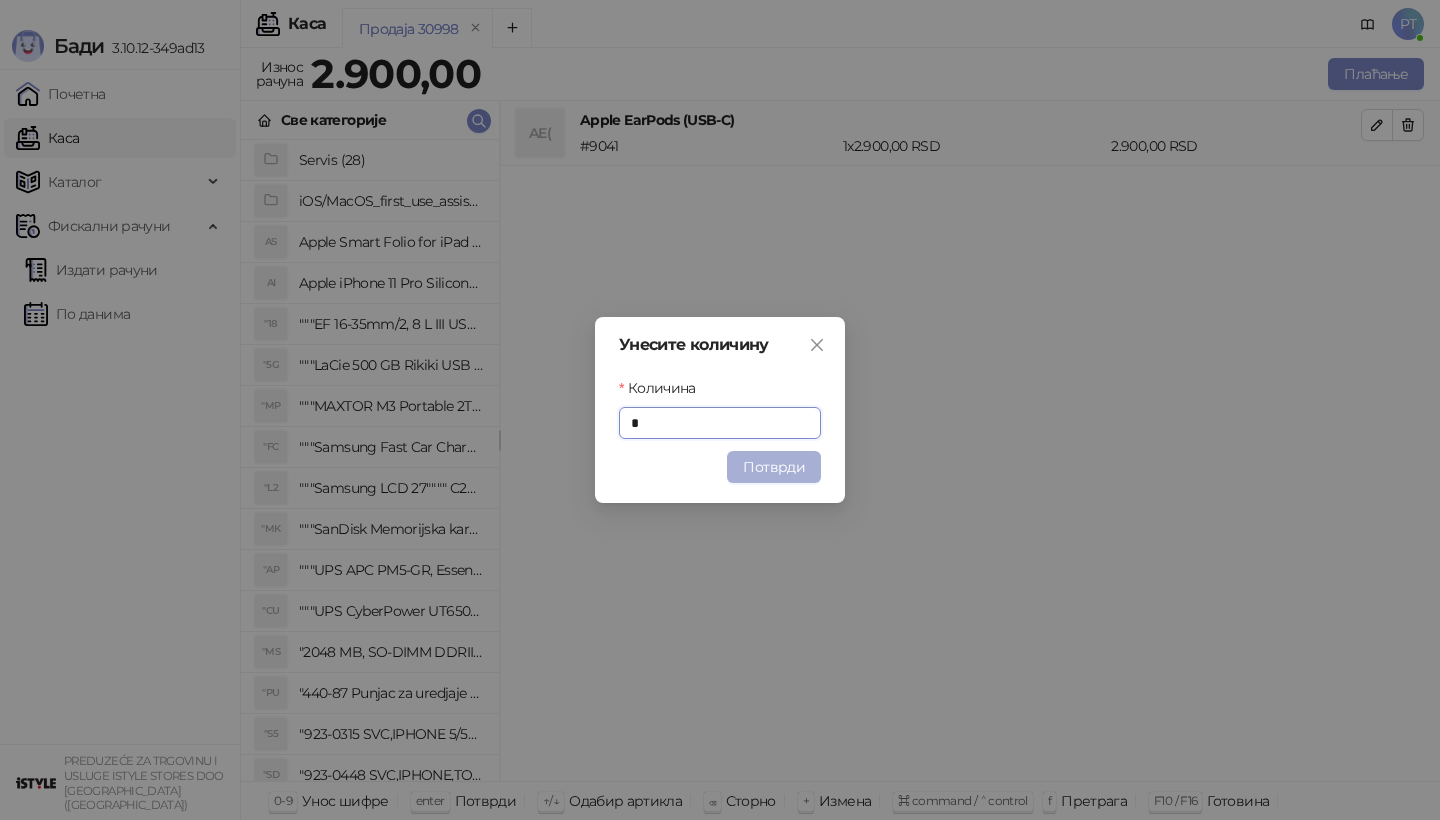 click on "Потврди" at bounding box center [774, 467] 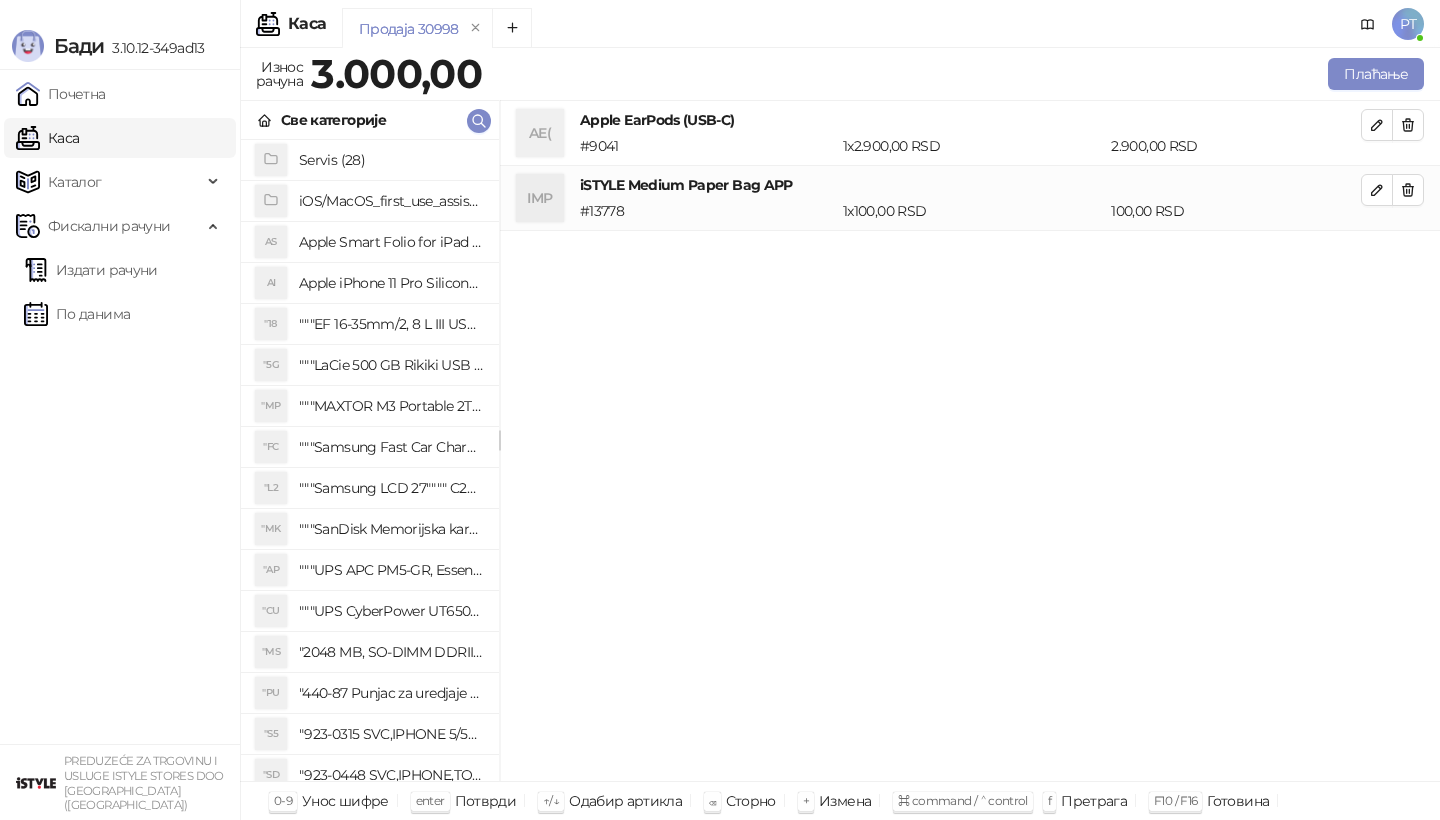 click on "Apple EarPods (USB-C)" at bounding box center (970, 120) 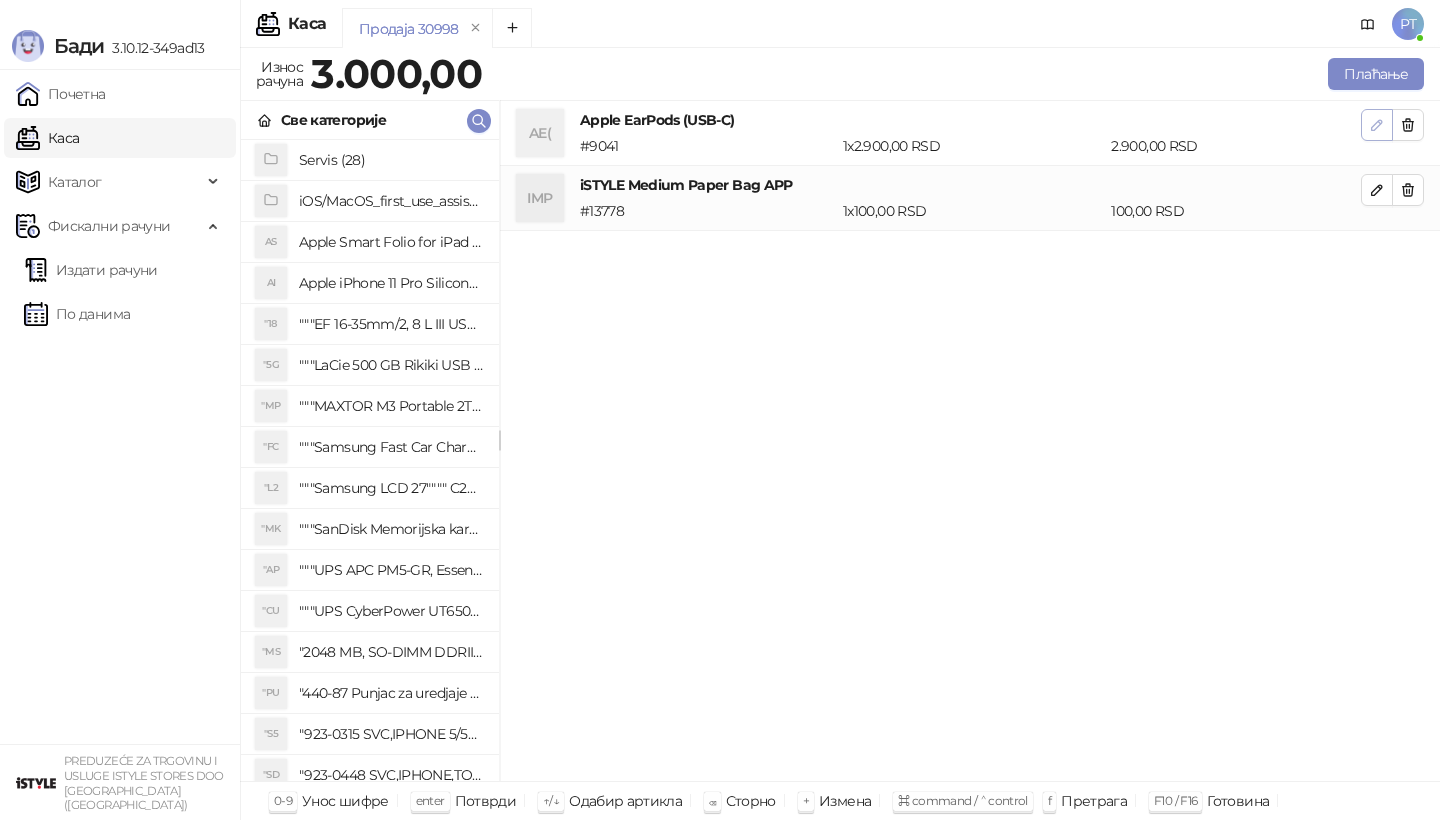 click 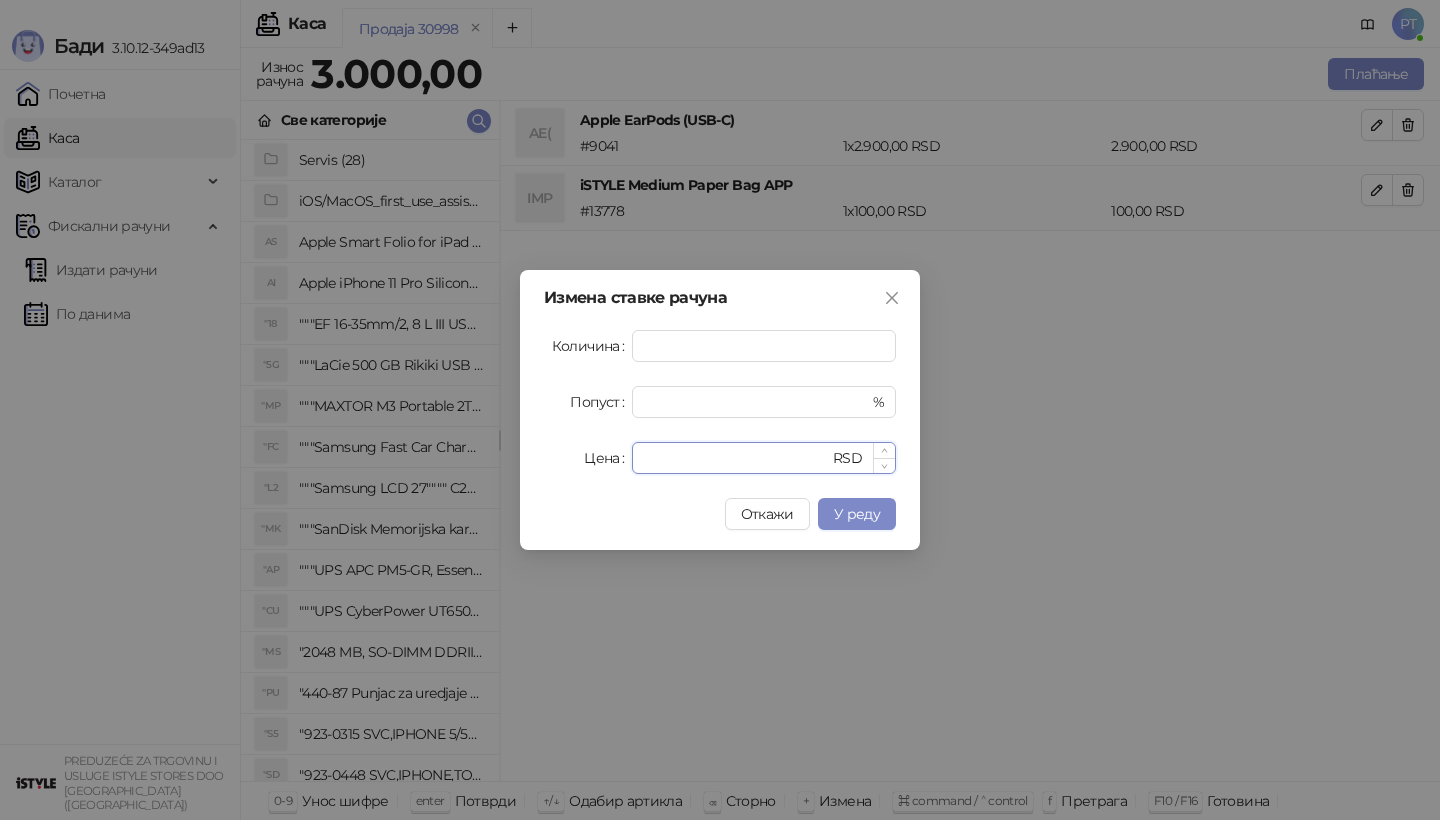 click on "****" at bounding box center (736, 458) 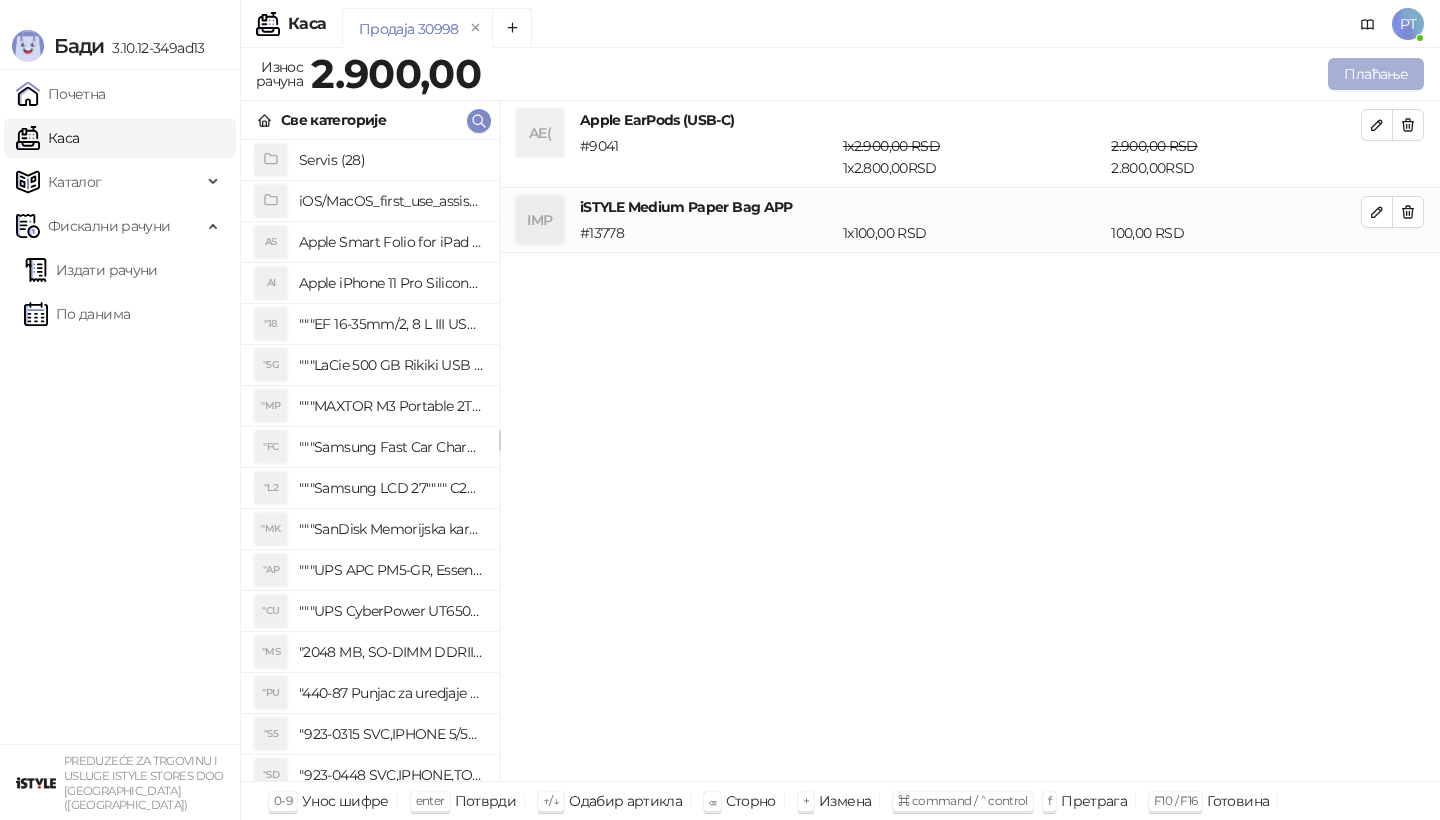 click on "Плаћање" at bounding box center (1376, 74) 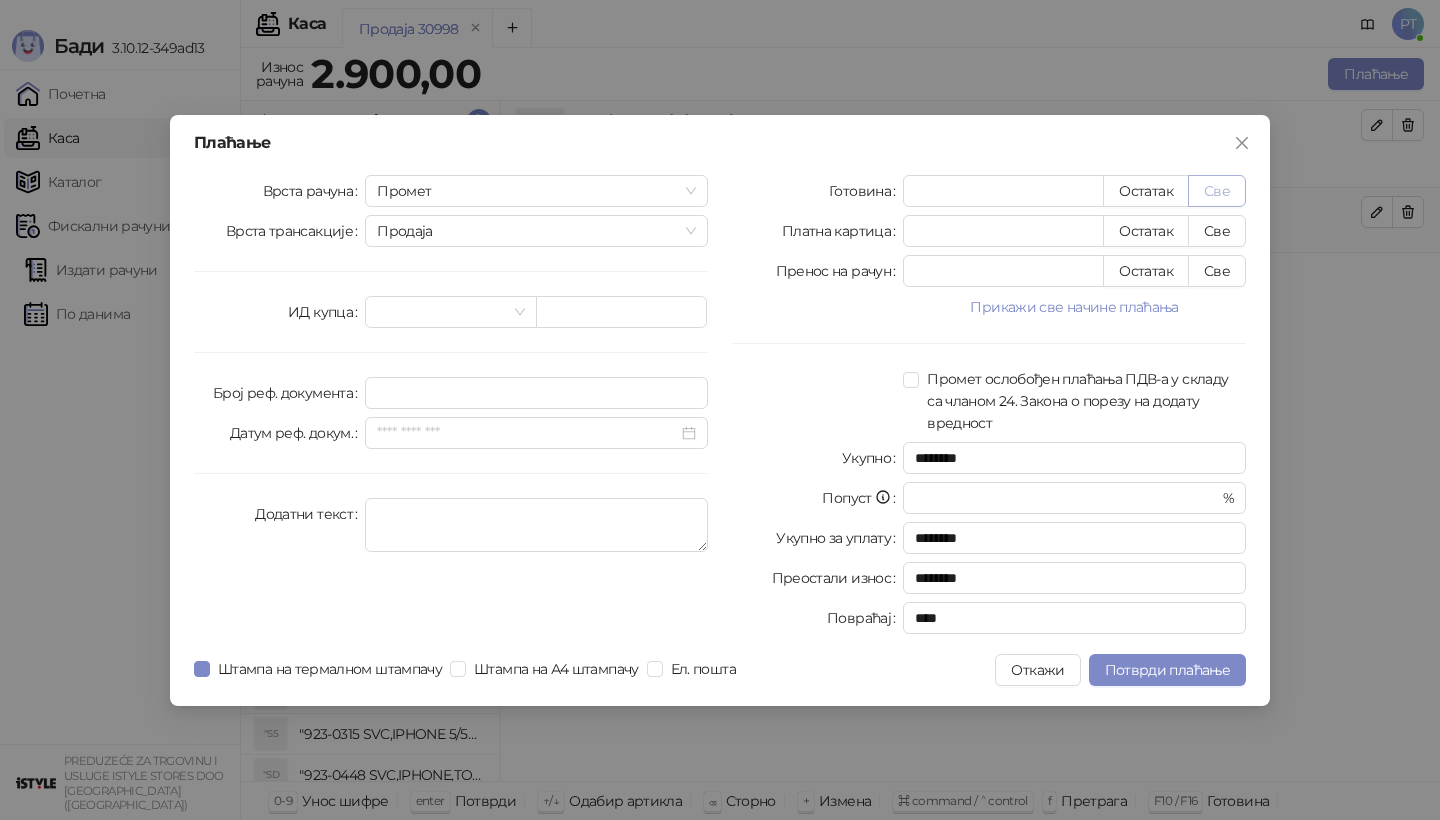 click on "Све" at bounding box center [1217, 191] 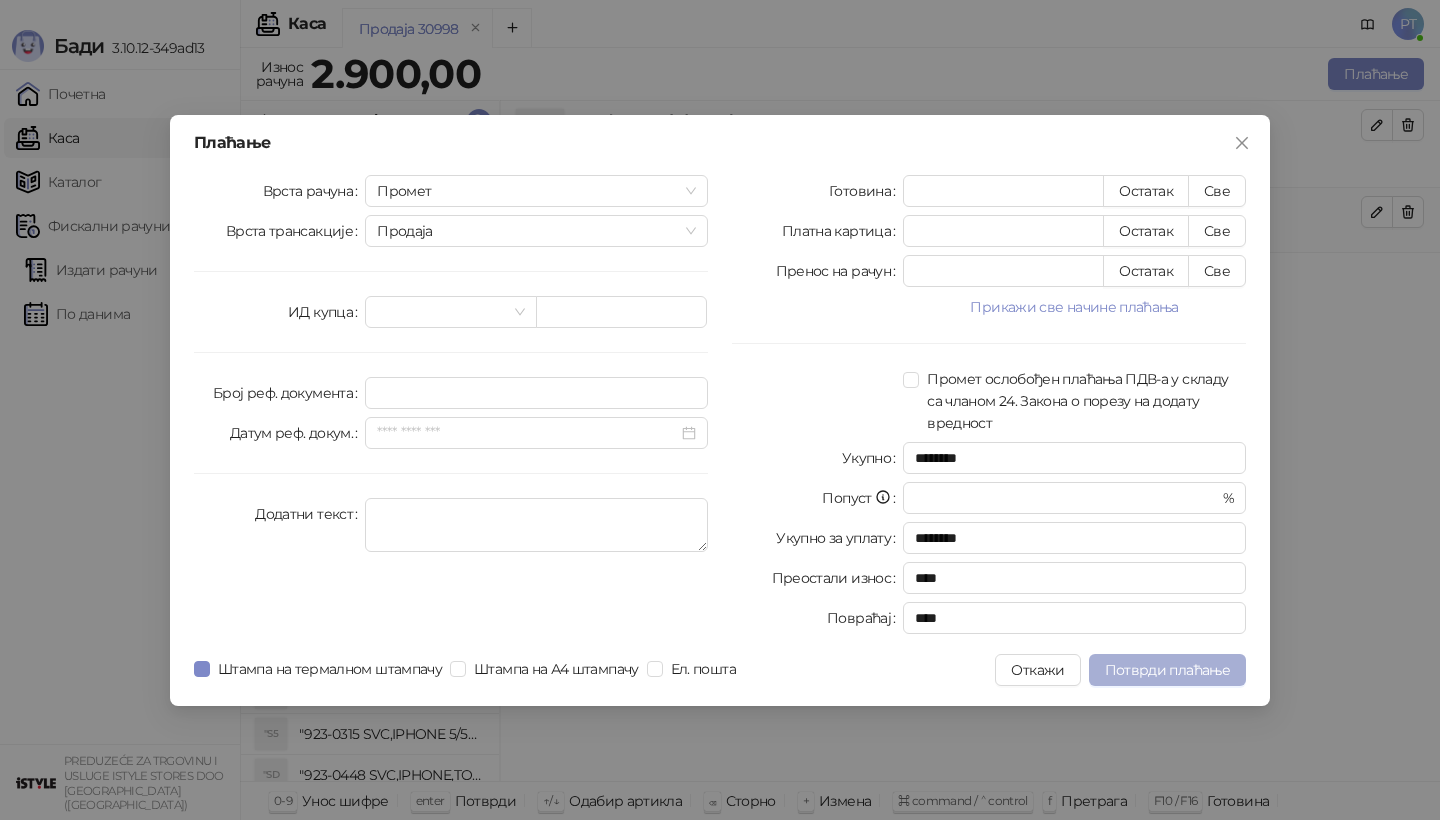 click on "Потврди плаћање" at bounding box center (1167, 670) 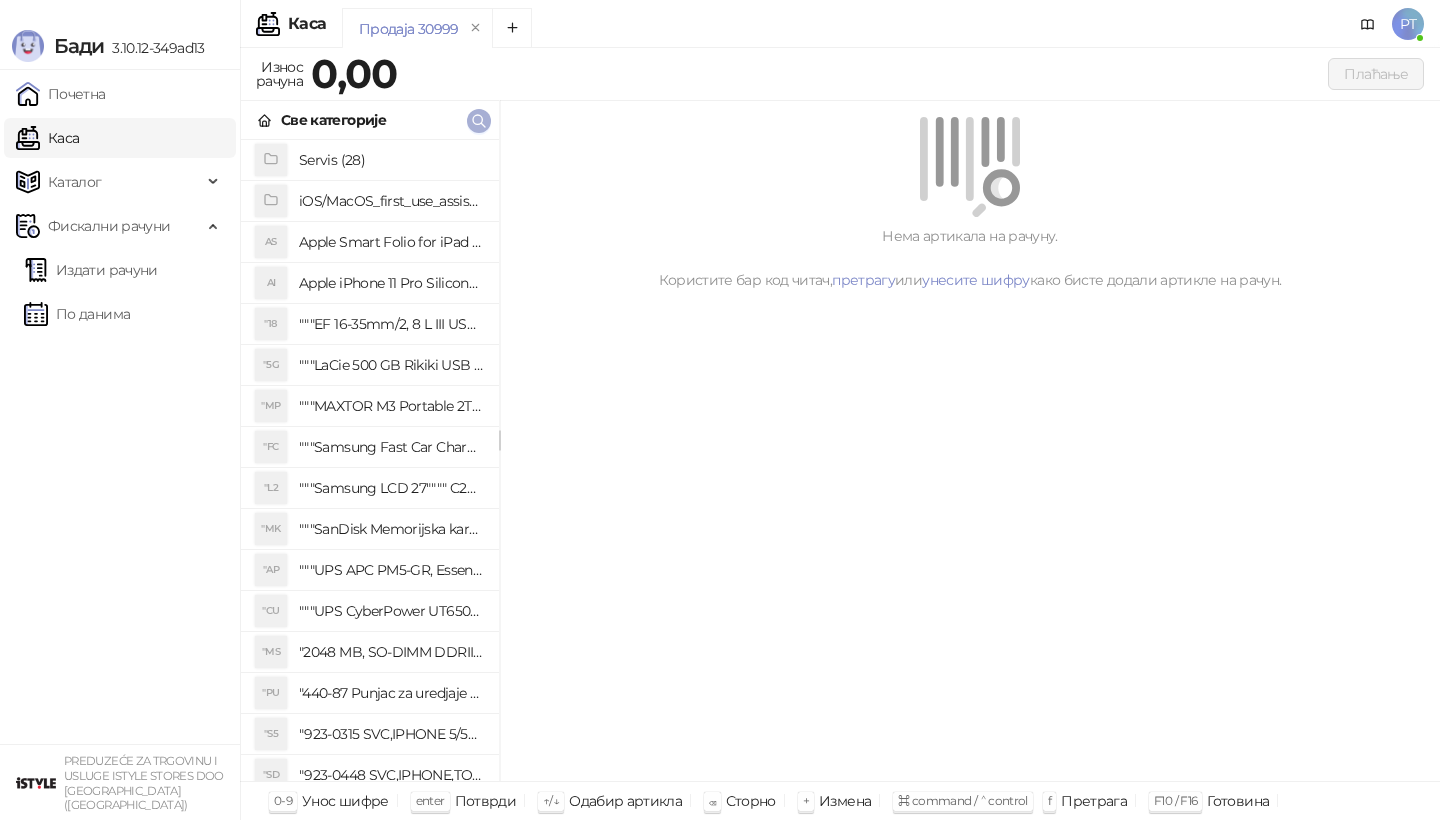click 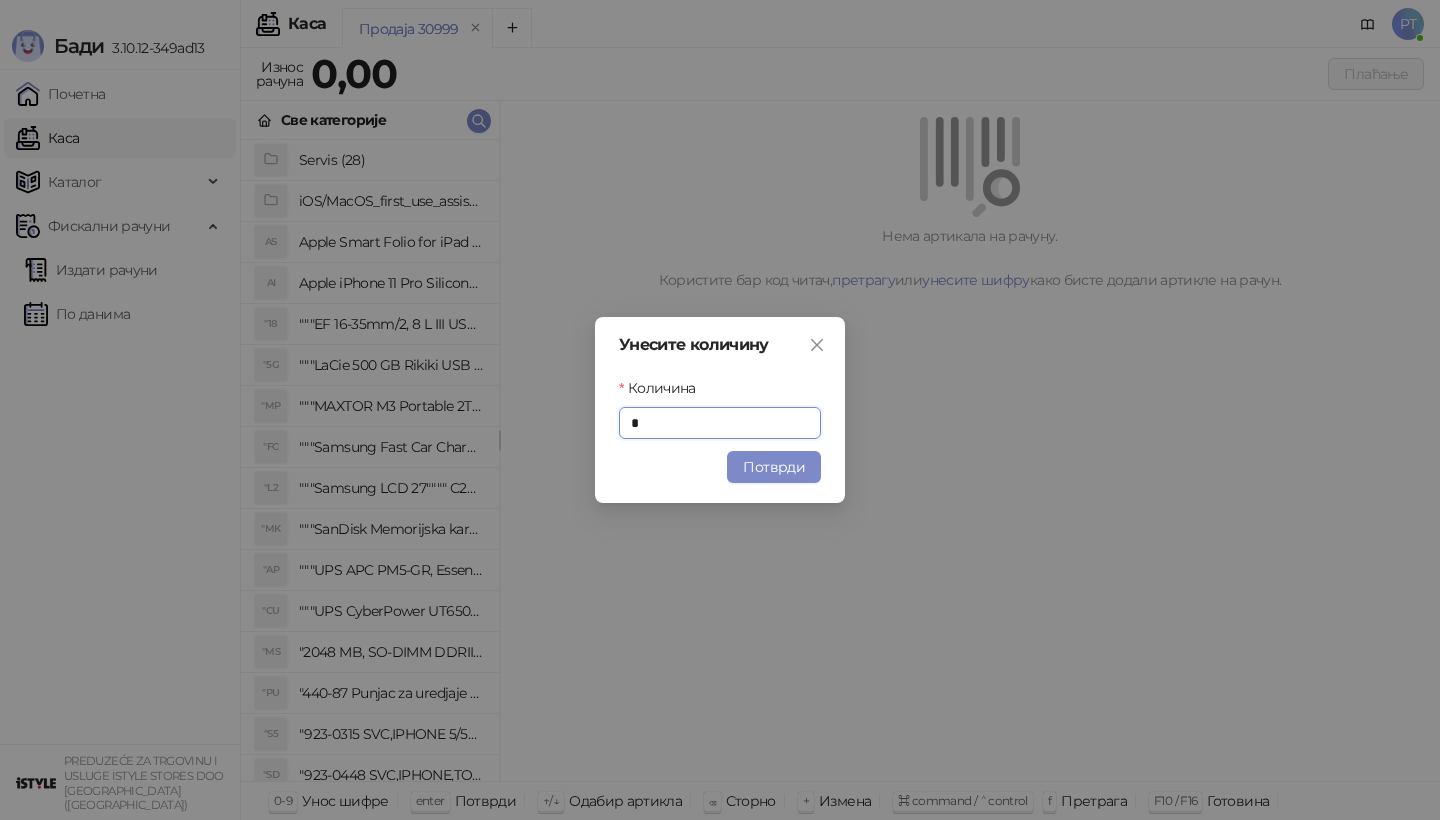 click on "Унесите количину Количина * Потврди" at bounding box center (720, 410) 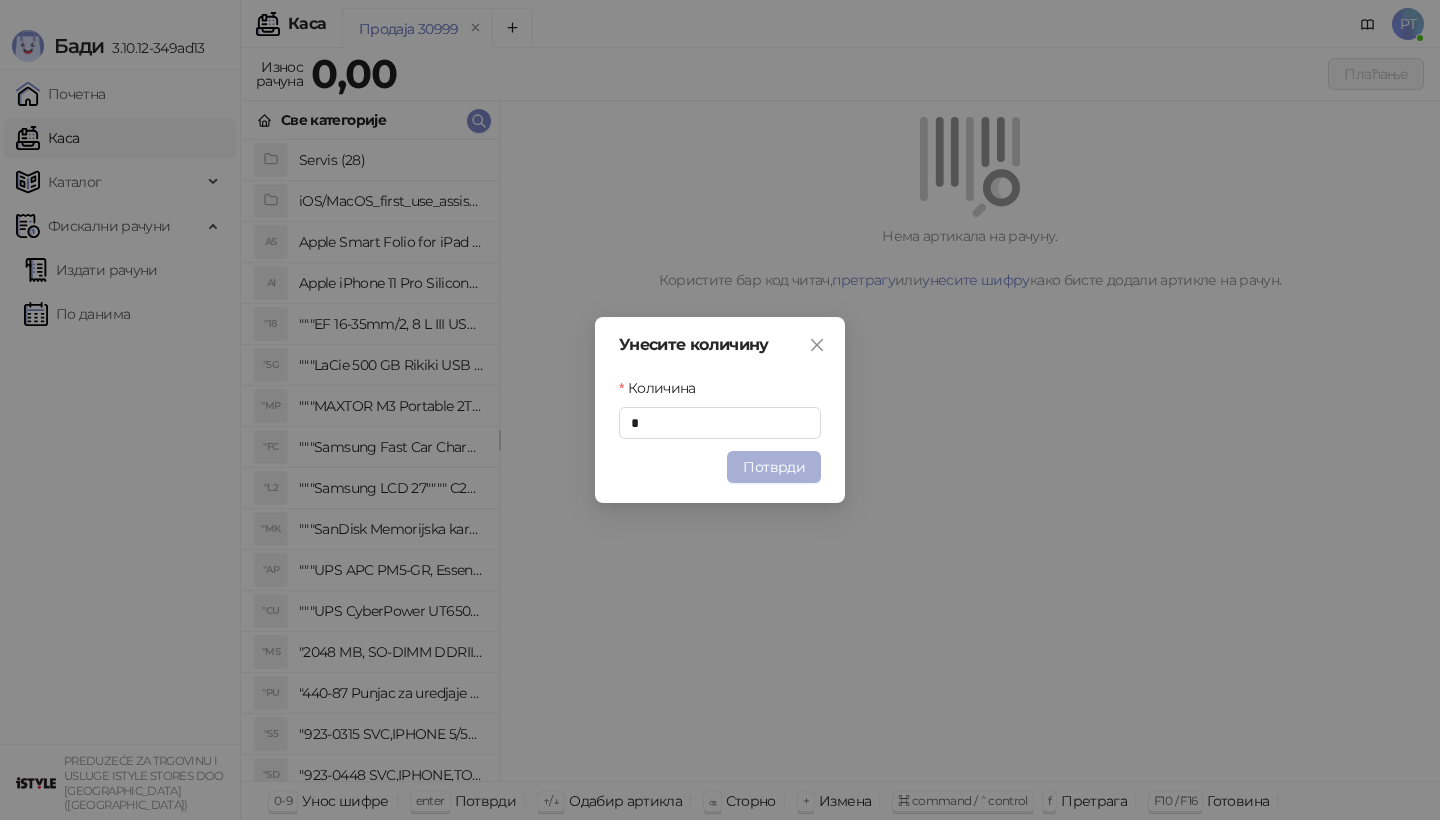 click on "Потврди" at bounding box center [774, 467] 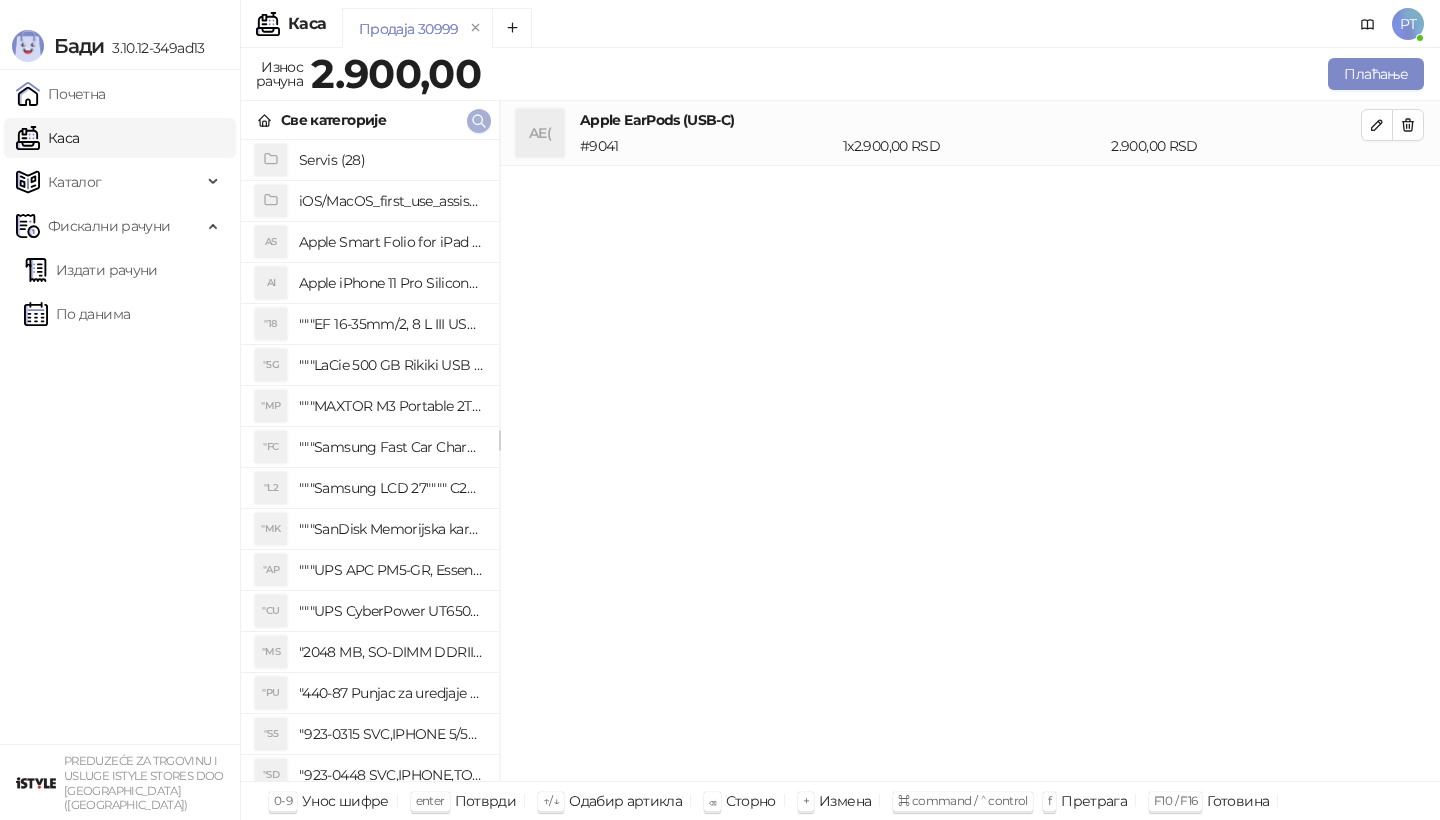 click 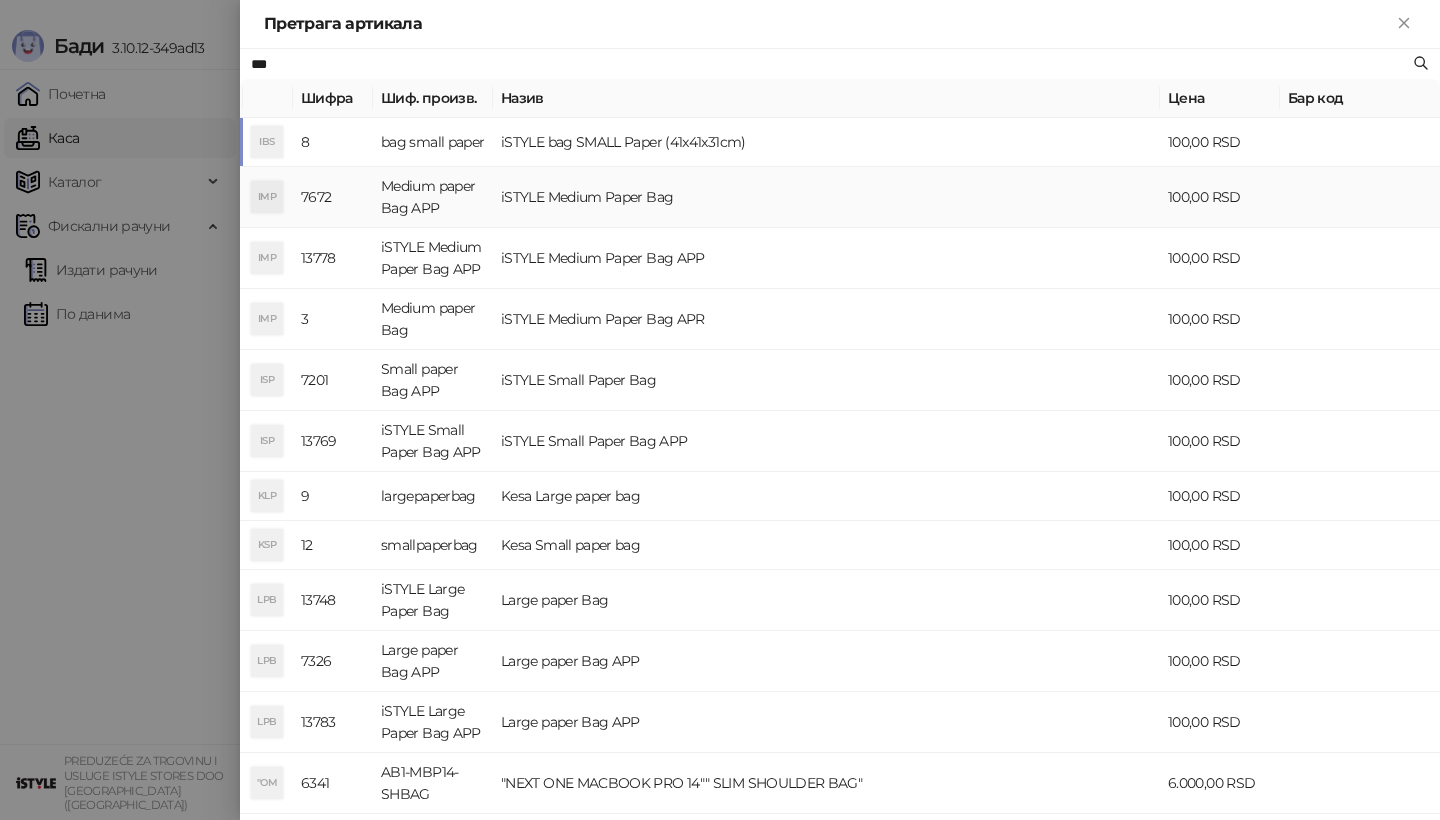 type on "***" 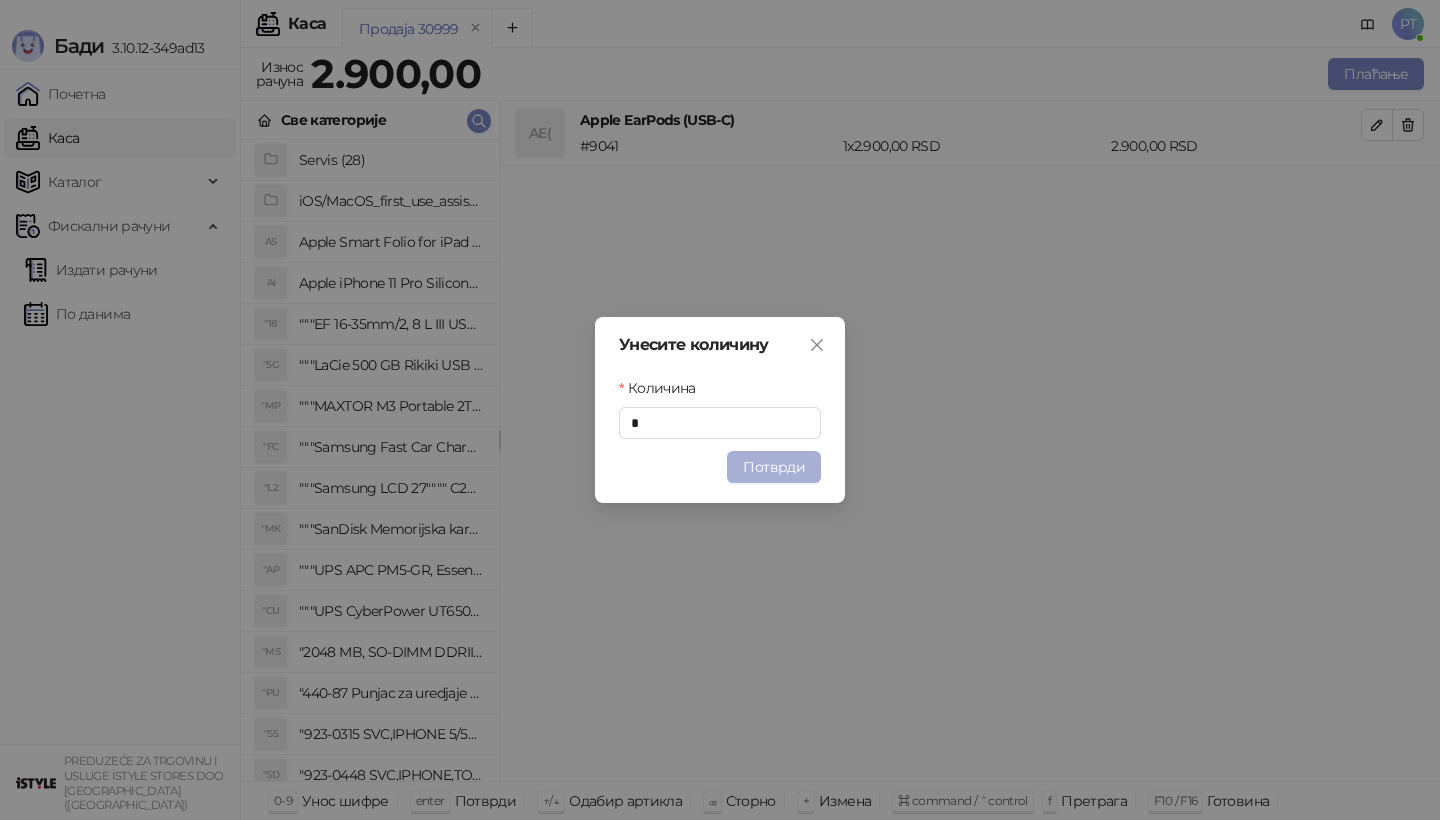 click on "Потврди" at bounding box center (774, 467) 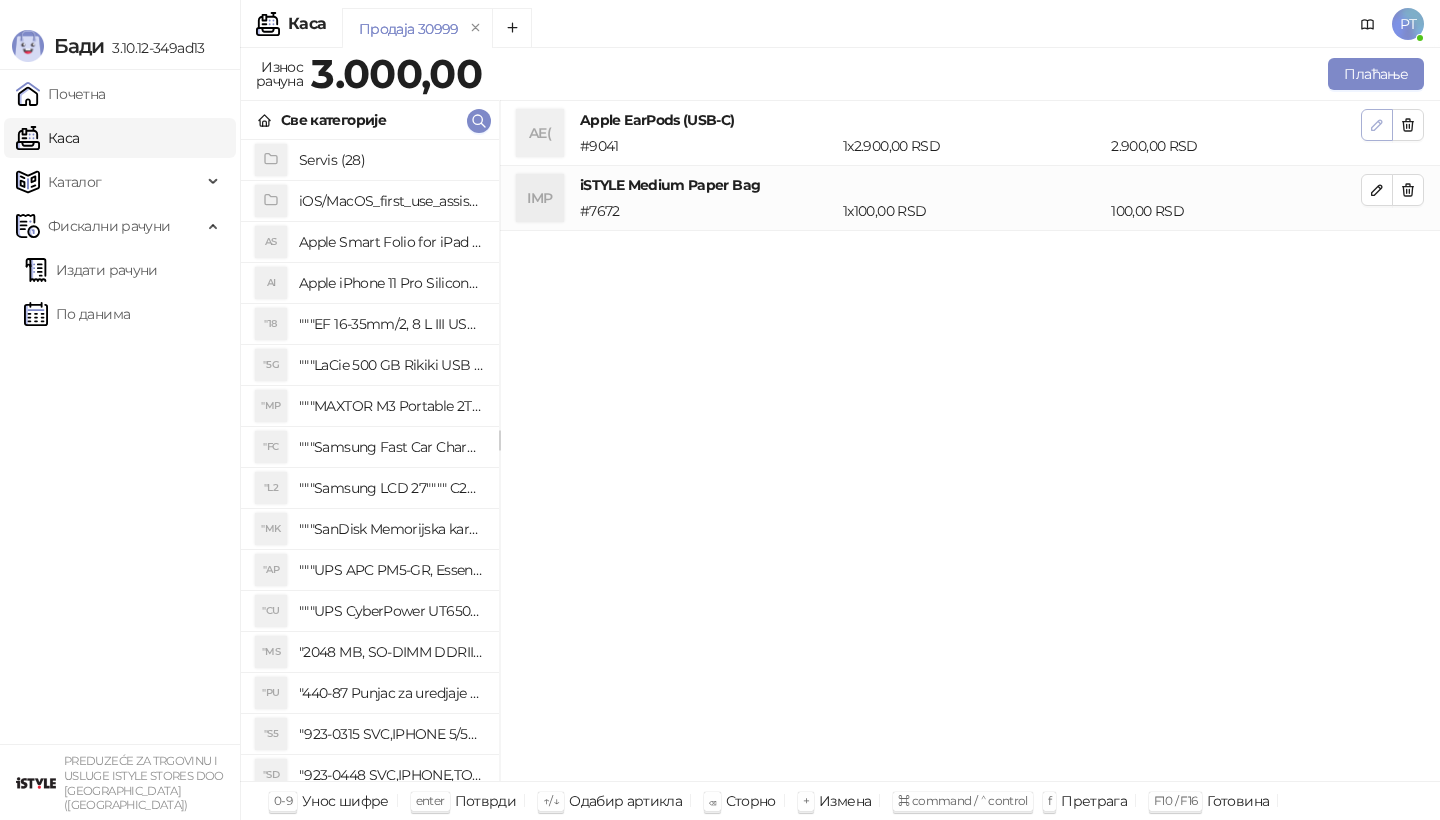 click 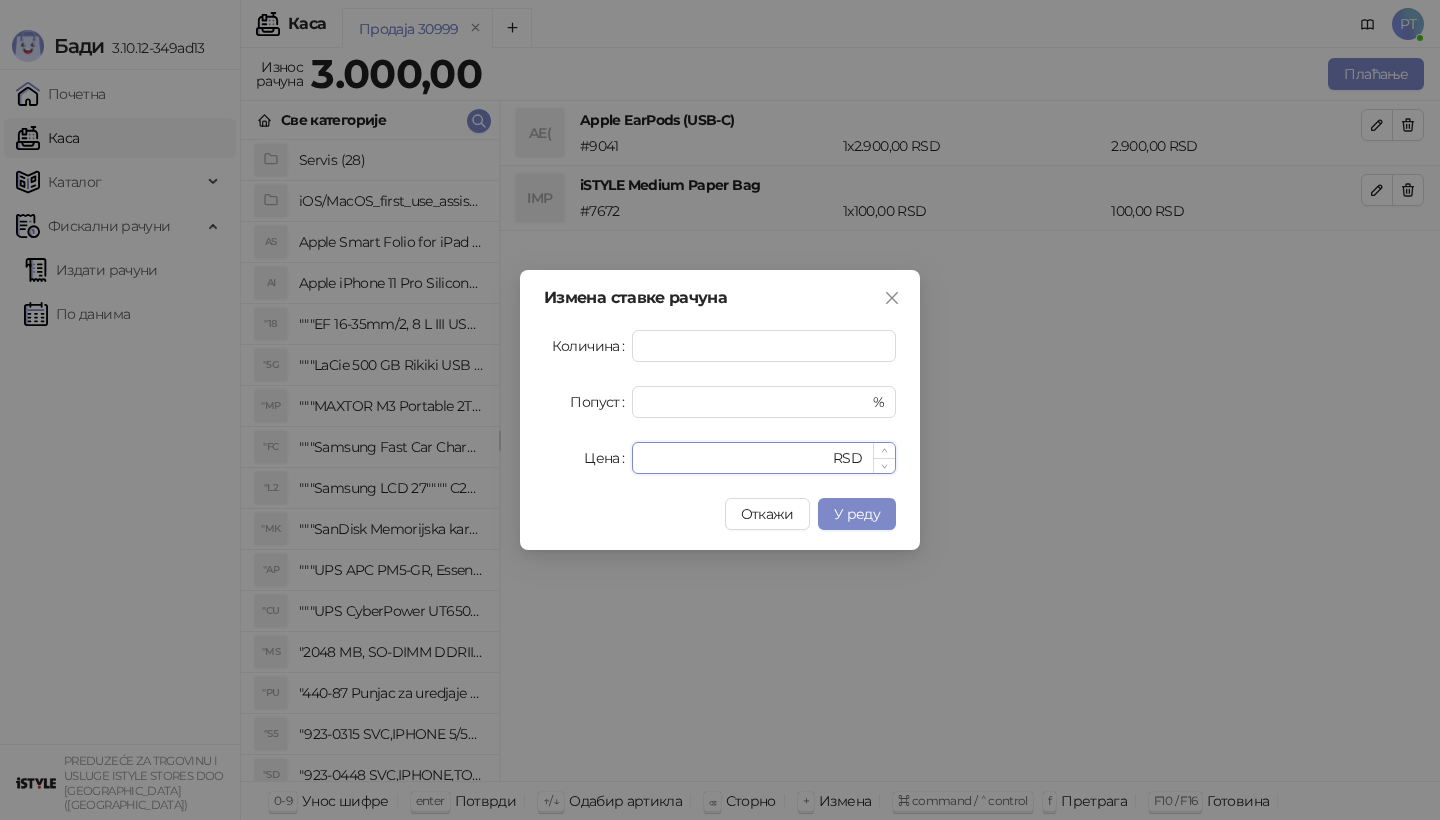click on "****" at bounding box center (736, 458) 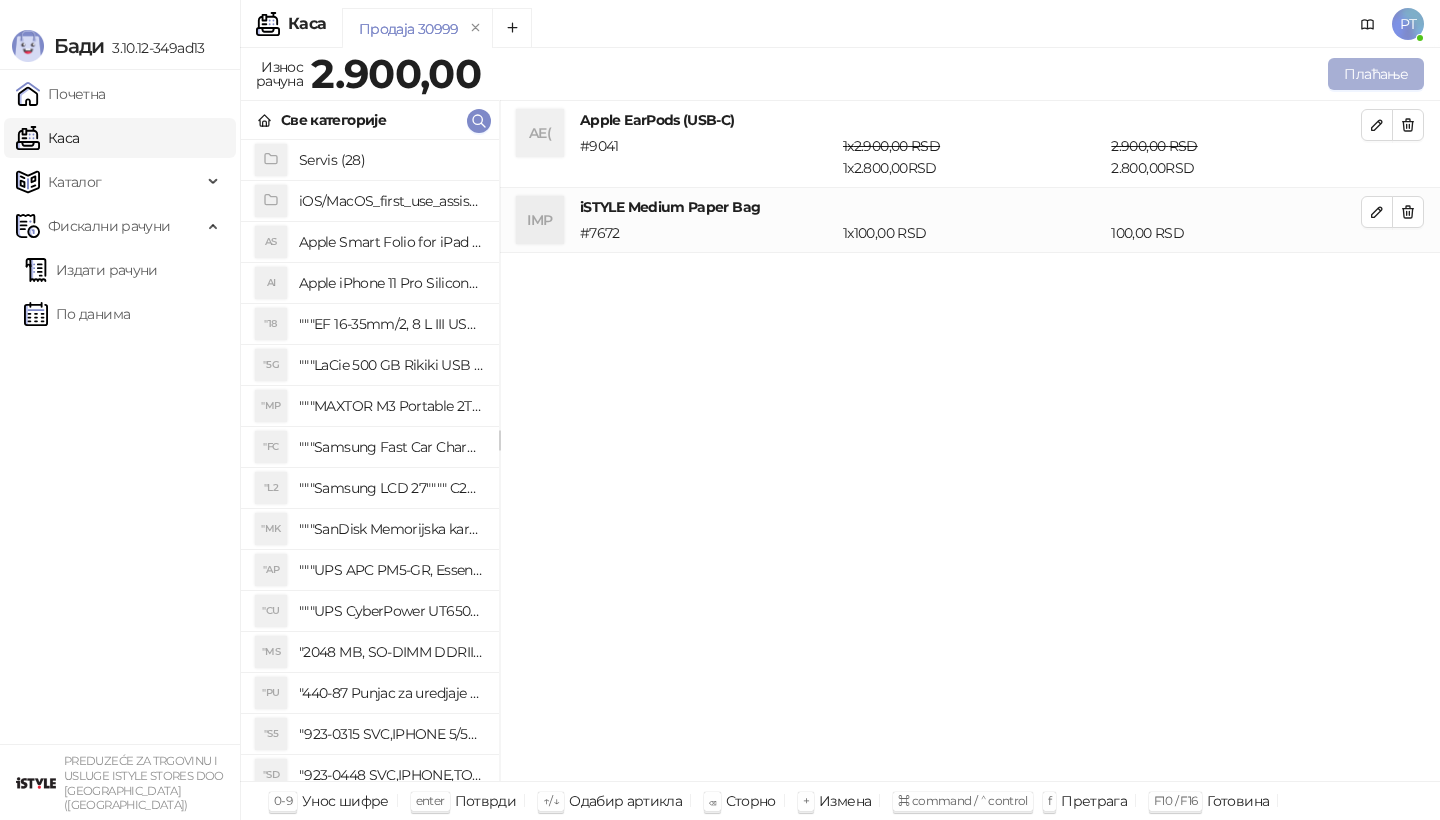 click on "Плаћање" at bounding box center (1376, 74) 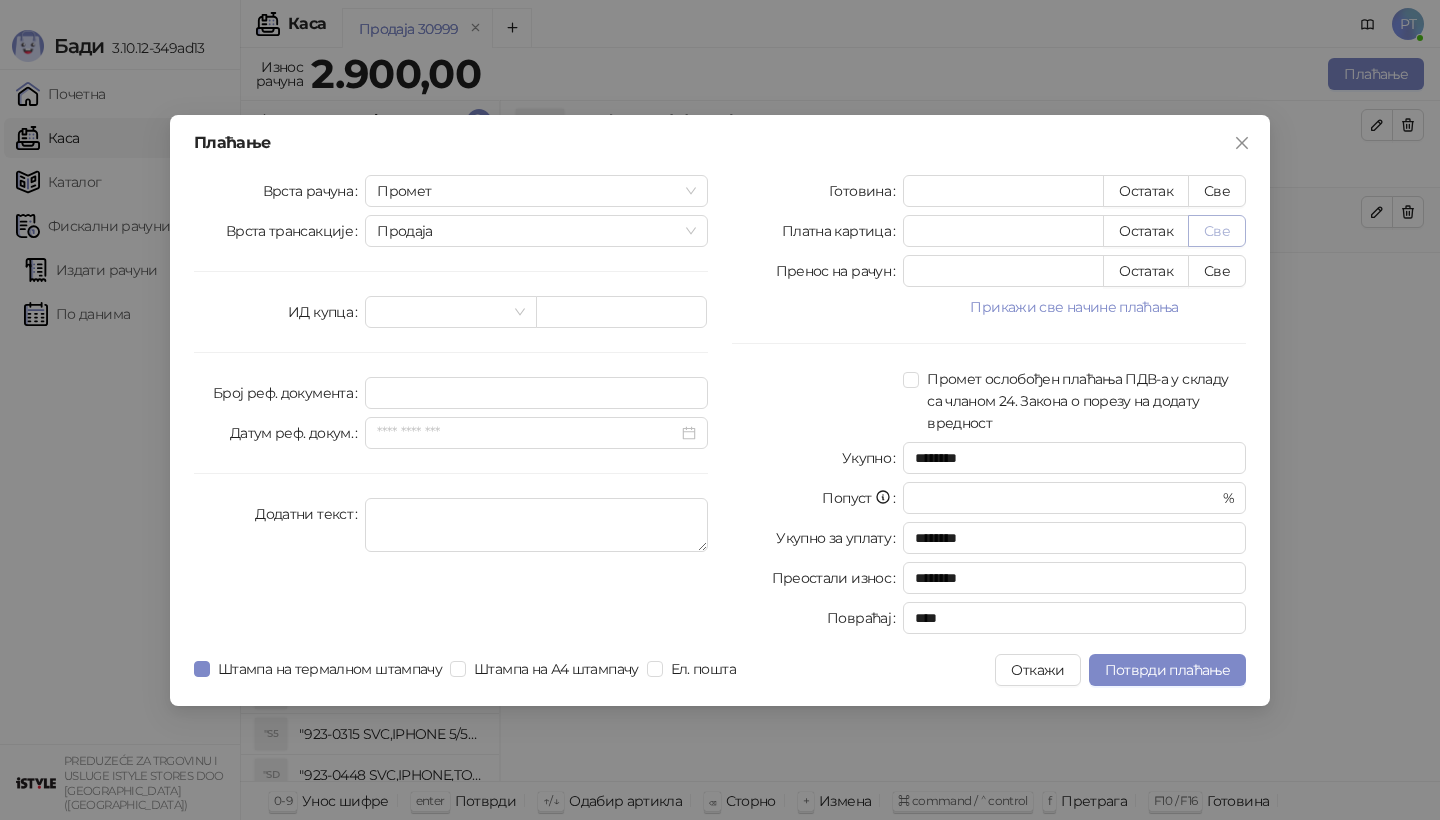 click on "Све" at bounding box center [1217, 231] 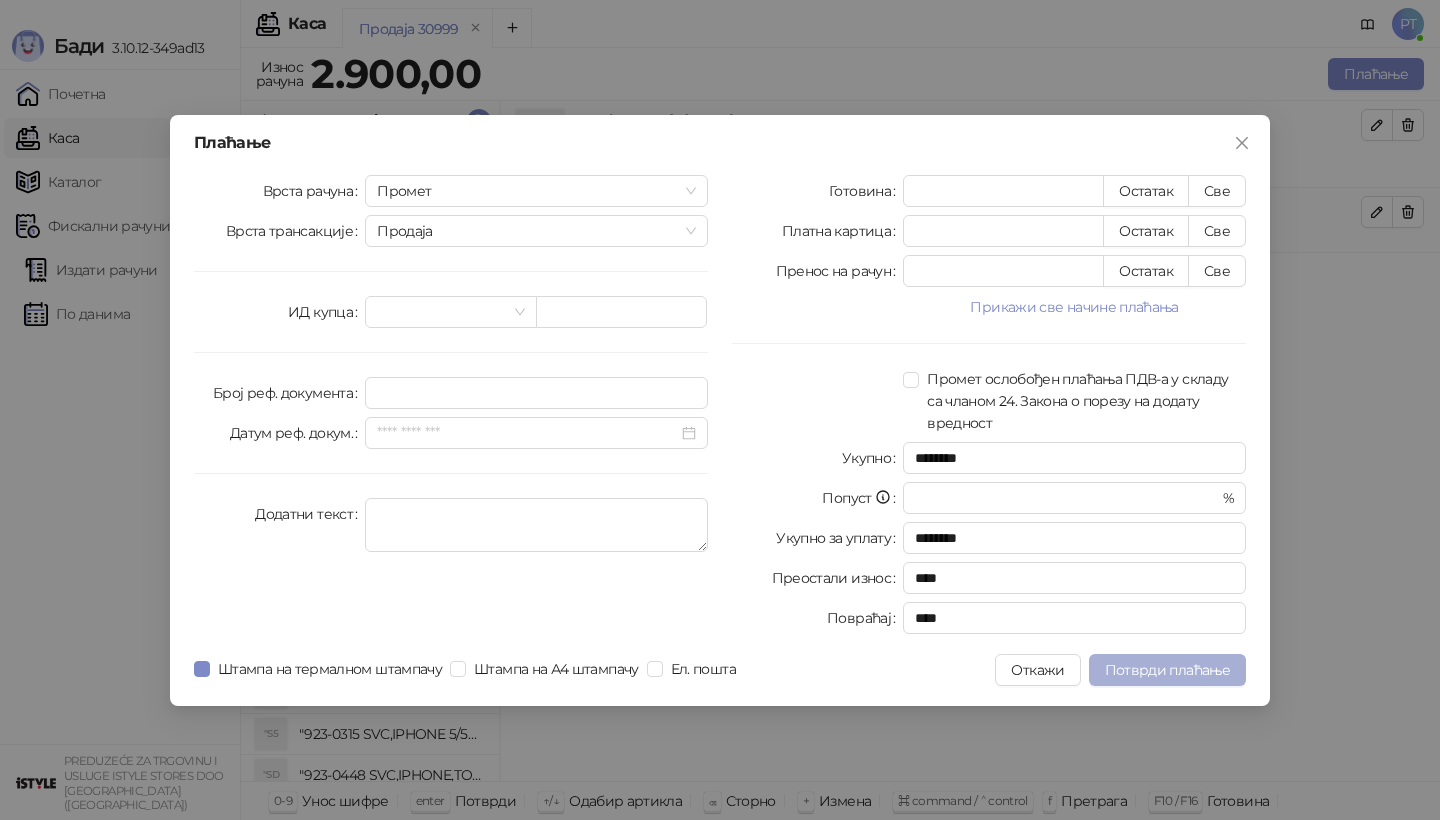 click on "Потврди плаћање" at bounding box center [1167, 670] 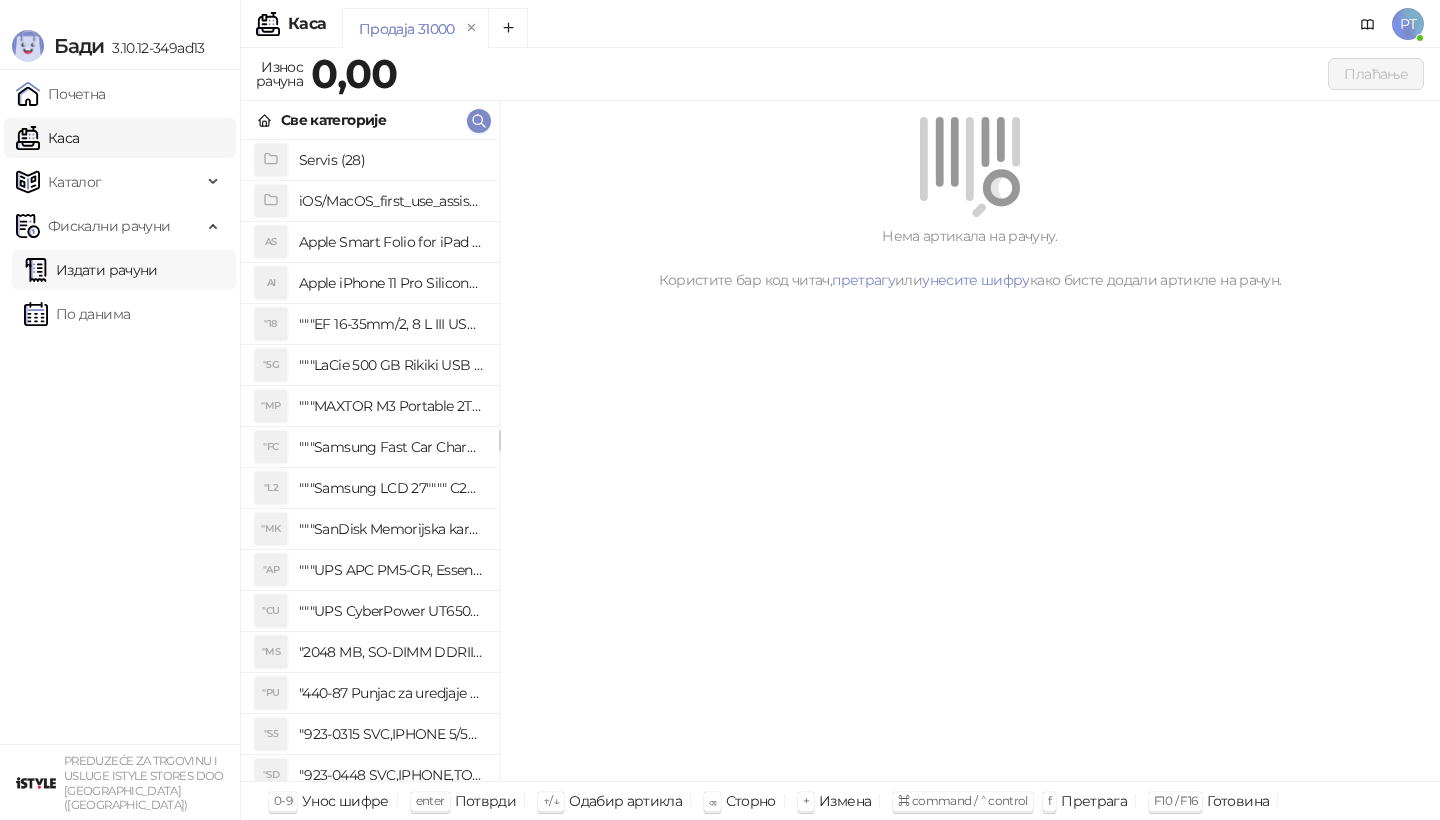 click on "Издати рачуни" at bounding box center [91, 270] 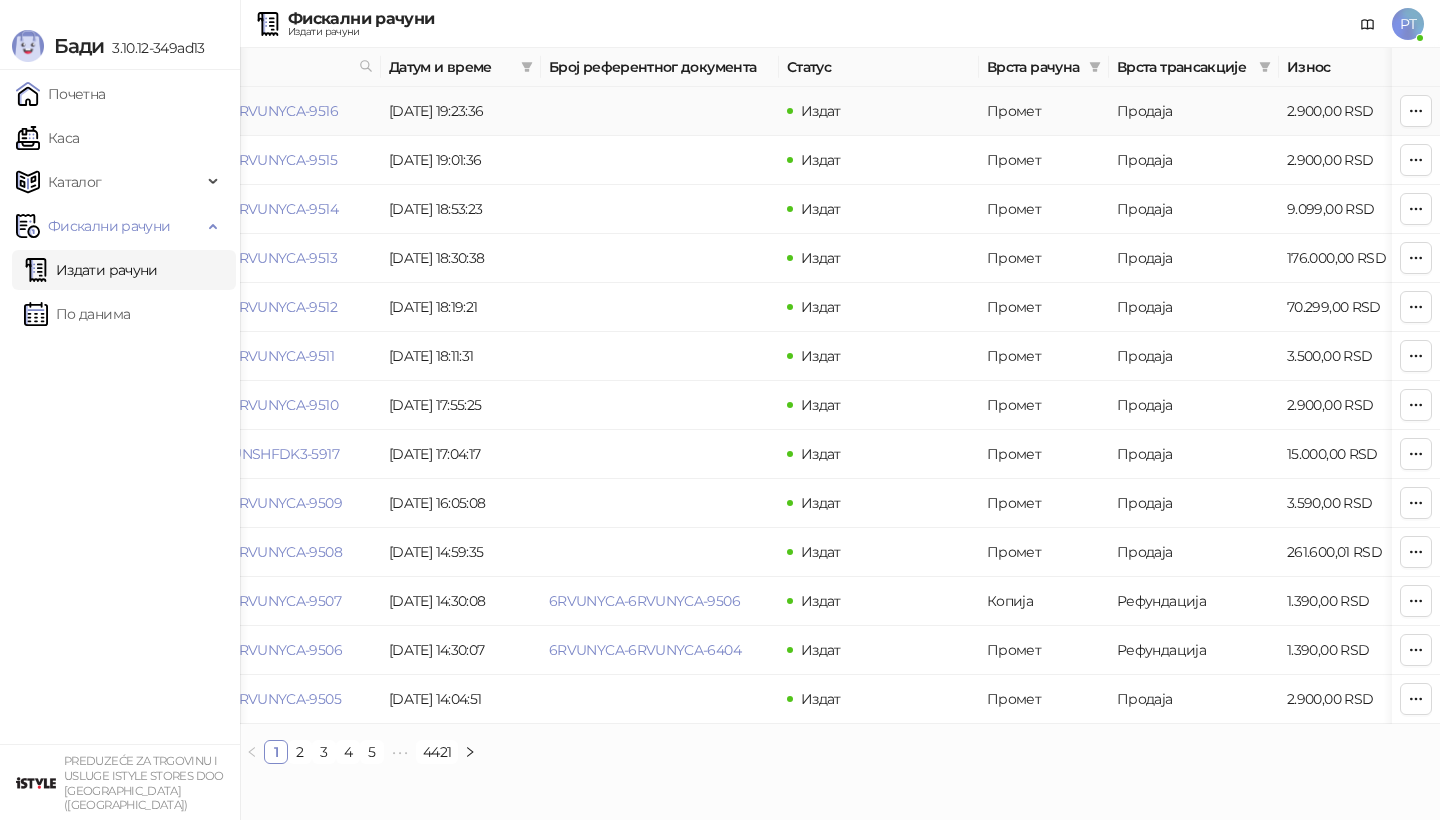 scroll, scrollTop: 0, scrollLeft: 0, axis: both 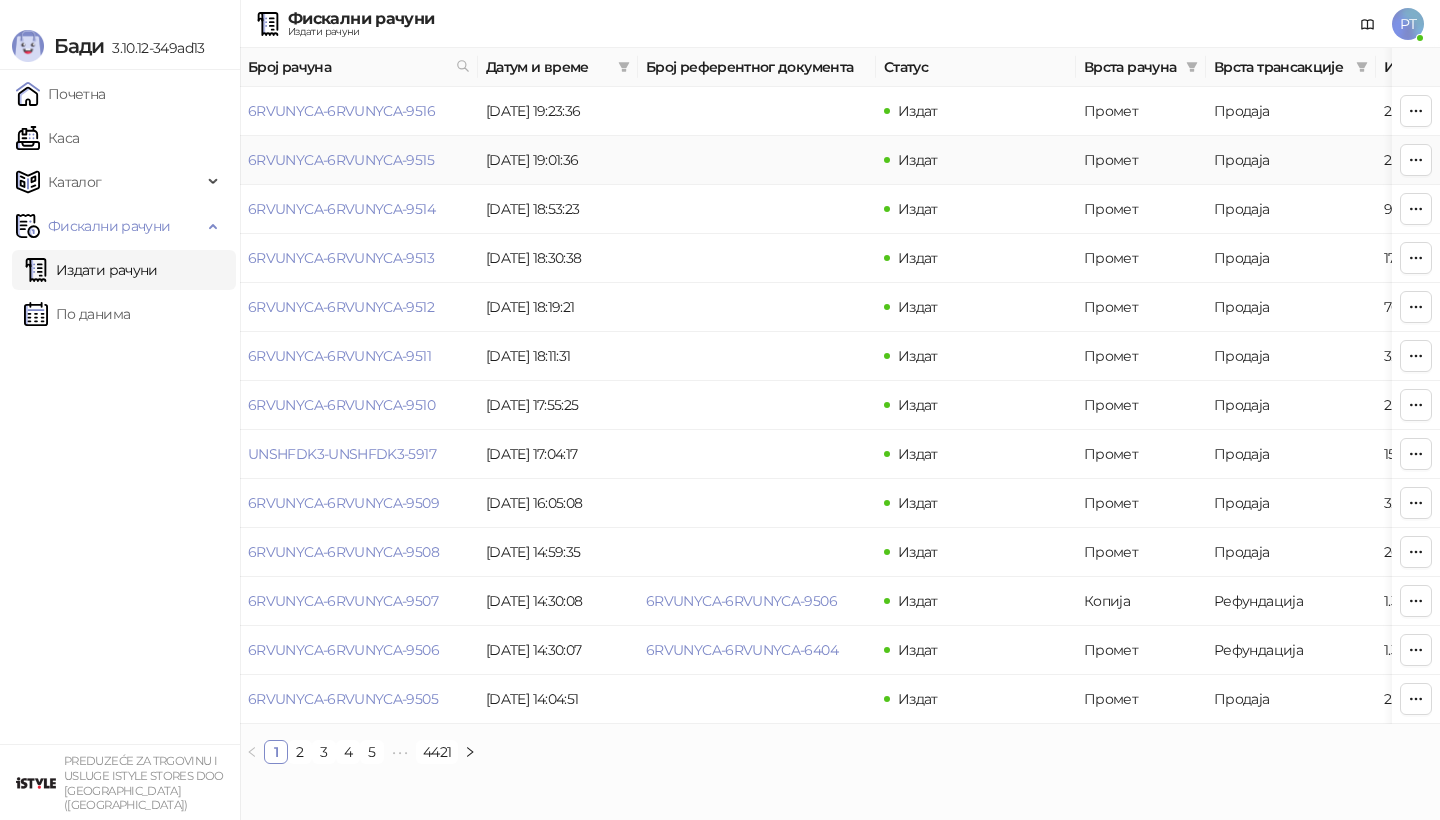click on "6RVUNYCA-6RVUNYCA-9515" at bounding box center (359, 160) 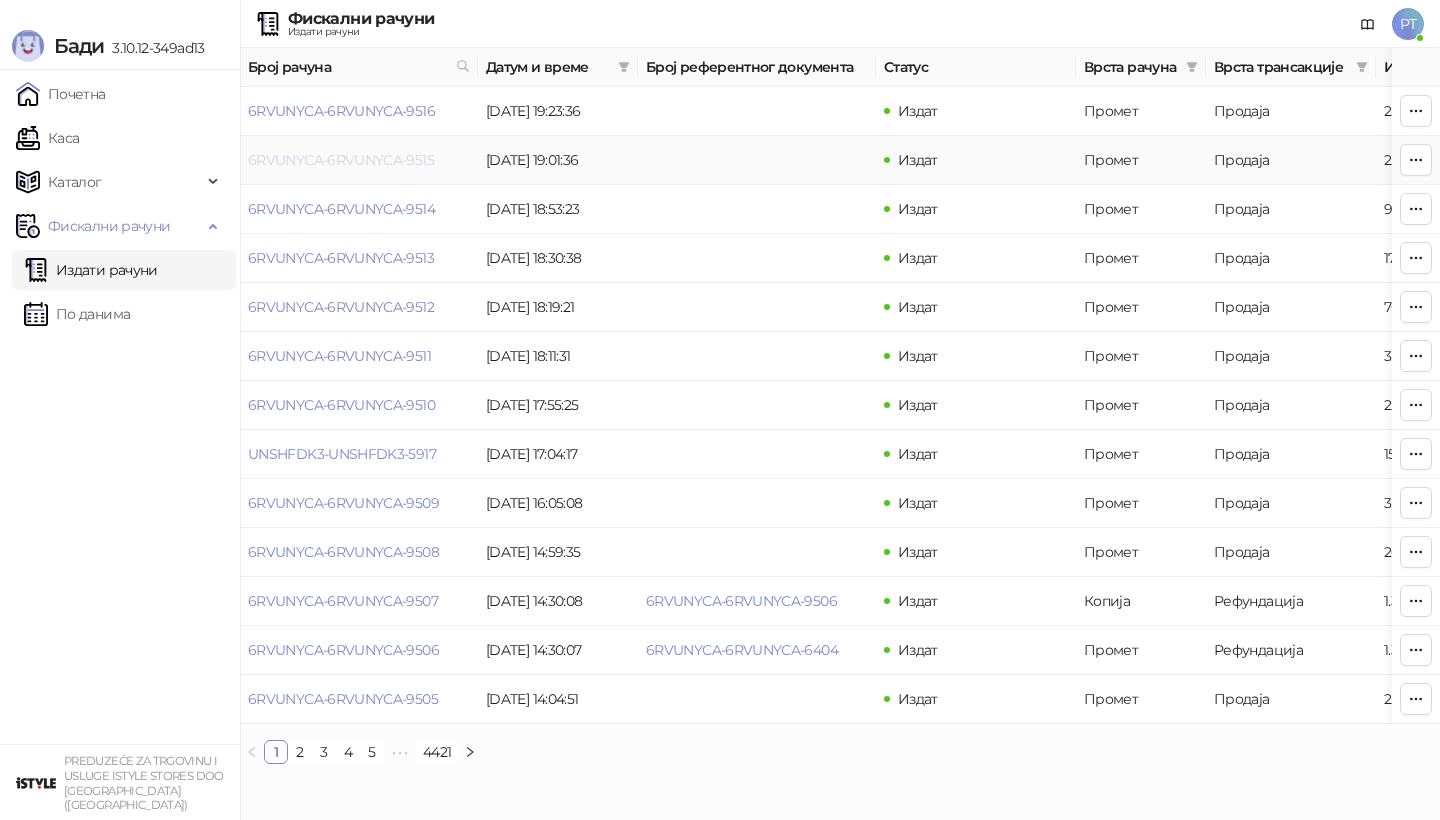 click on "6RVUNYCA-6RVUNYCA-9515" at bounding box center [341, 160] 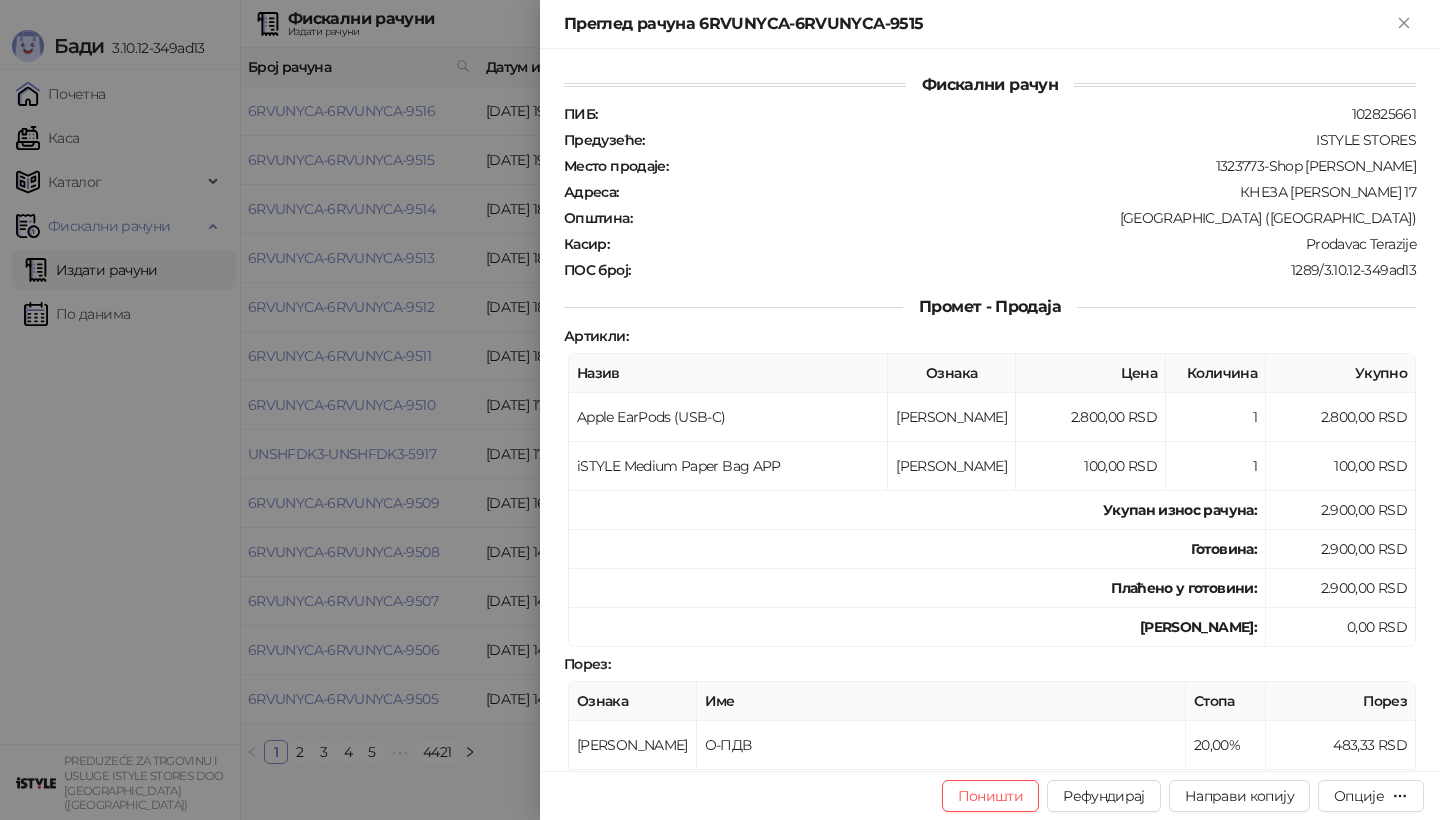 click at bounding box center (720, 410) 